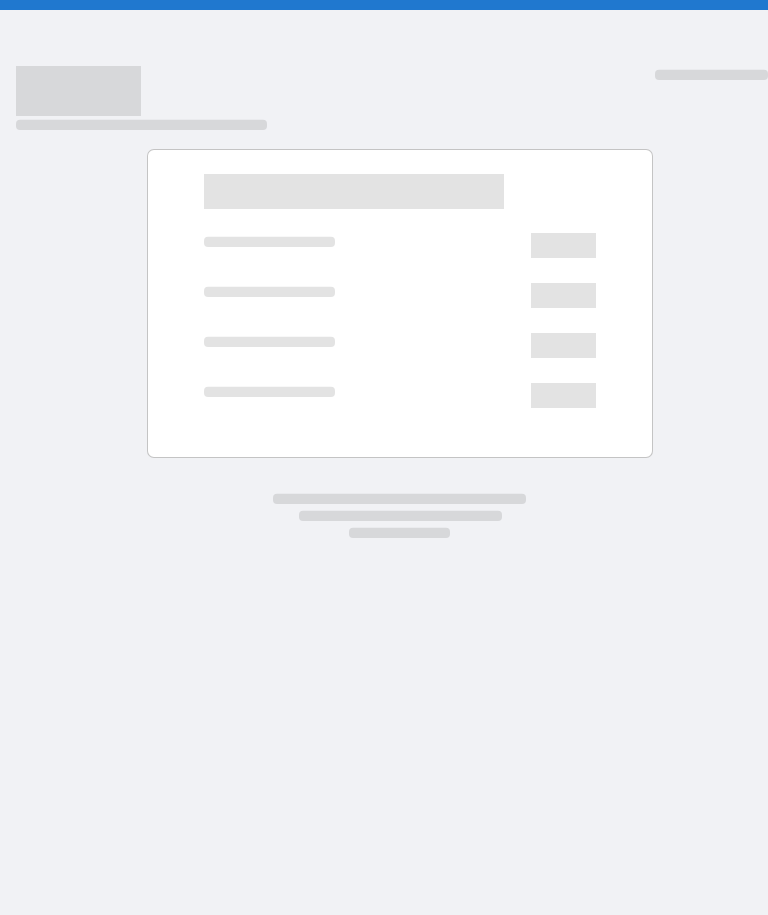 scroll, scrollTop: 0, scrollLeft: 0, axis: both 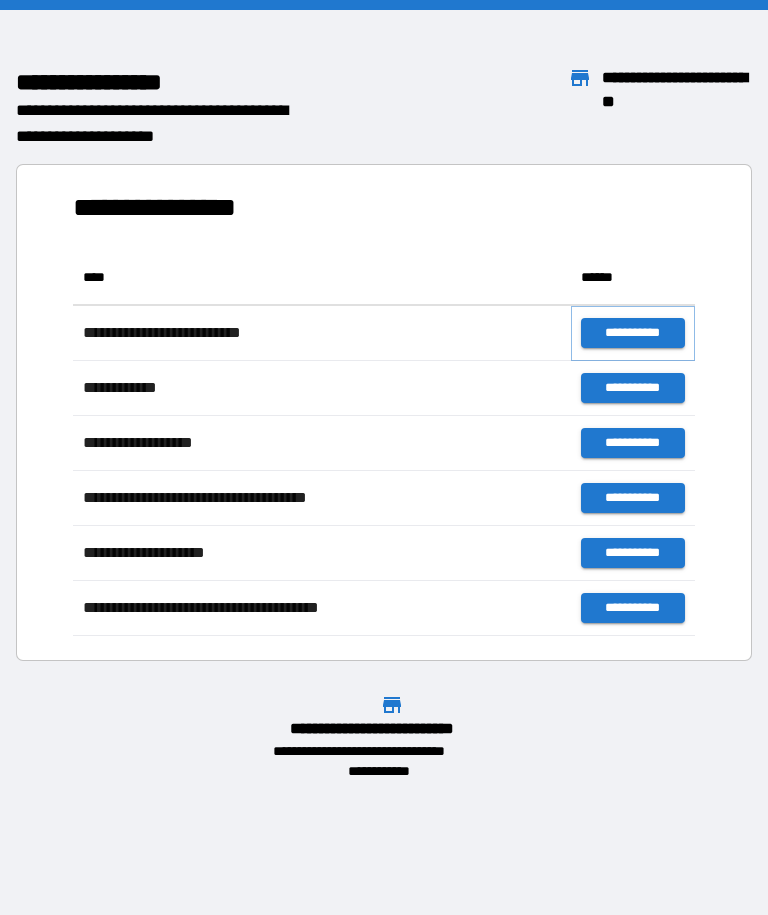 click on "**********" at bounding box center [633, 333] 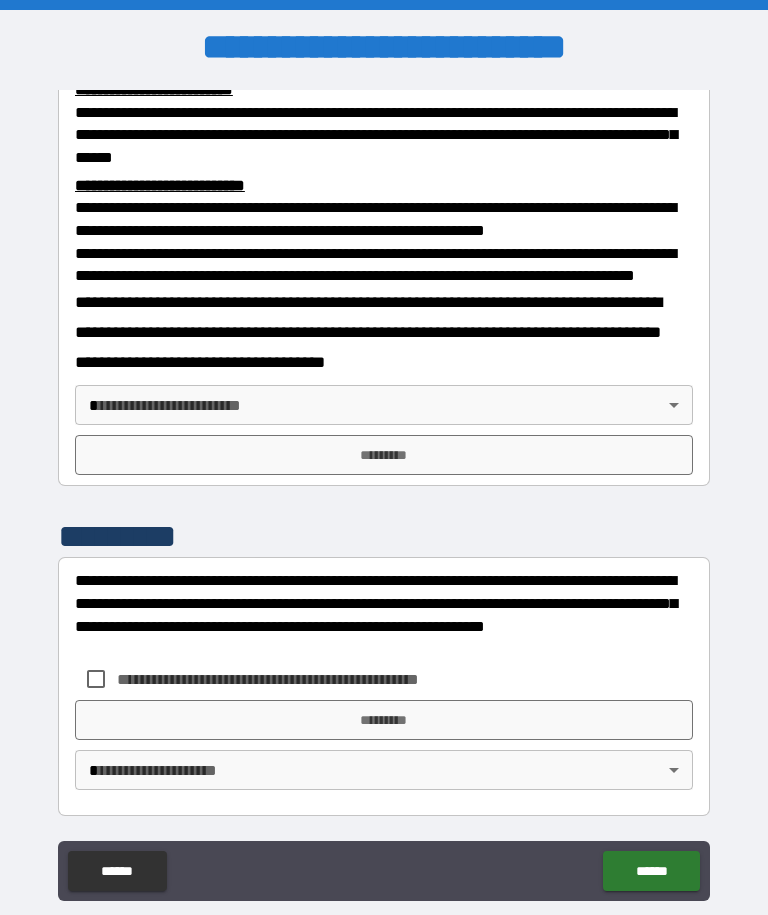 scroll, scrollTop: 737, scrollLeft: 0, axis: vertical 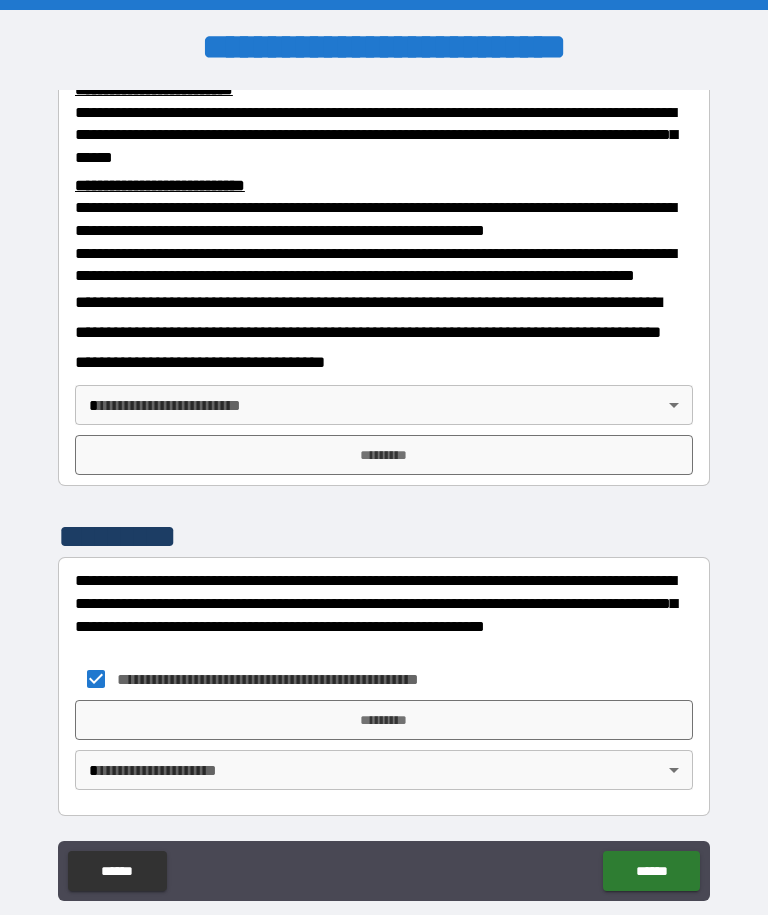 click on "*********" at bounding box center (384, 720) 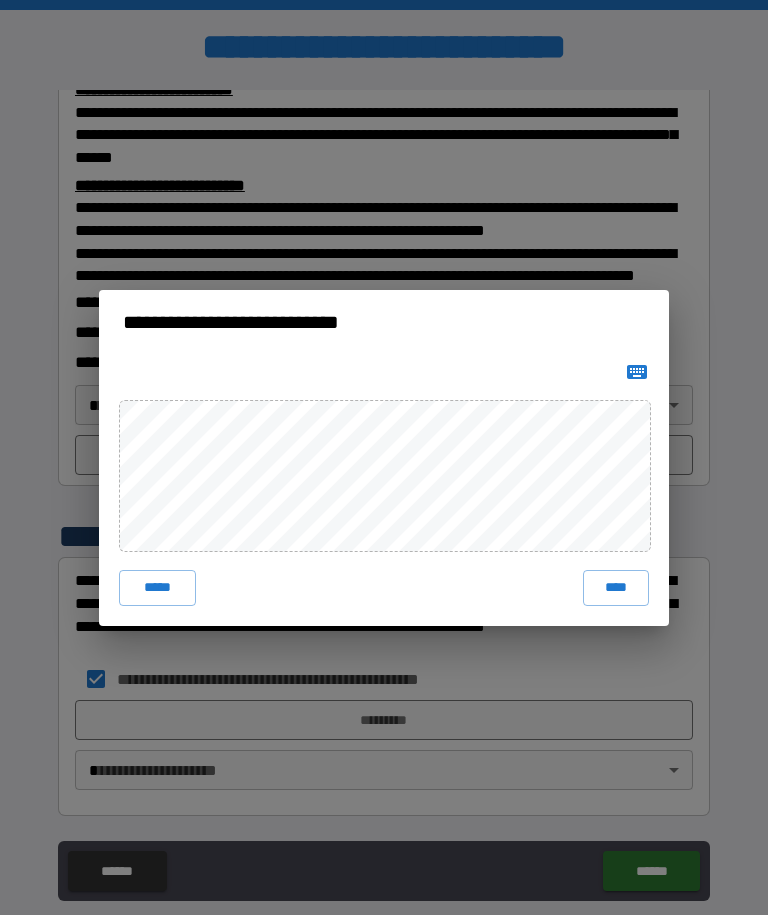 click on "****" at bounding box center (616, 588) 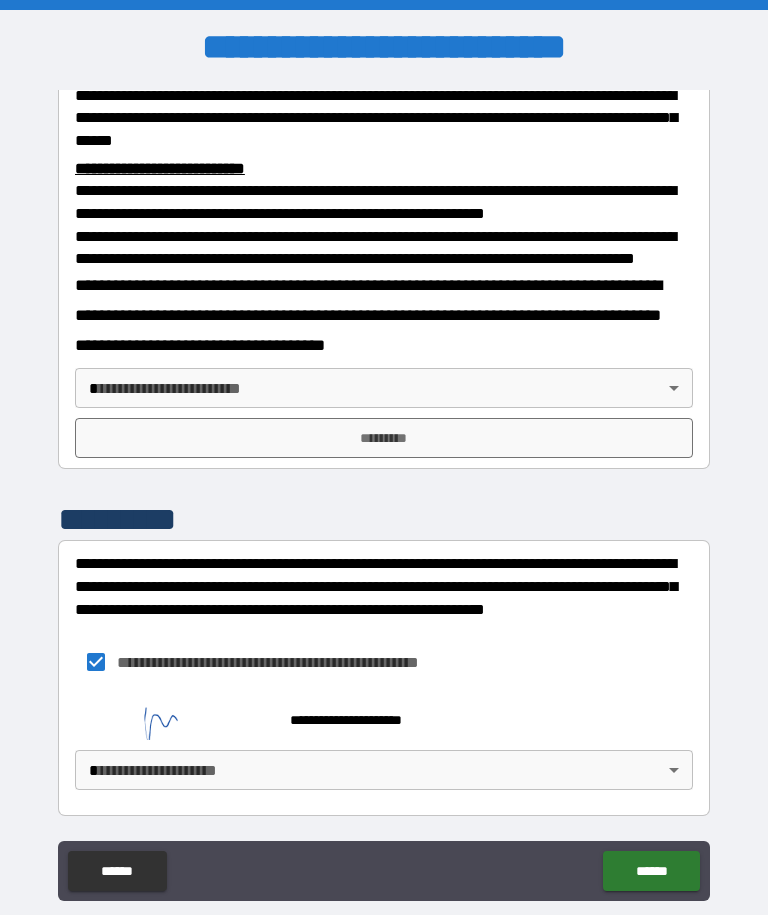 scroll, scrollTop: 727, scrollLeft: 0, axis: vertical 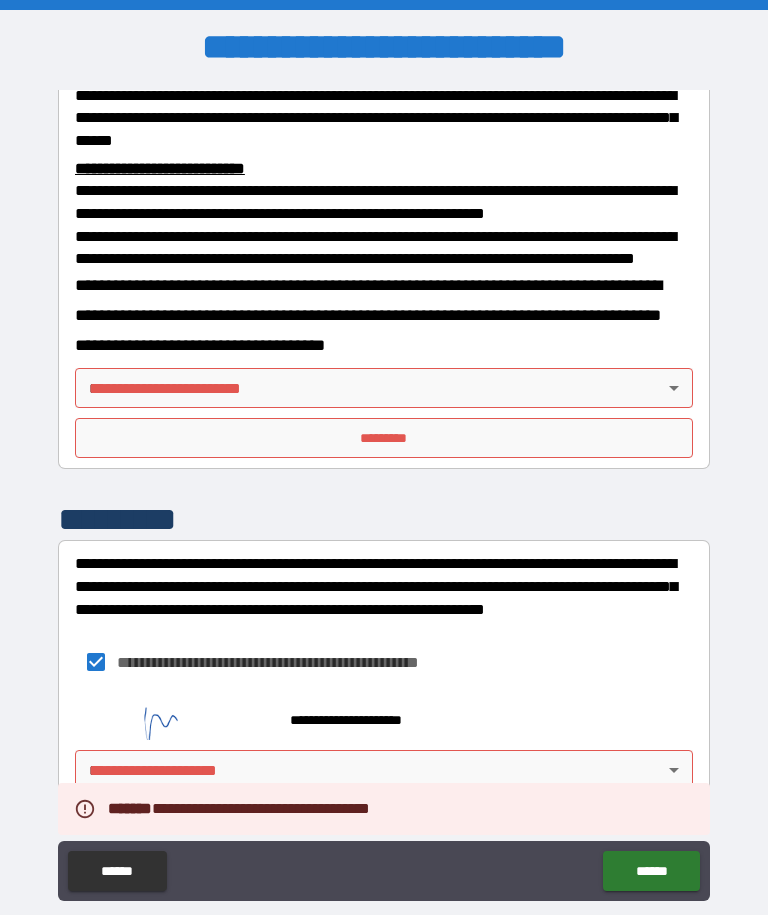 click on "**********" at bounding box center (384, 490) 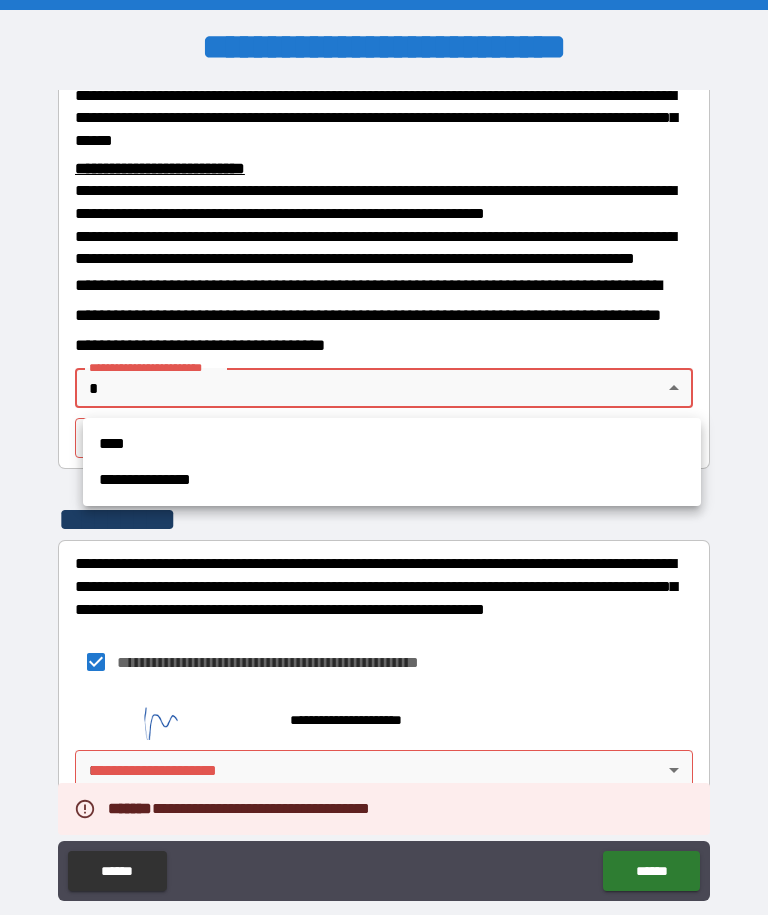 click on "****" at bounding box center [392, 444] 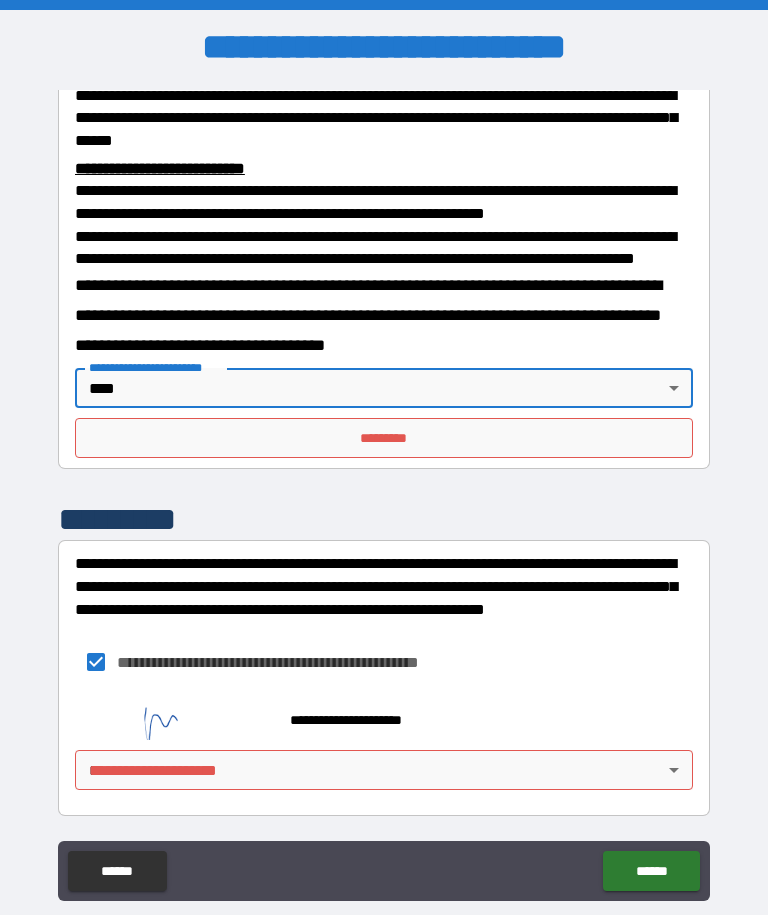 click on "*********" at bounding box center [384, 438] 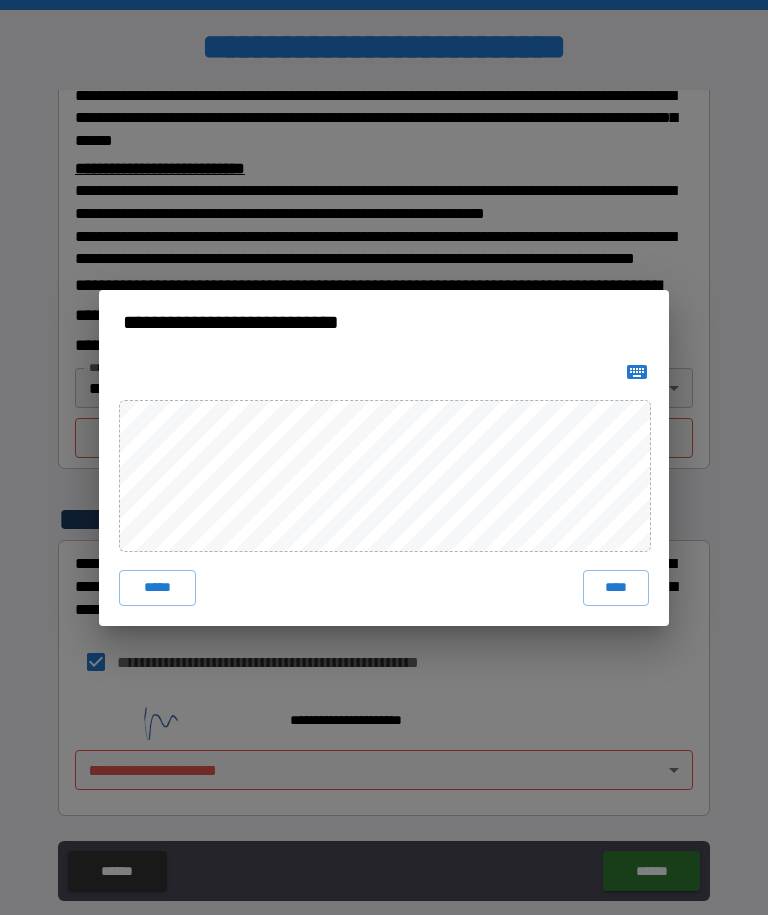 click on "****" at bounding box center (616, 588) 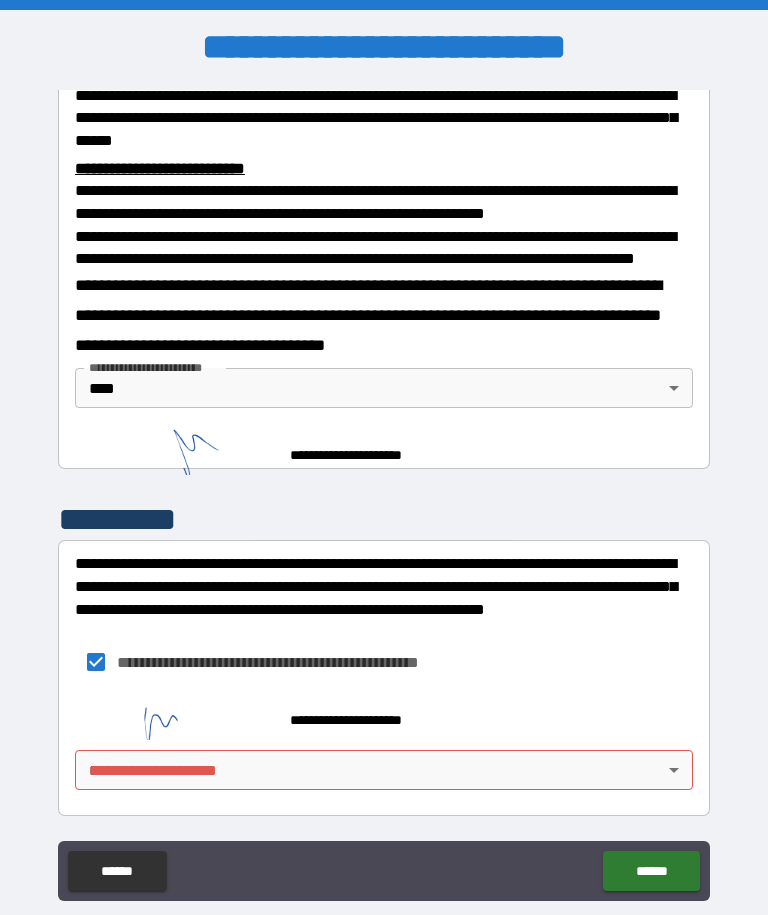 scroll, scrollTop: 744, scrollLeft: 0, axis: vertical 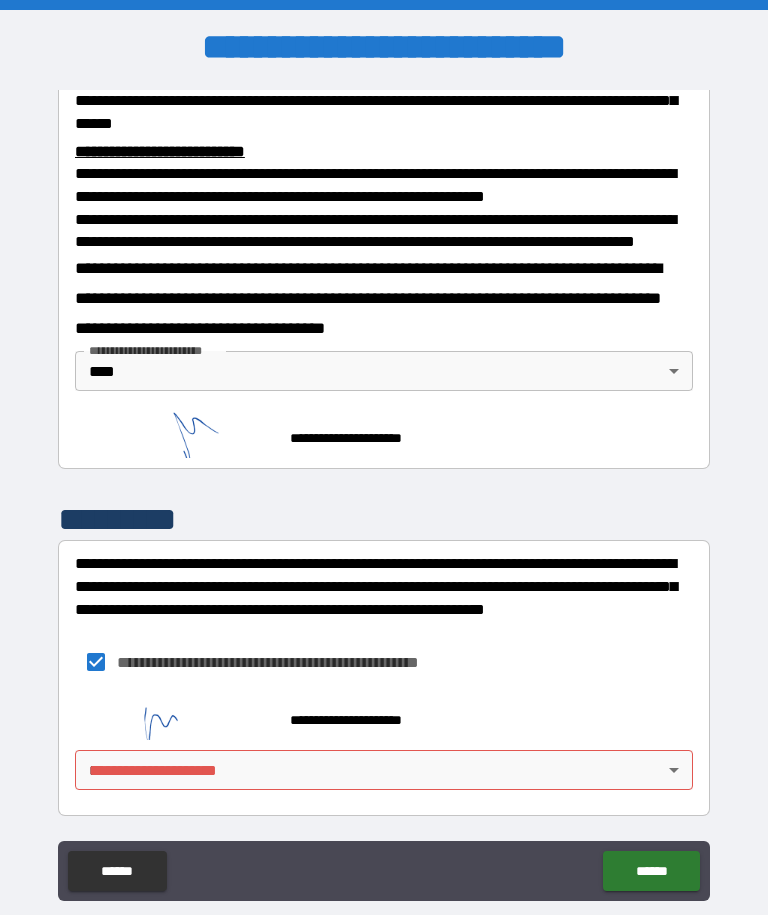 click on "******" at bounding box center [651, 871] 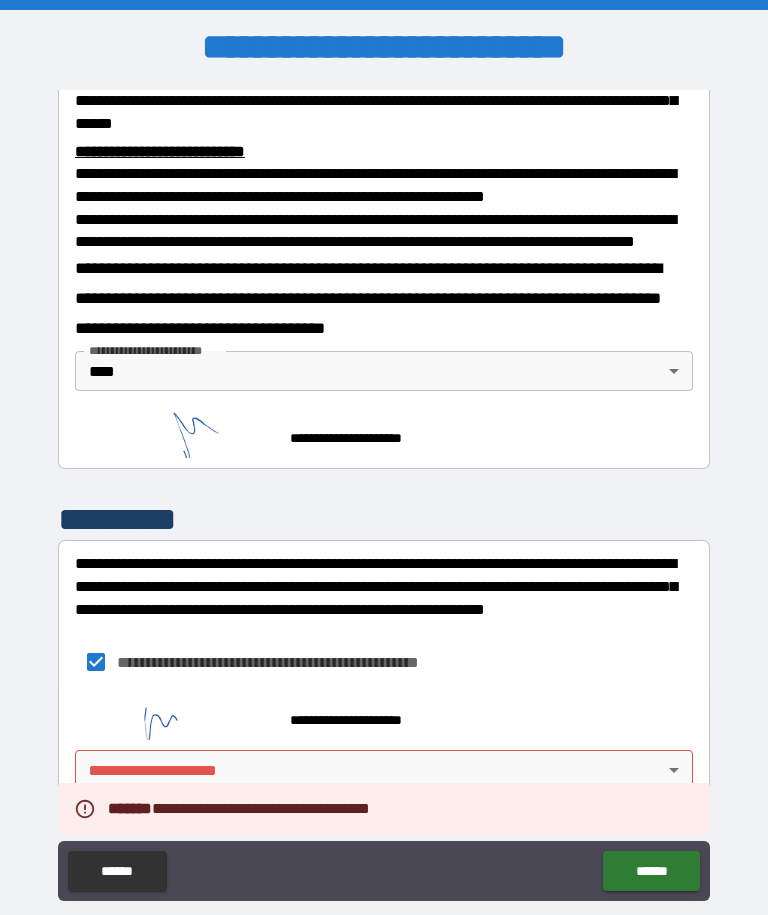 scroll, scrollTop: 771, scrollLeft: 0, axis: vertical 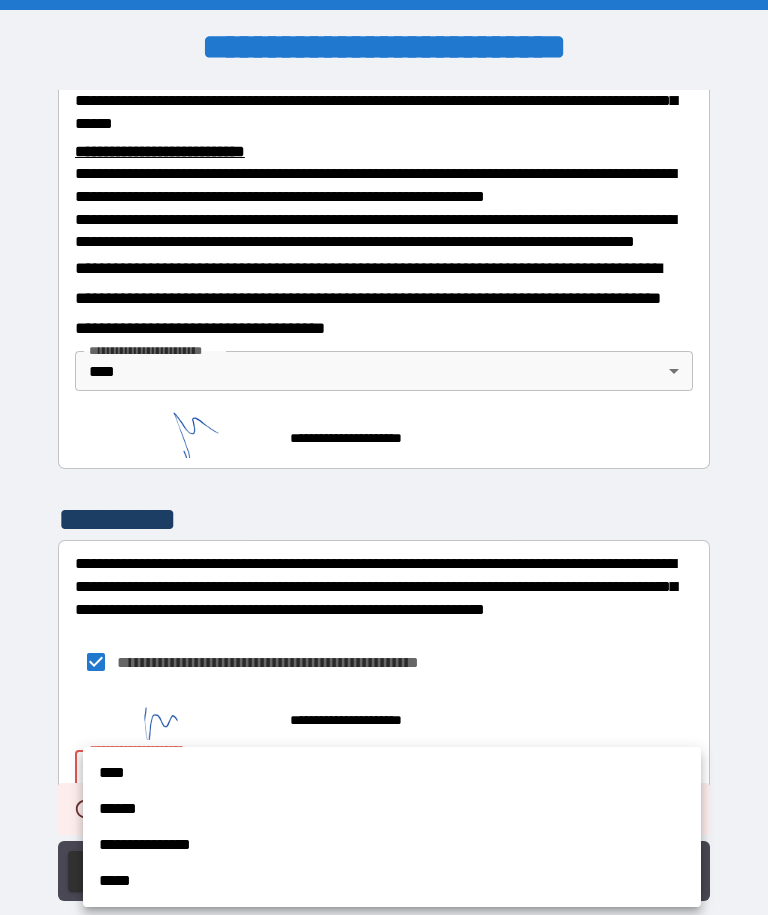 click on "****" at bounding box center [392, 773] 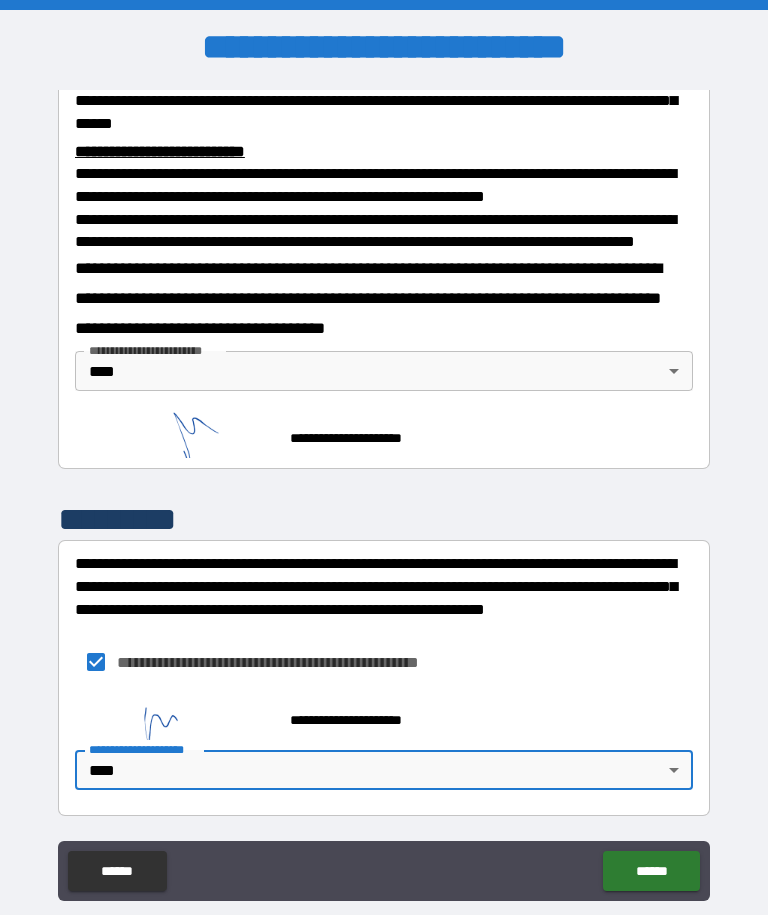 type on "****" 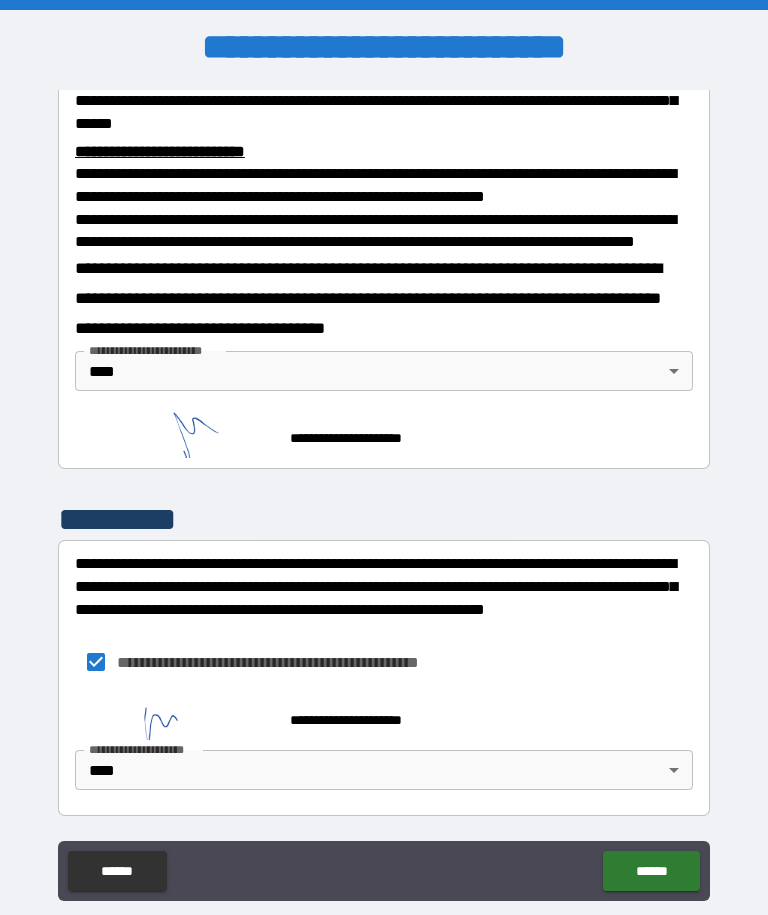 click on "******" at bounding box center [651, 871] 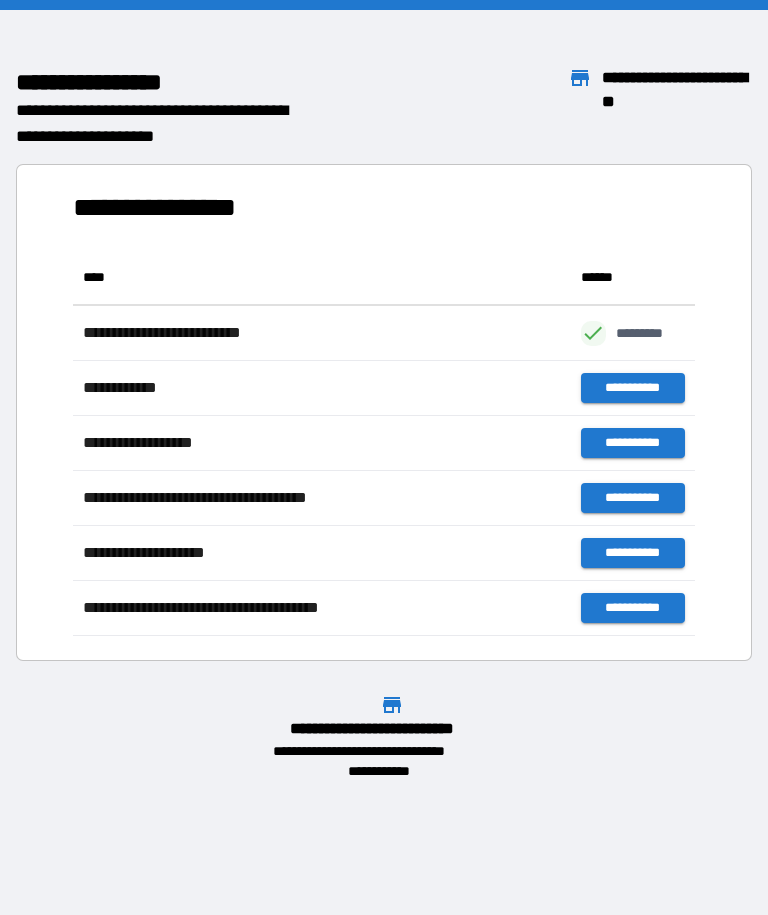 scroll, scrollTop: 386, scrollLeft: 622, axis: both 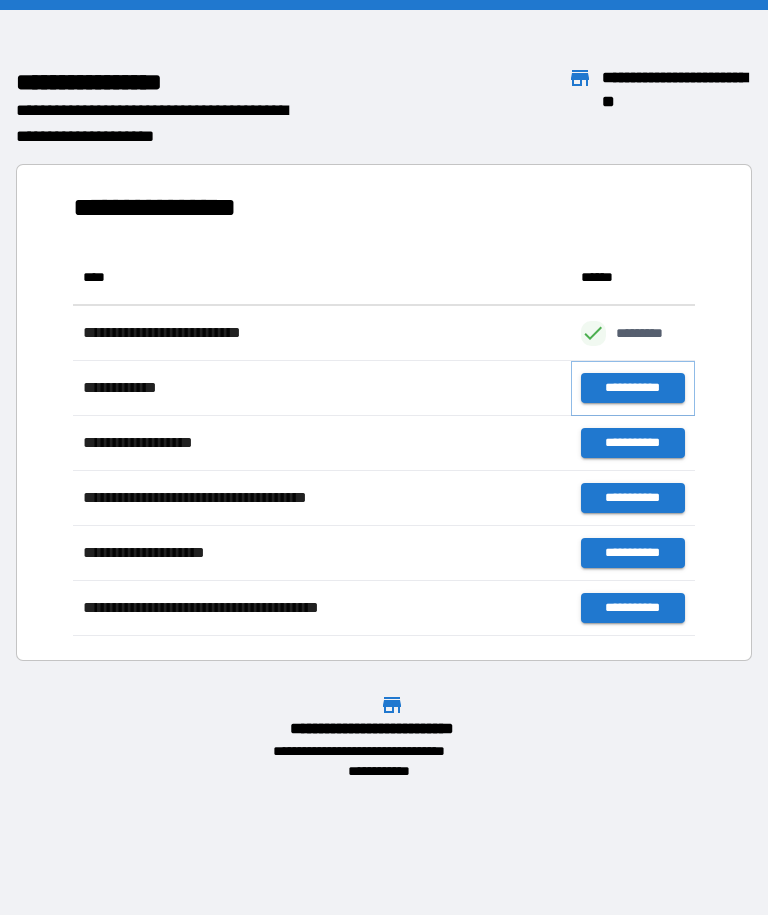 click on "**********" at bounding box center [633, 388] 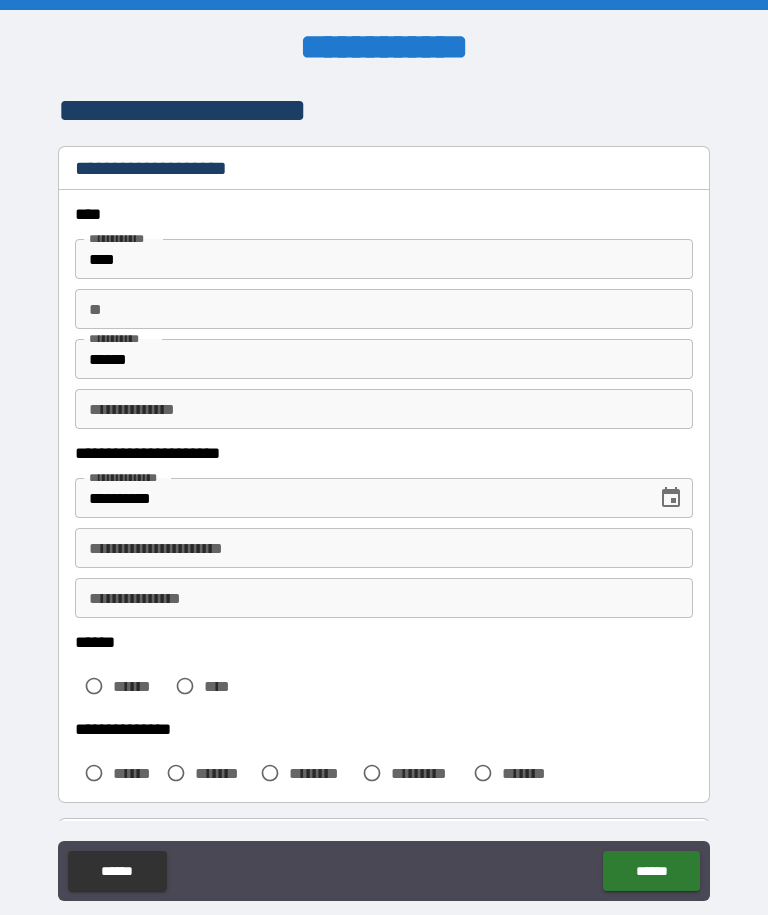 click on "****" at bounding box center (203, 686) 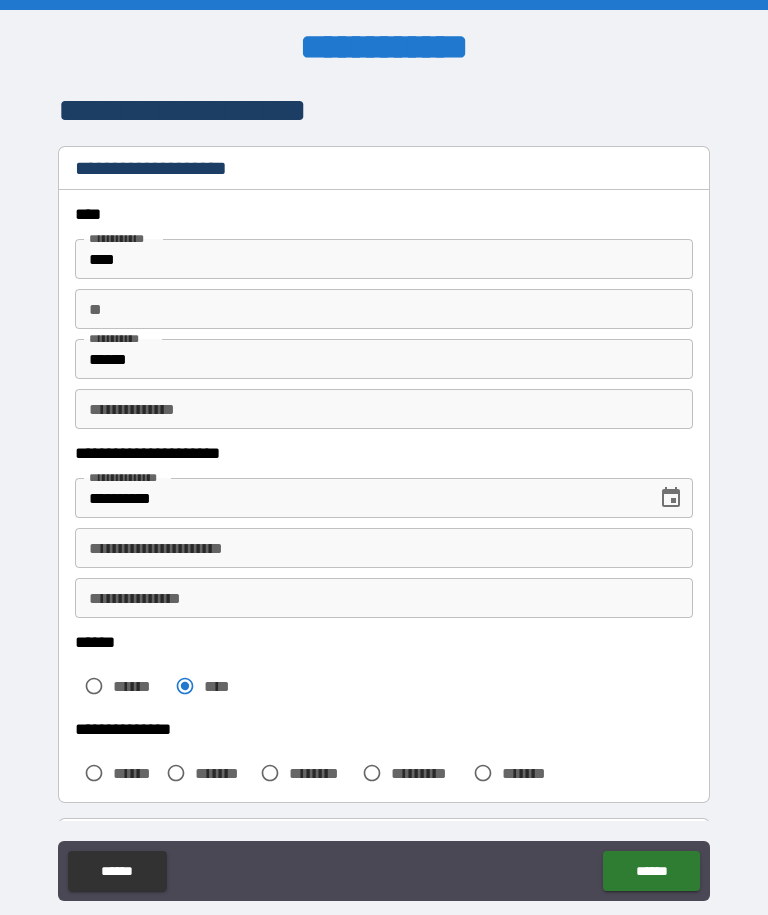 click on "*******" at bounding box center [204, 773] 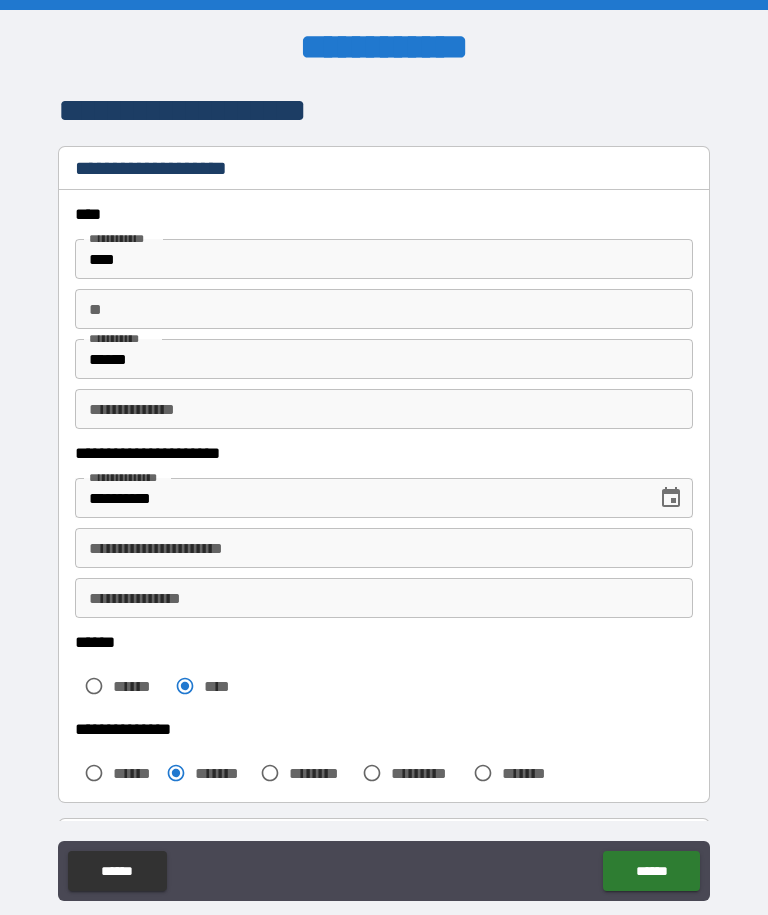 click on "******" at bounding box center [651, 871] 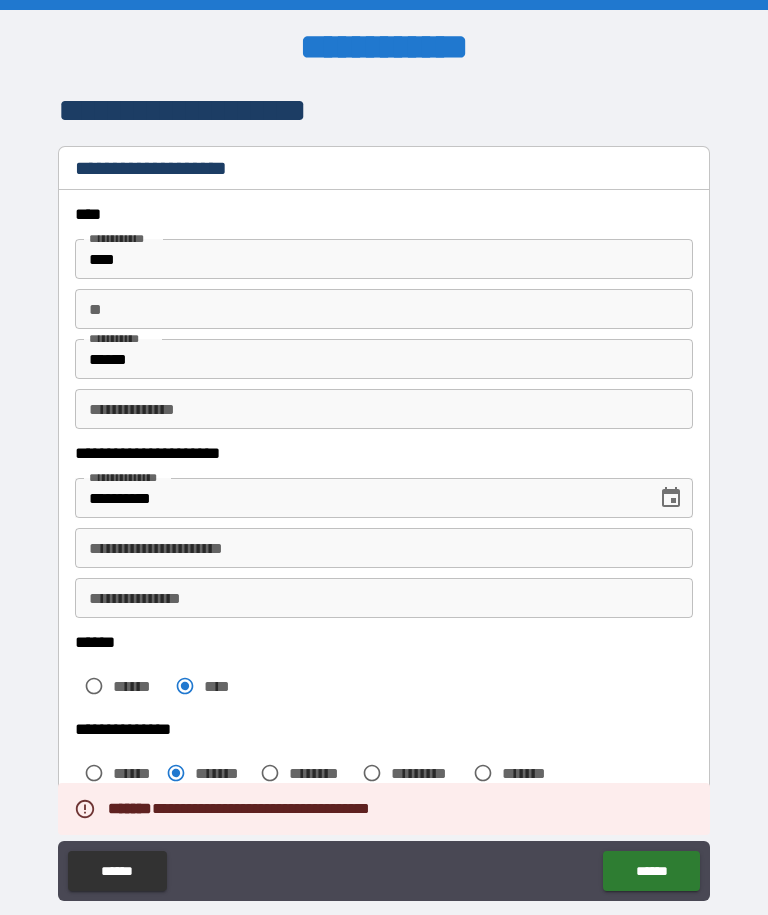 click on "**********" at bounding box center (384, 548) 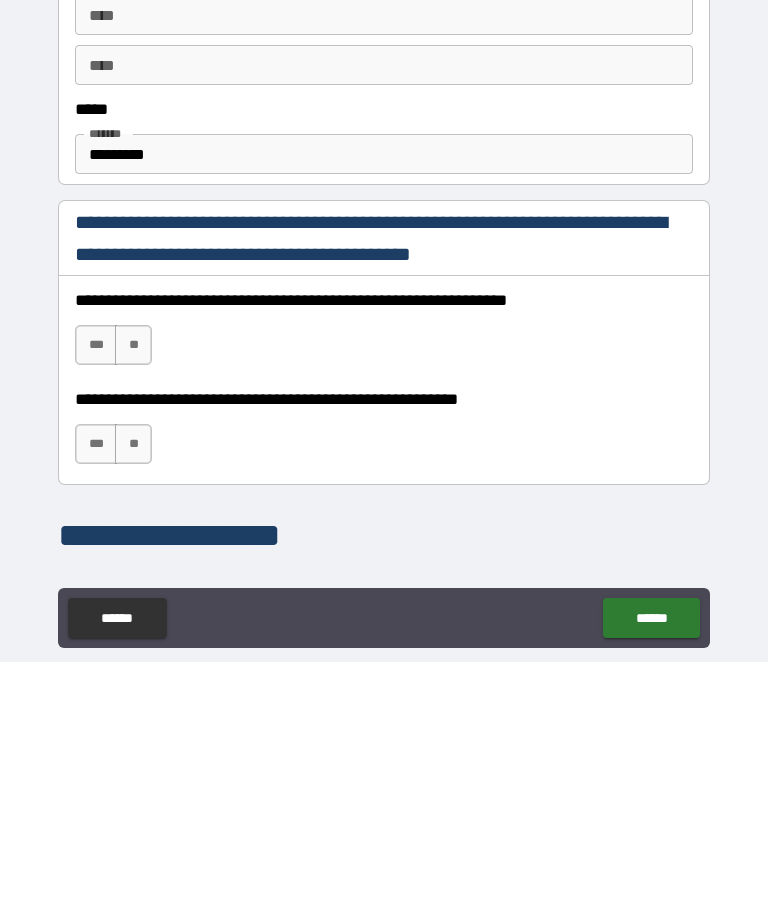 scroll, scrollTop: 1018, scrollLeft: 0, axis: vertical 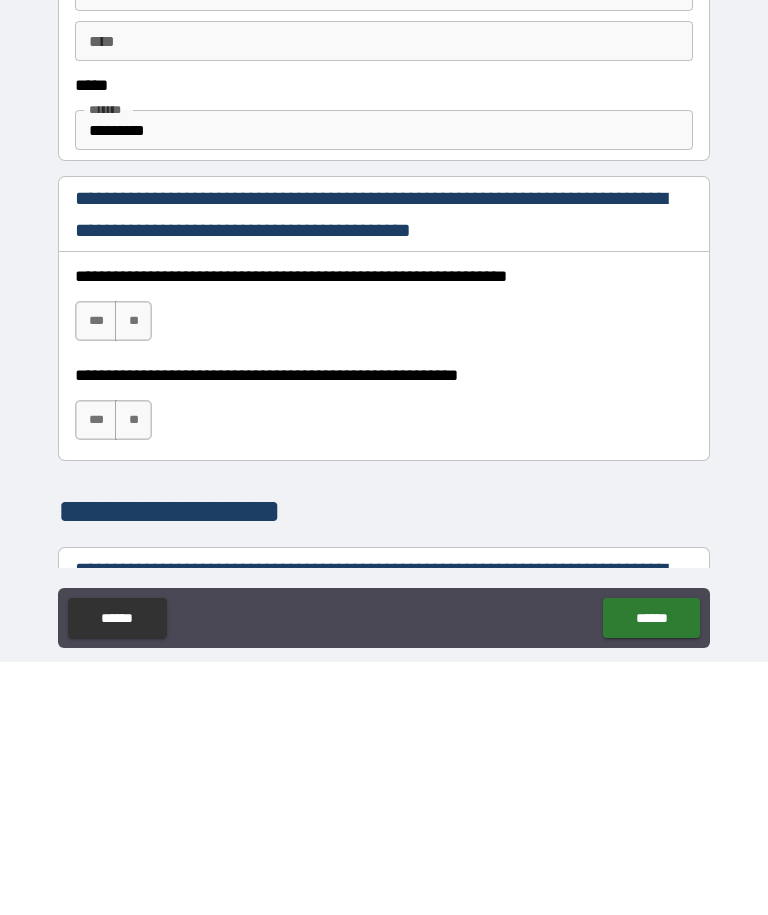 type on "**********" 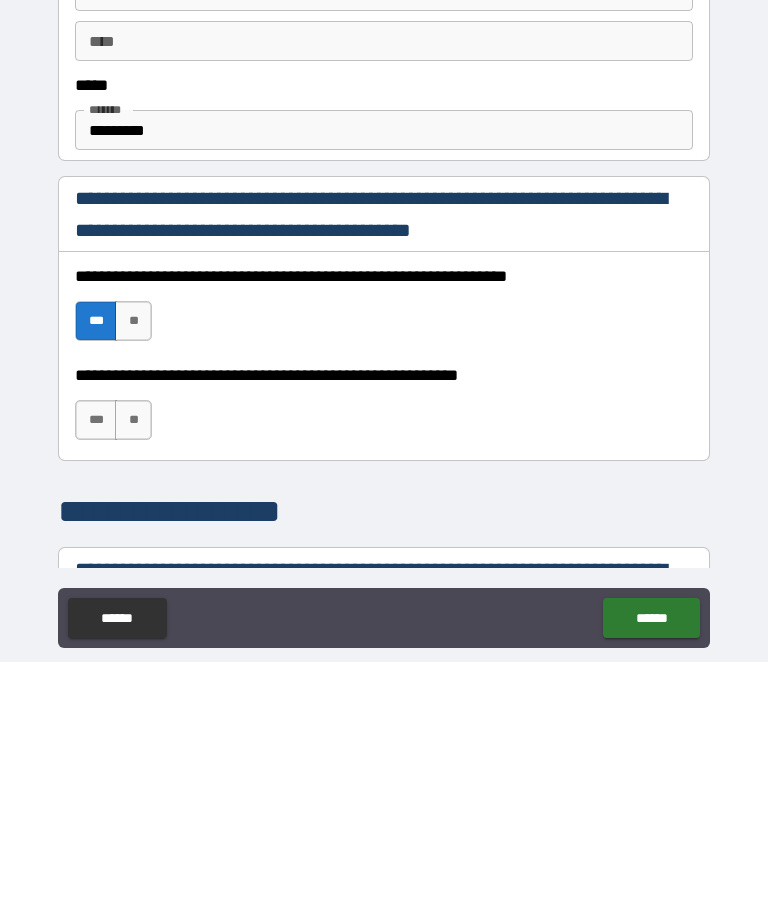 scroll, scrollTop: 66, scrollLeft: 0, axis: vertical 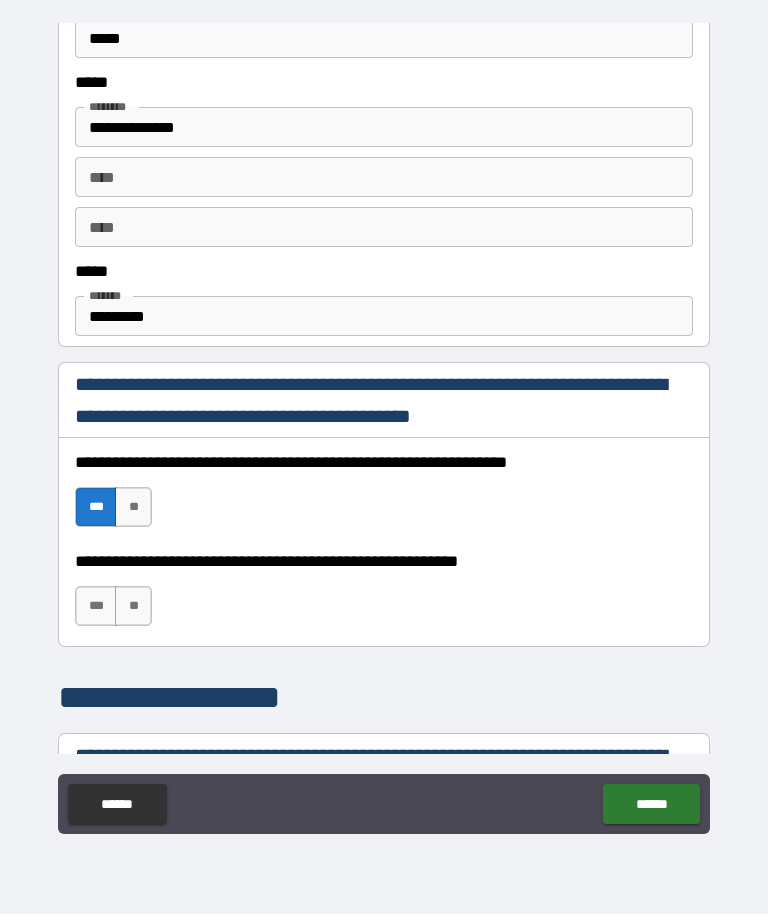 click on "***" at bounding box center [96, 607] 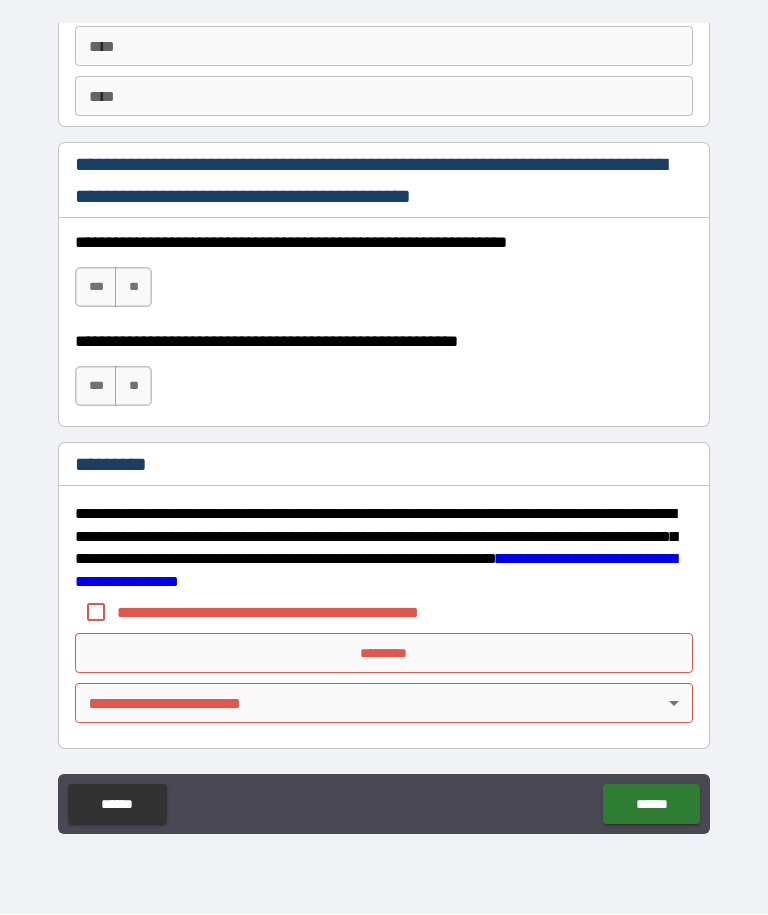 scroll, scrollTop: 2875, scrollLeft: 0, axis: vertical 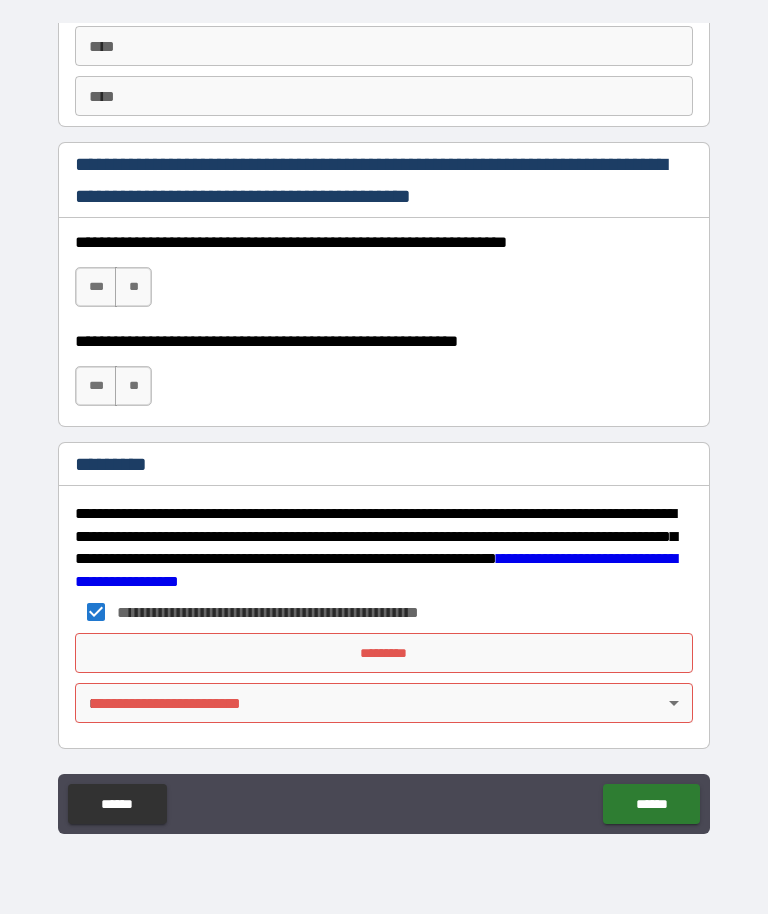 click on "*********" at bounding box center [384, 654] 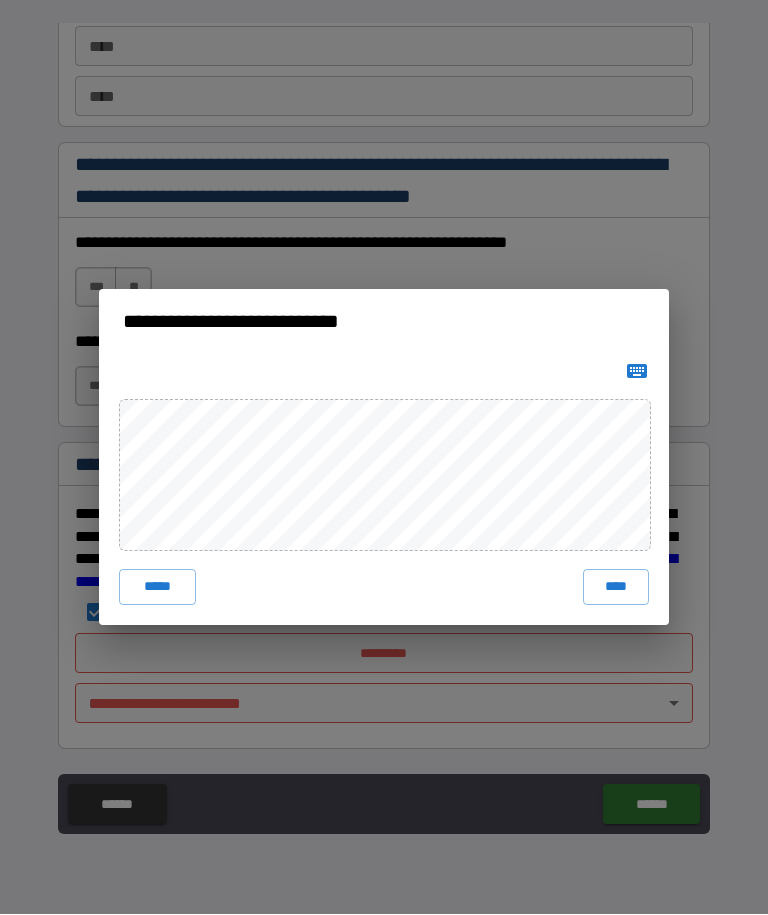 click on "**********" at bounding box center [384, 457] 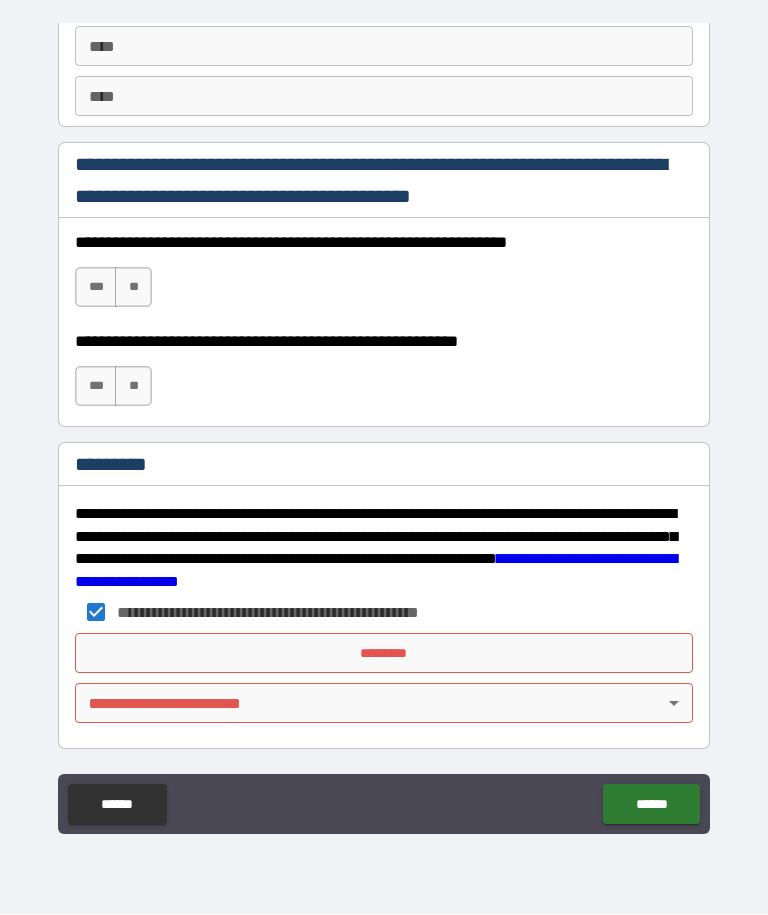 click on "**********" at bounding box center [384, 424] 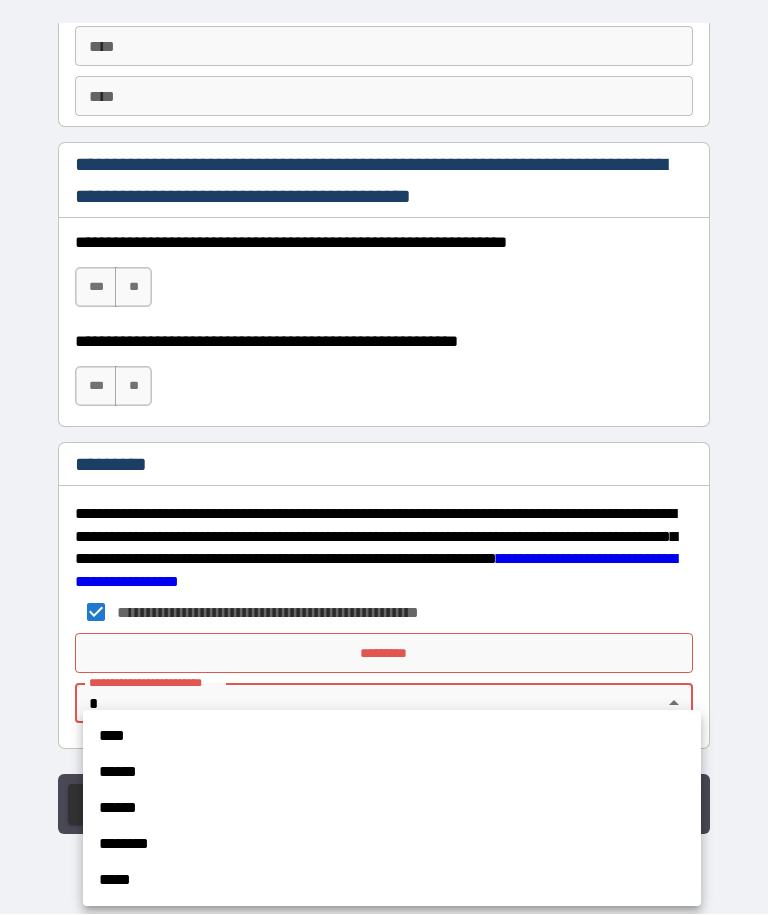 click on "****" at bounding box center (392, 737) 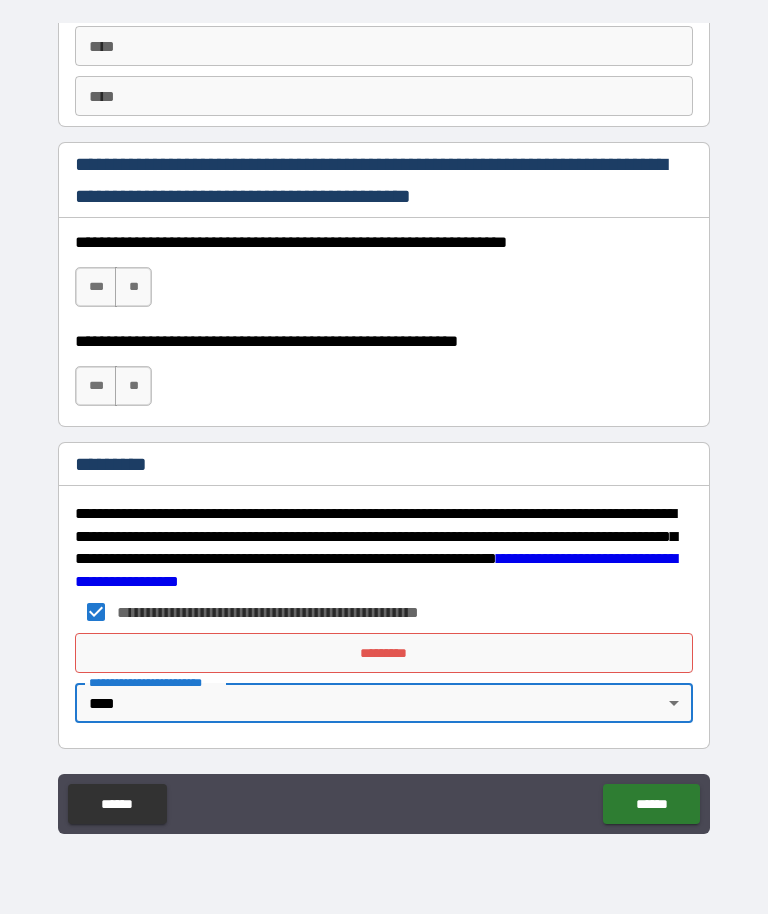 type on "*" 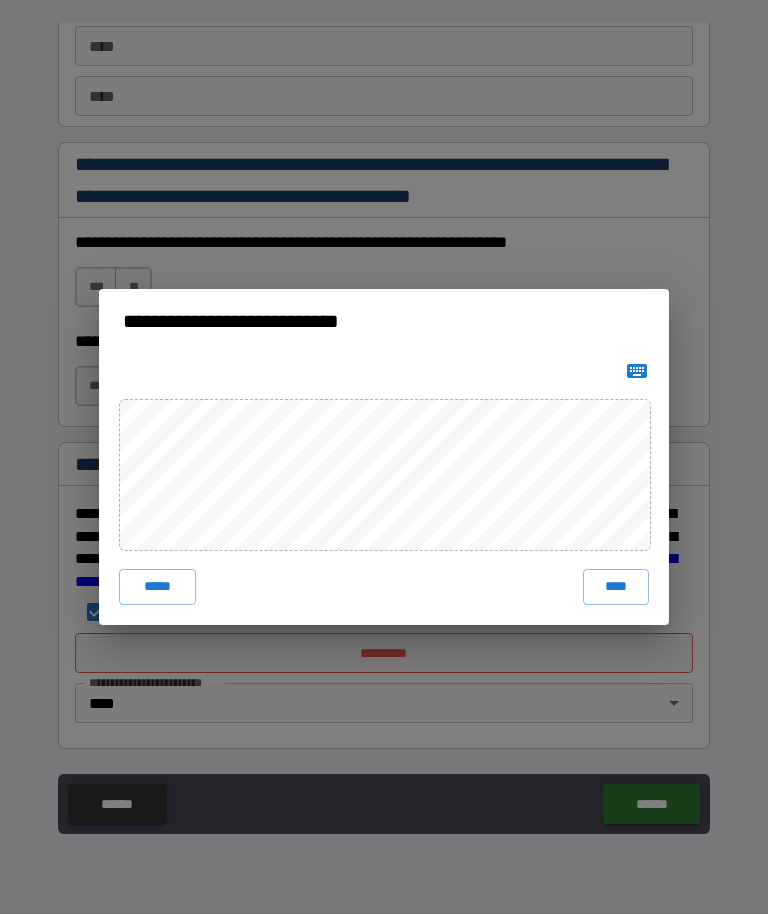 click on "****" at bounding box center (616, 588) 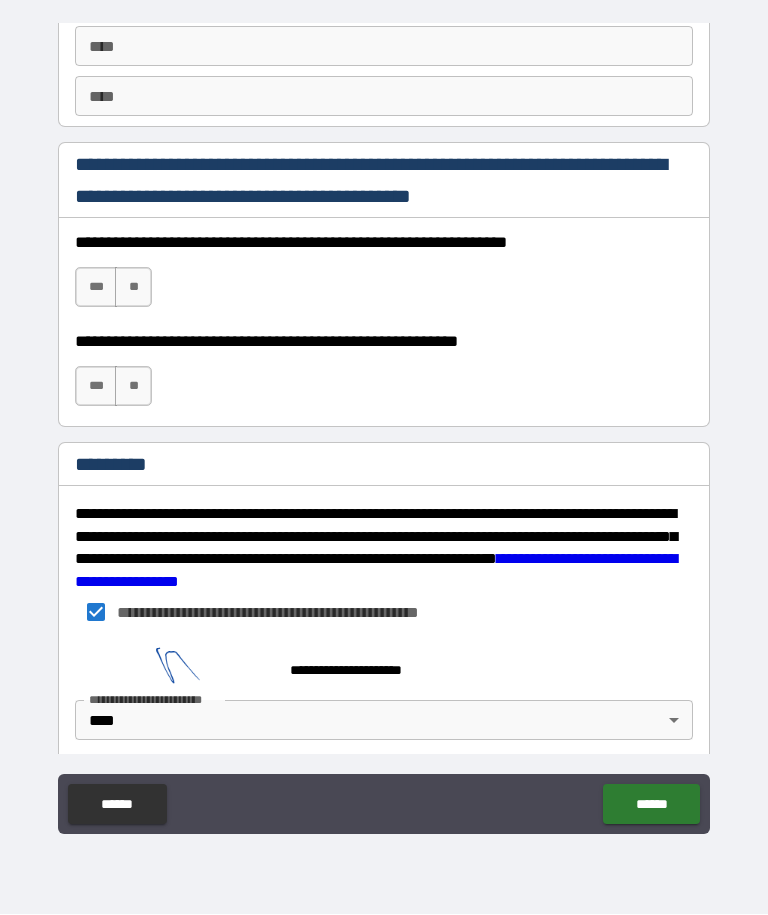 scroll, scrollTop: 2865, scrollLeft: 0, axis: vertical 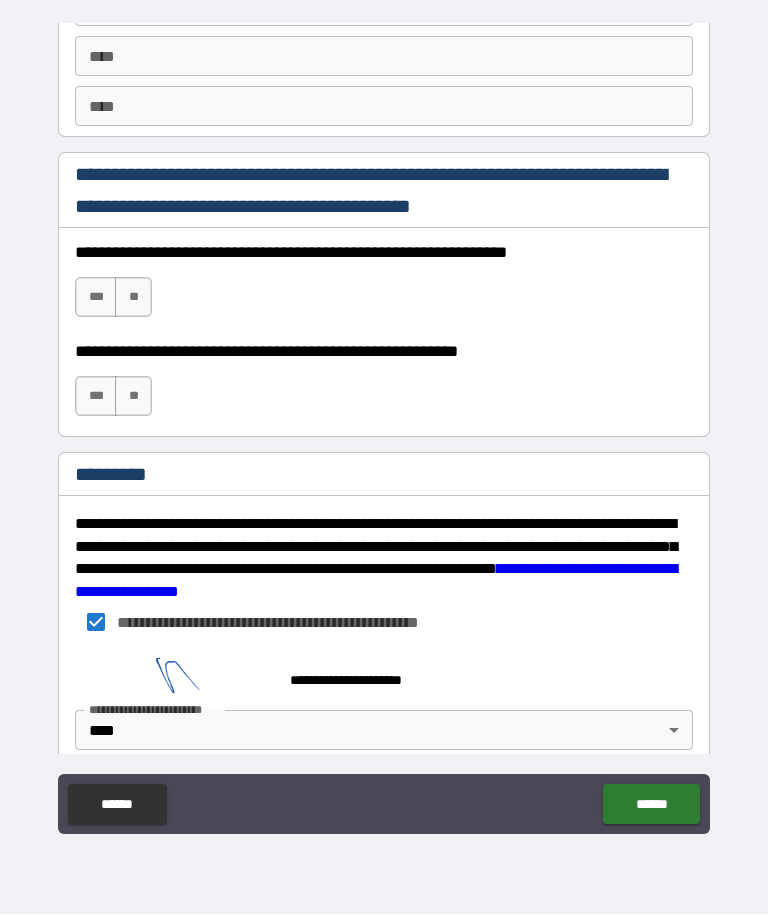 click on "******" at bounding box center [651, 805] 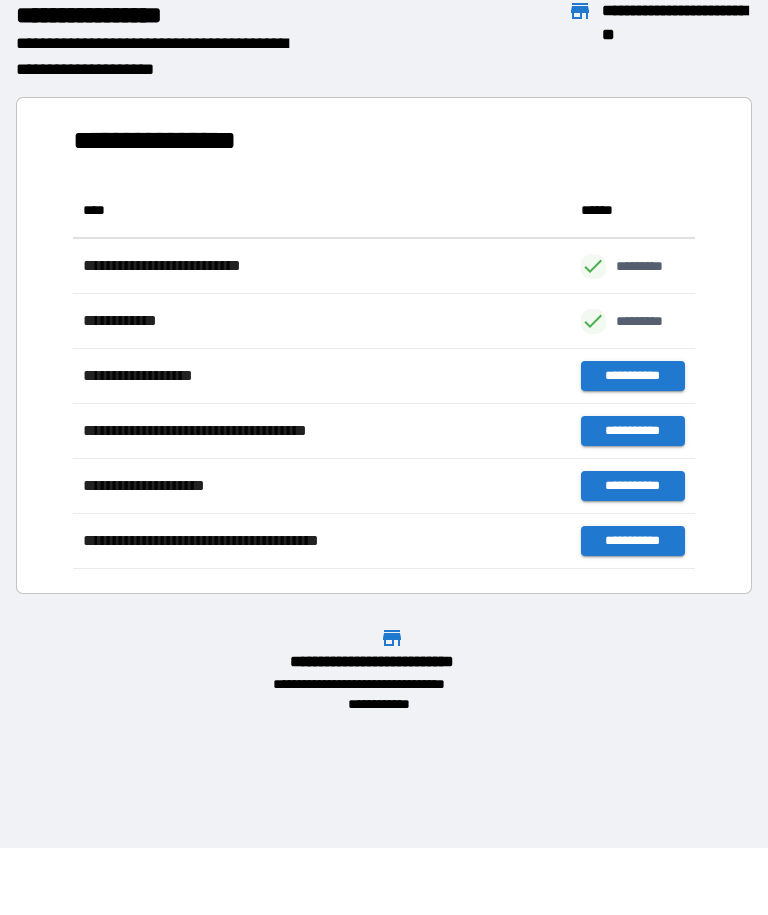 scroll, scrollTop: 1, scrollLeft: 1, axis: both 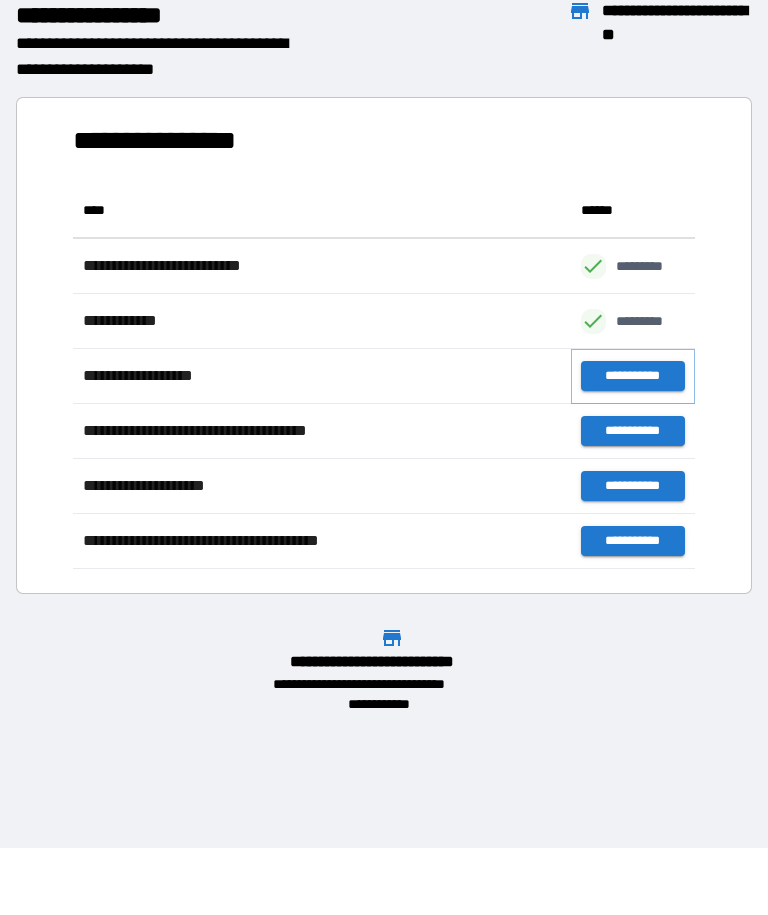 click on "**********" at bounding box center (633, 377) 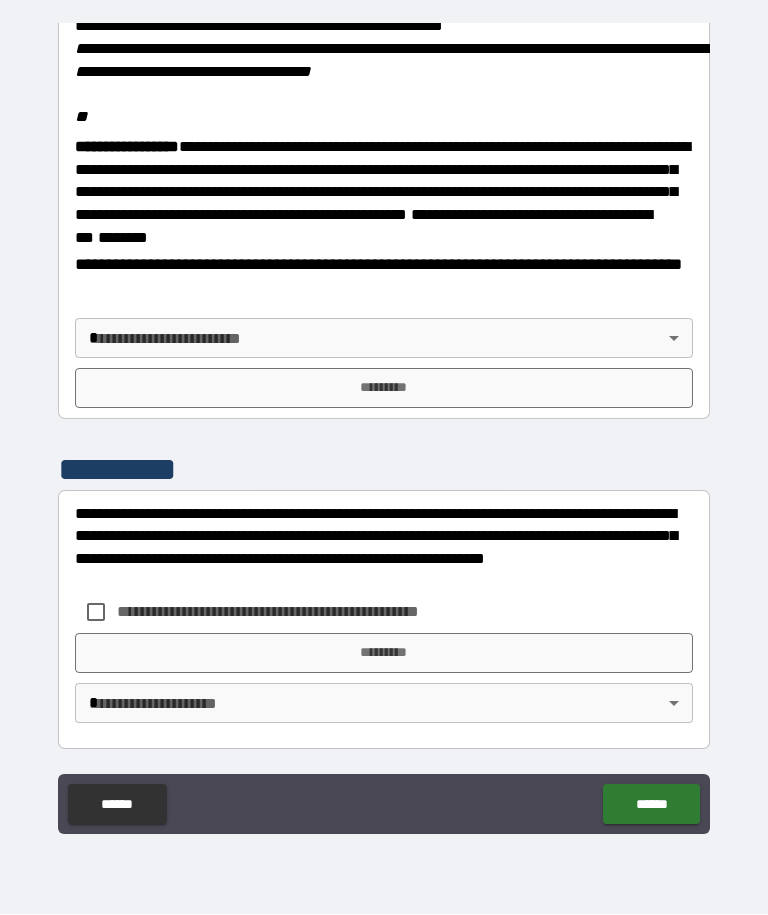 scroll, scrollTop: 2451, scrollLeft: 0, axis: vertical 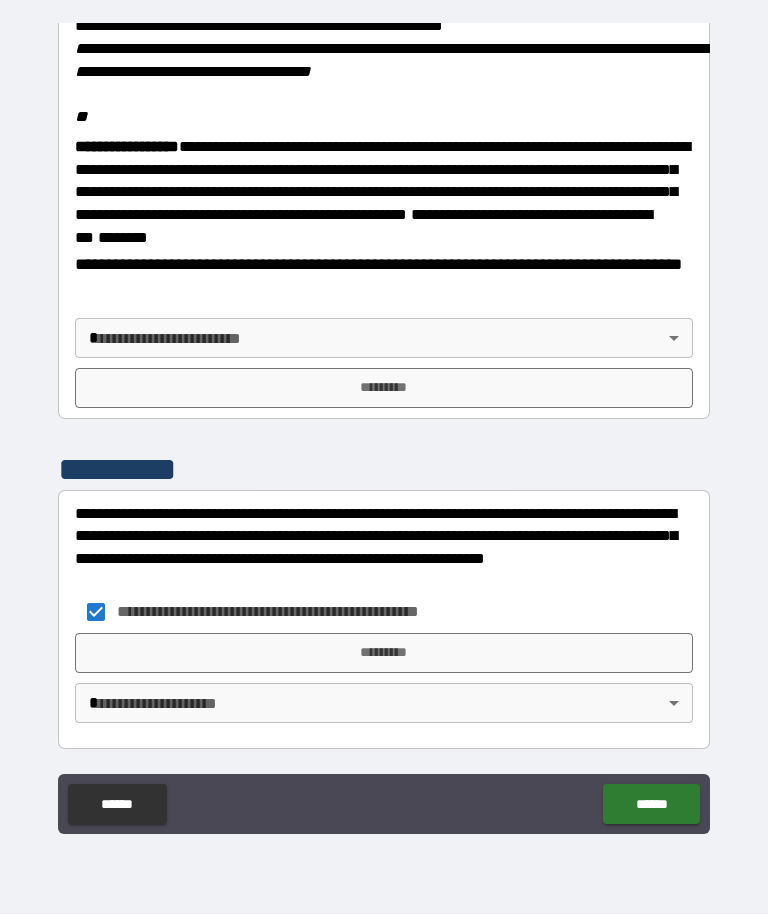 click on "*********" at bounding box center (384, 654) 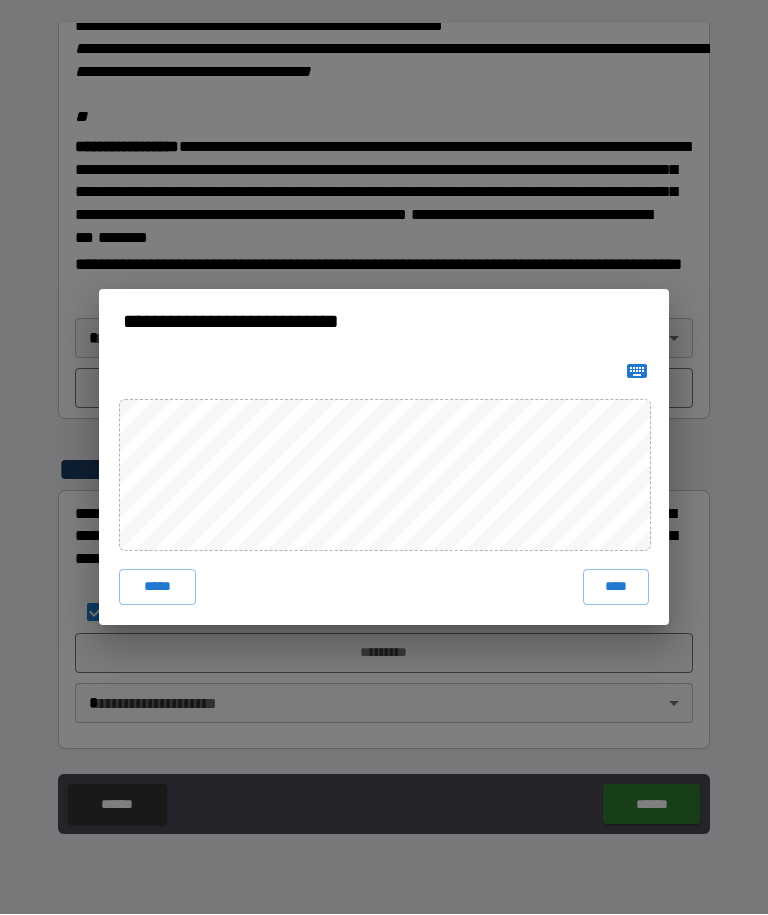 click on "****" at bounding box center [616, 588] 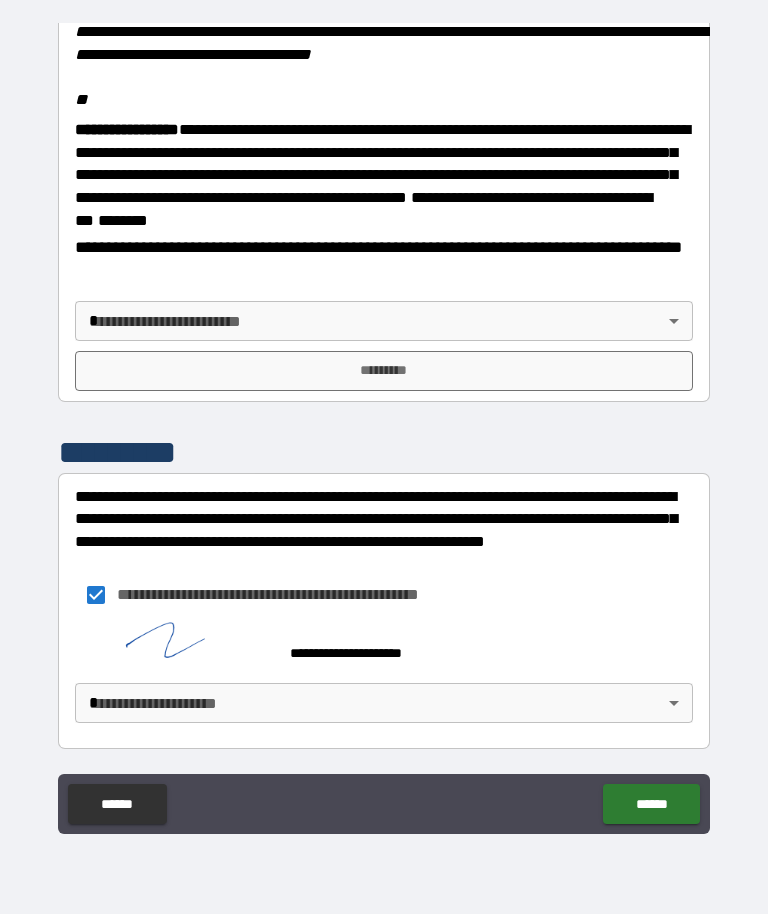 click on "******" at bounding box center (651, 805) 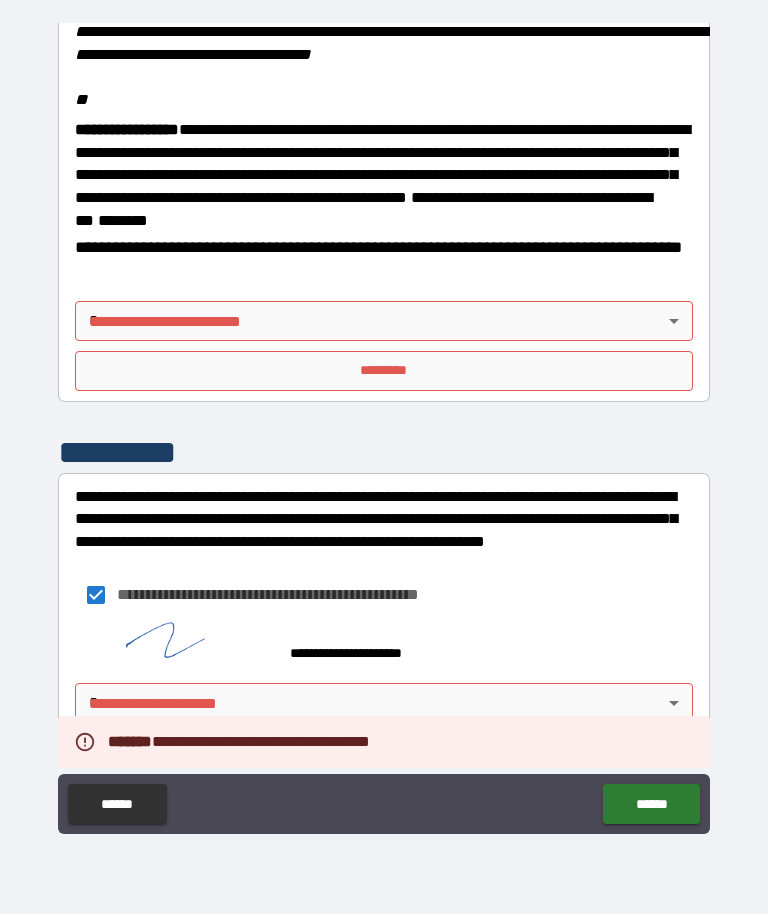 scroll, scrollTop: 2468, scrollLeft: 0, axis: vertical 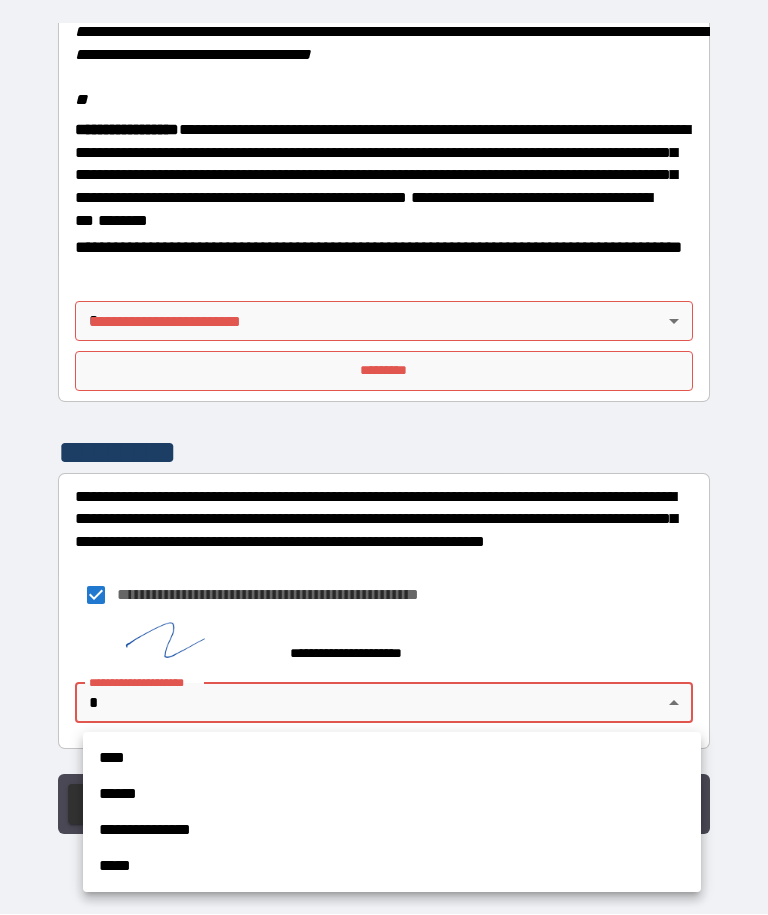 click on "****" at bounding box center [392, 759] 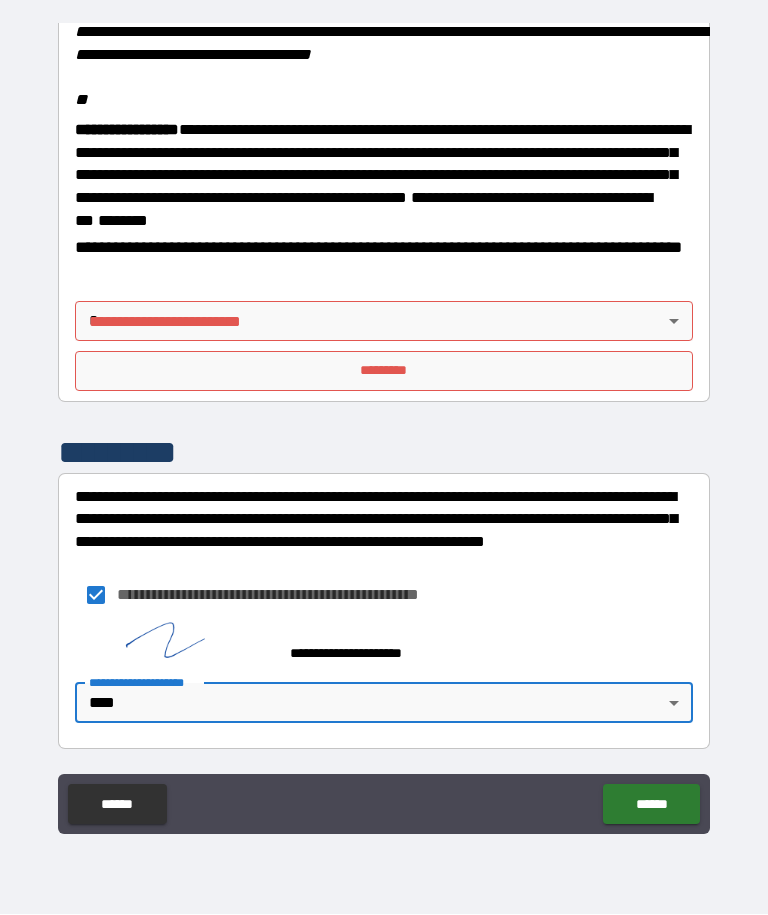 click on "******" at bounding box center (651, 805) 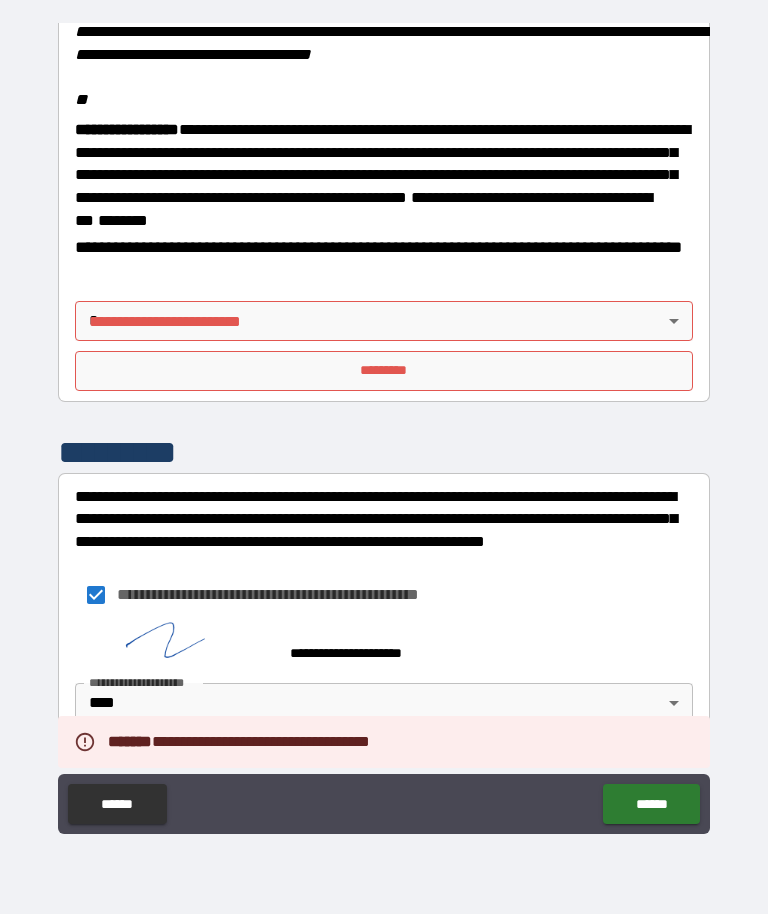 click on "******" at bounding box center [651, 805] 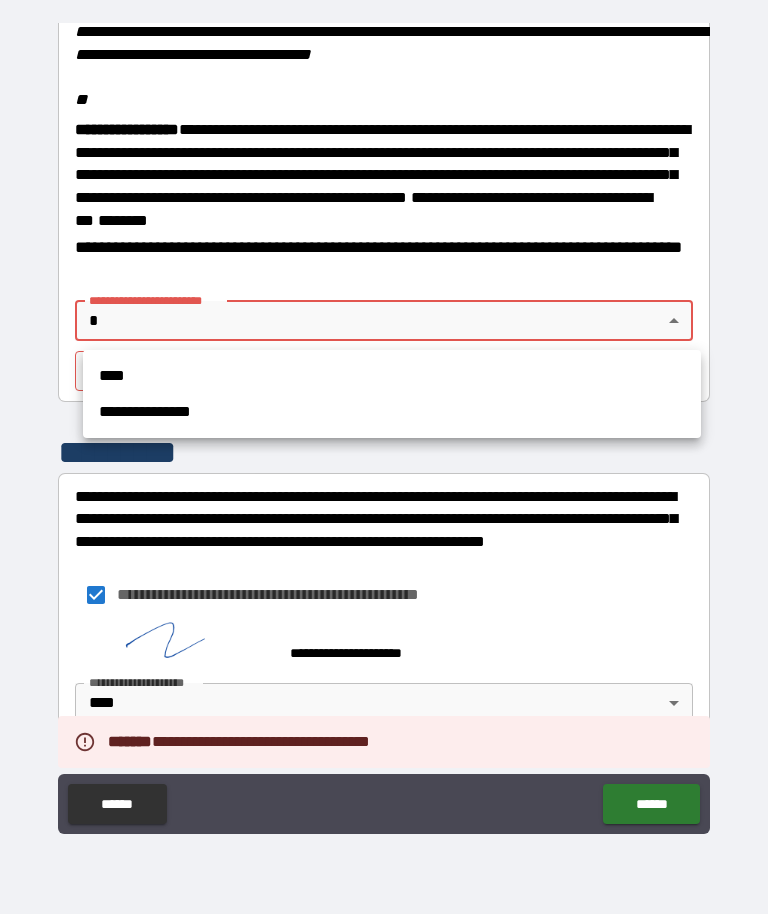 click on "****" at bounding box center [392, 377] 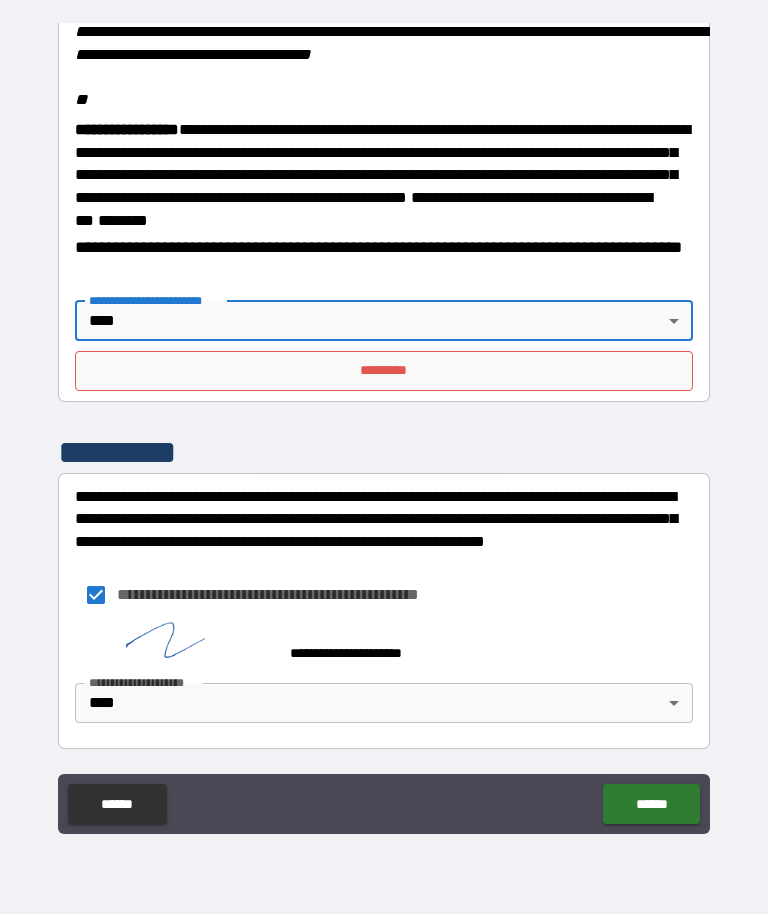 click on "*********" at bounding box center [384, 372] 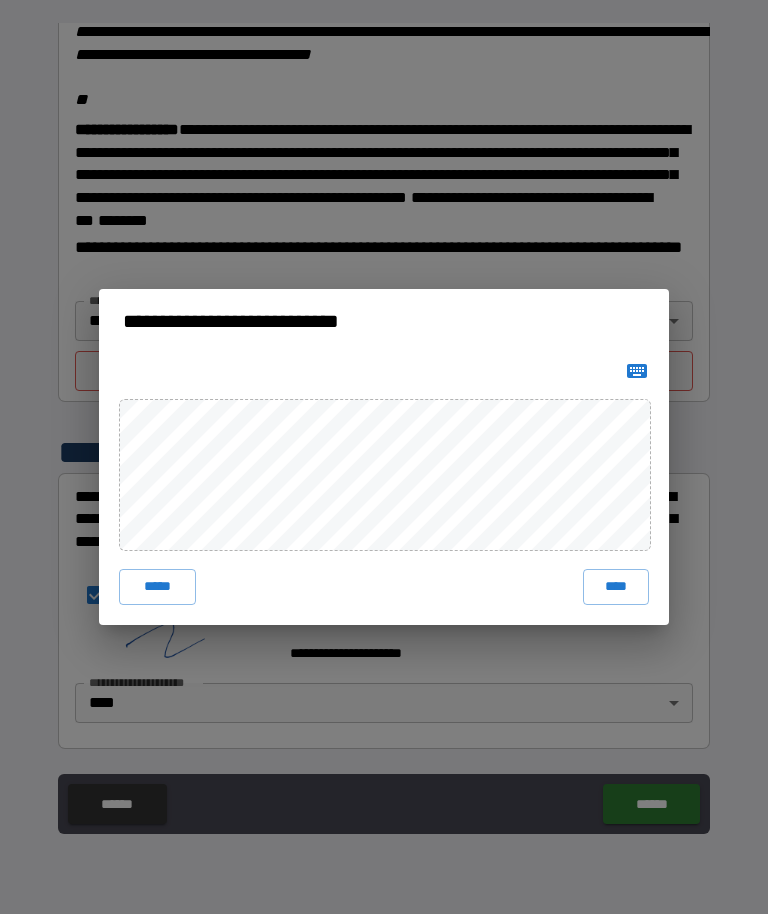 click on "****" at bounding box center (616, 588) 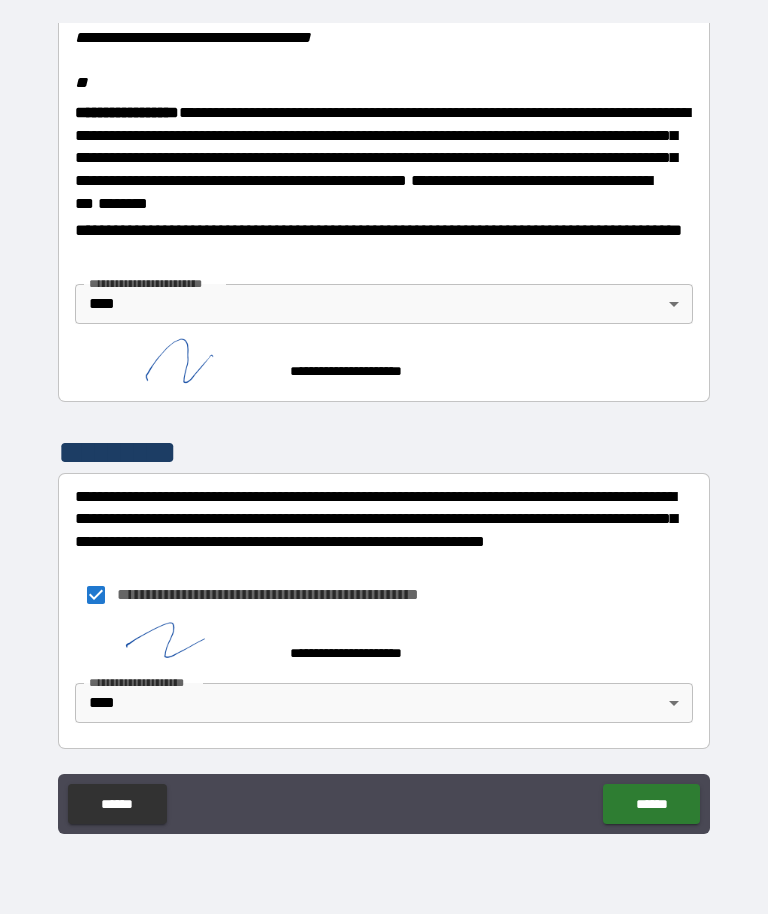 click on "******" at bounding box center [651, 805] 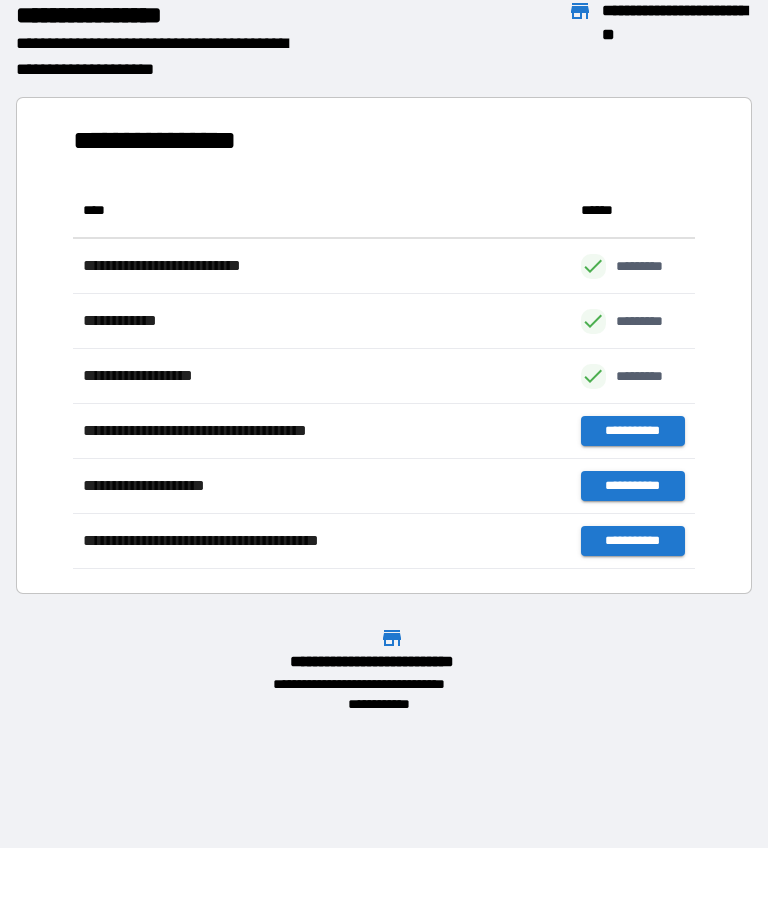scroll, scrollTop: 386, scrollLeft: 622, axis: both 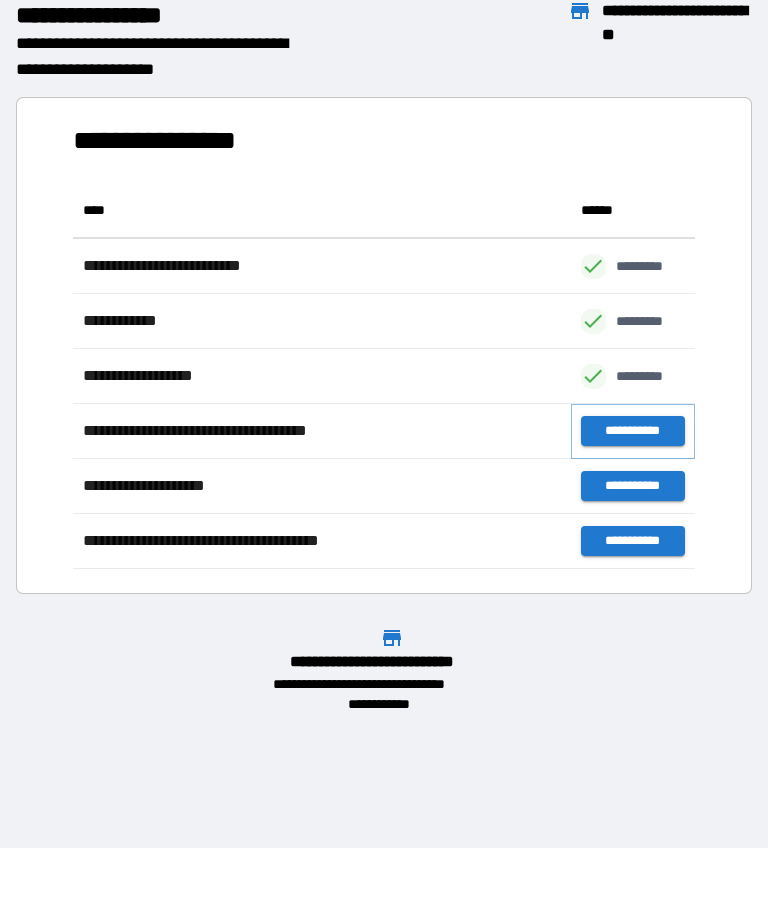 click on "**********" at bounding box center (633, 432) 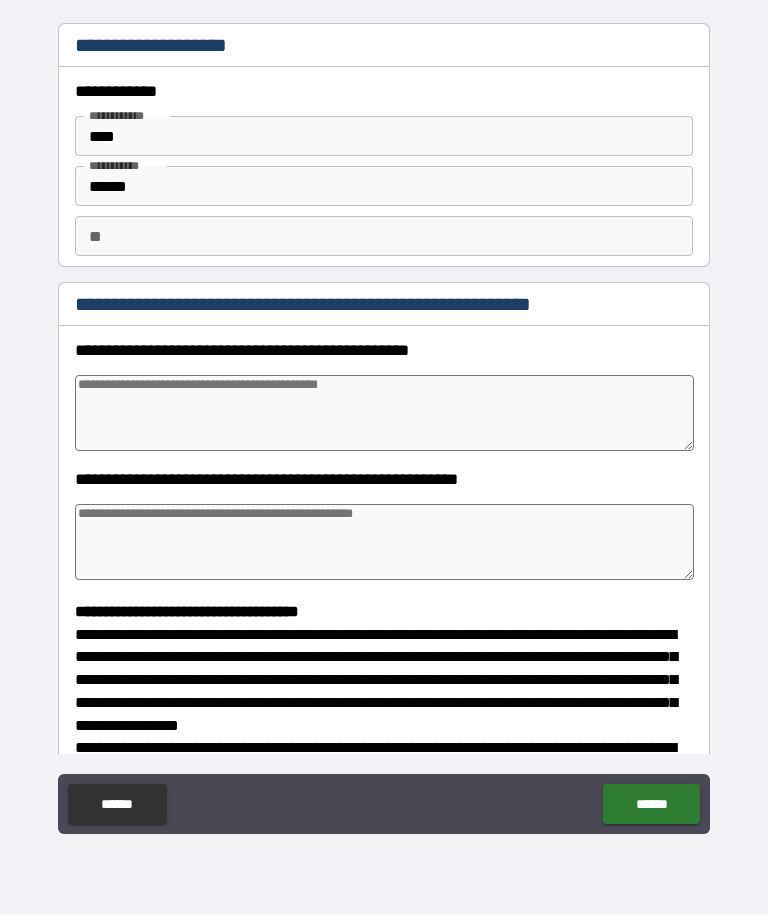 type on "*" 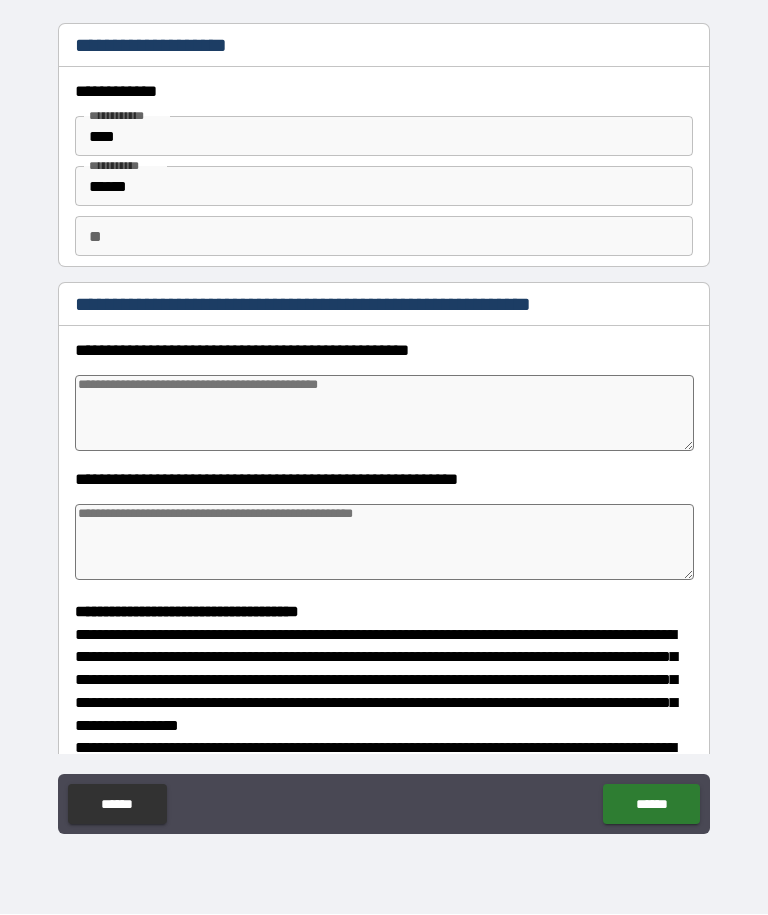 type on "*" 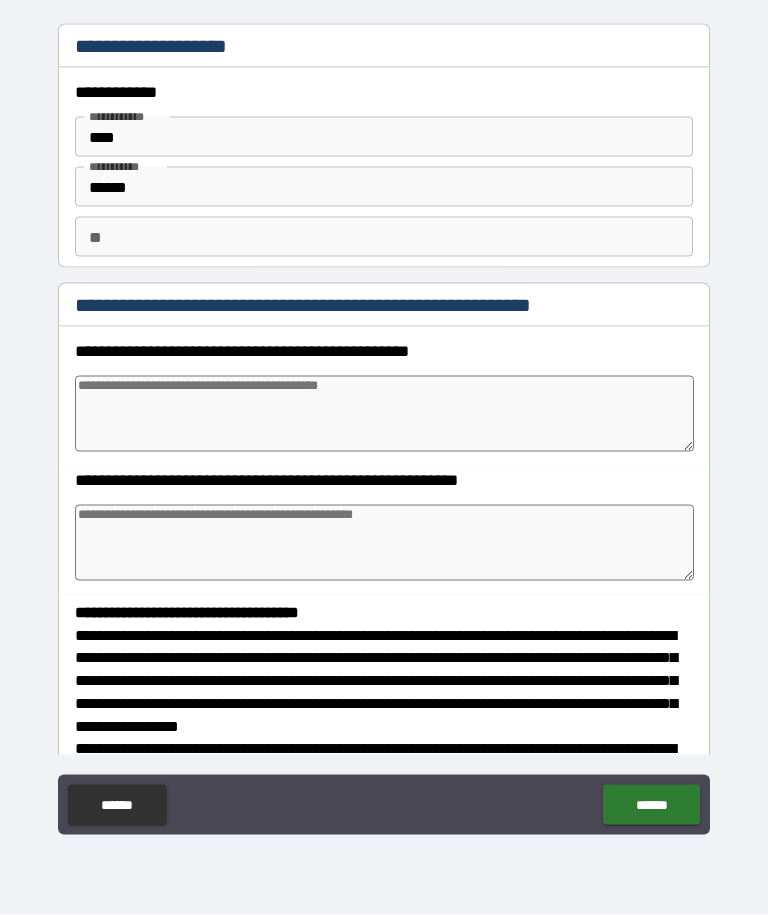 type on "*" 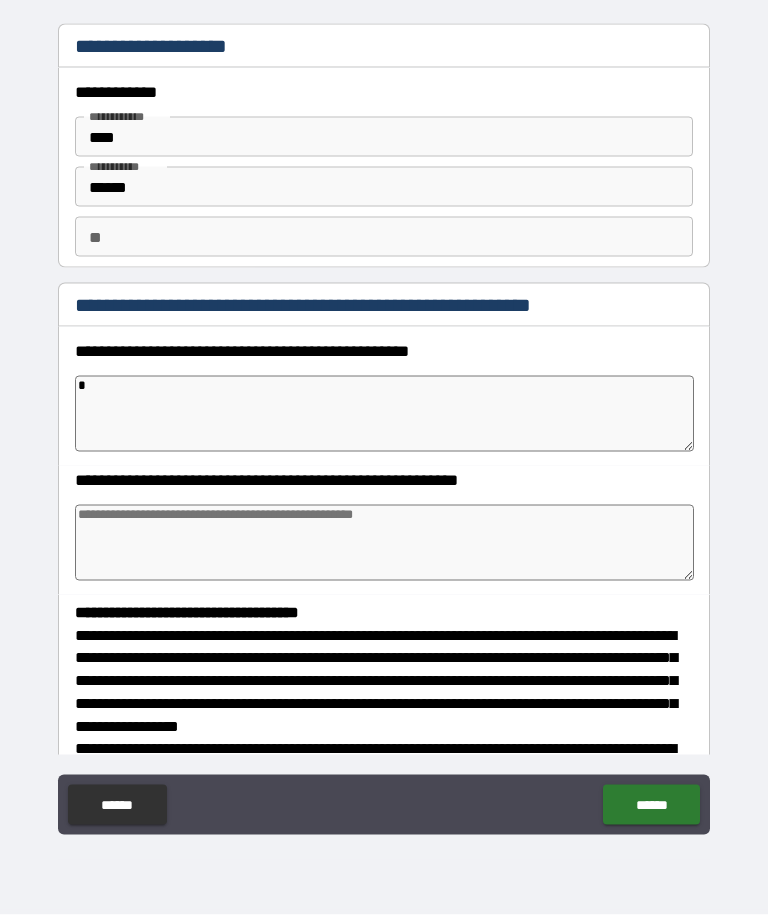 type on "*" 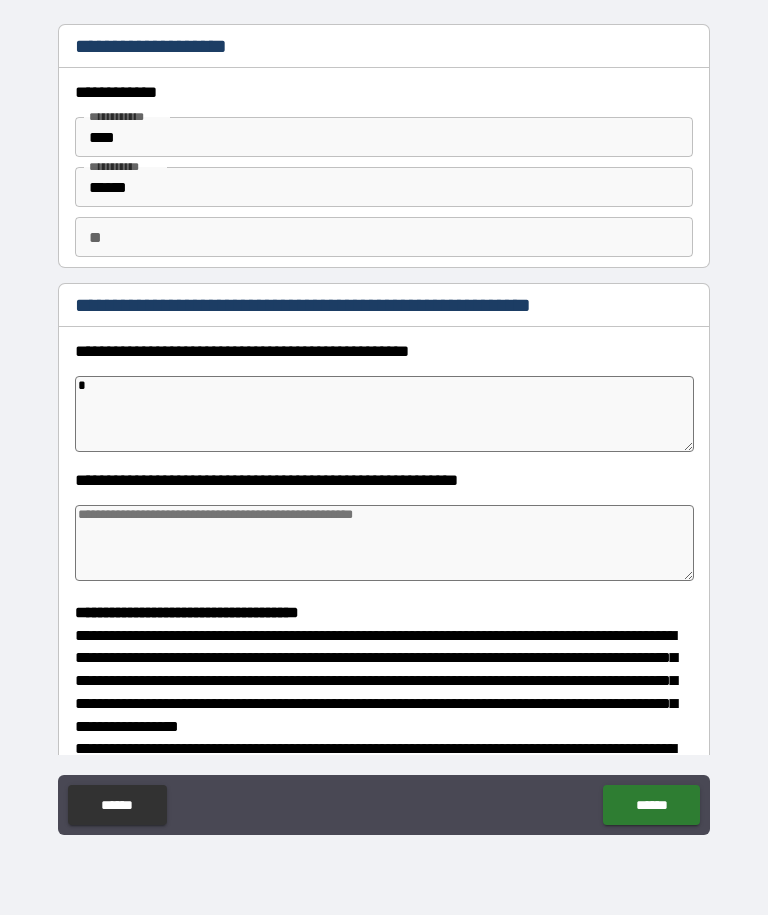 type on "*" 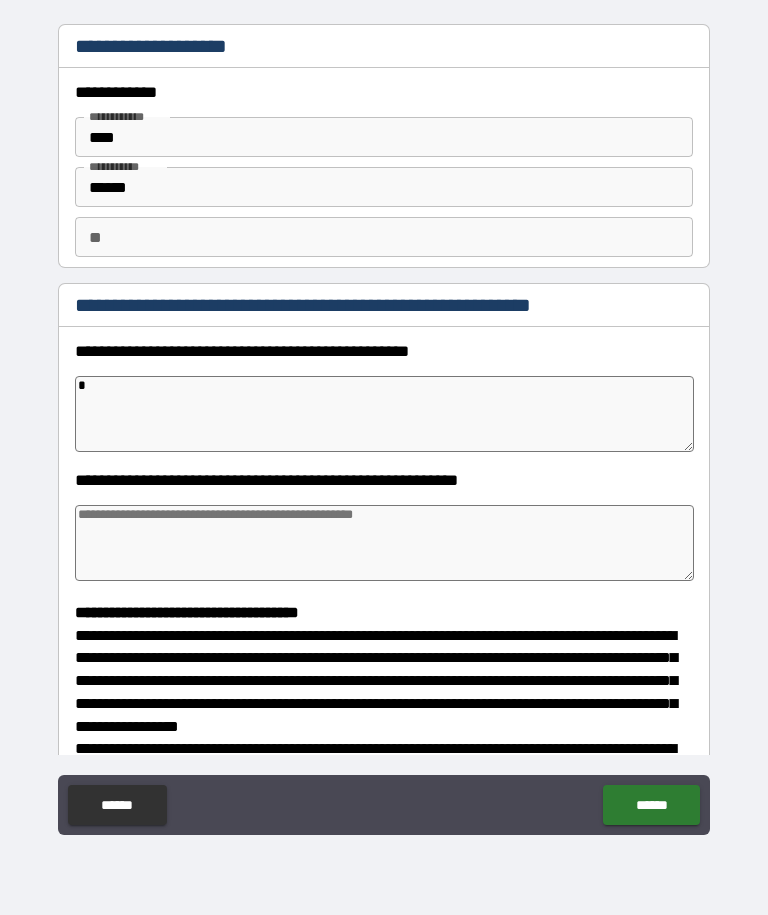 type on "*" 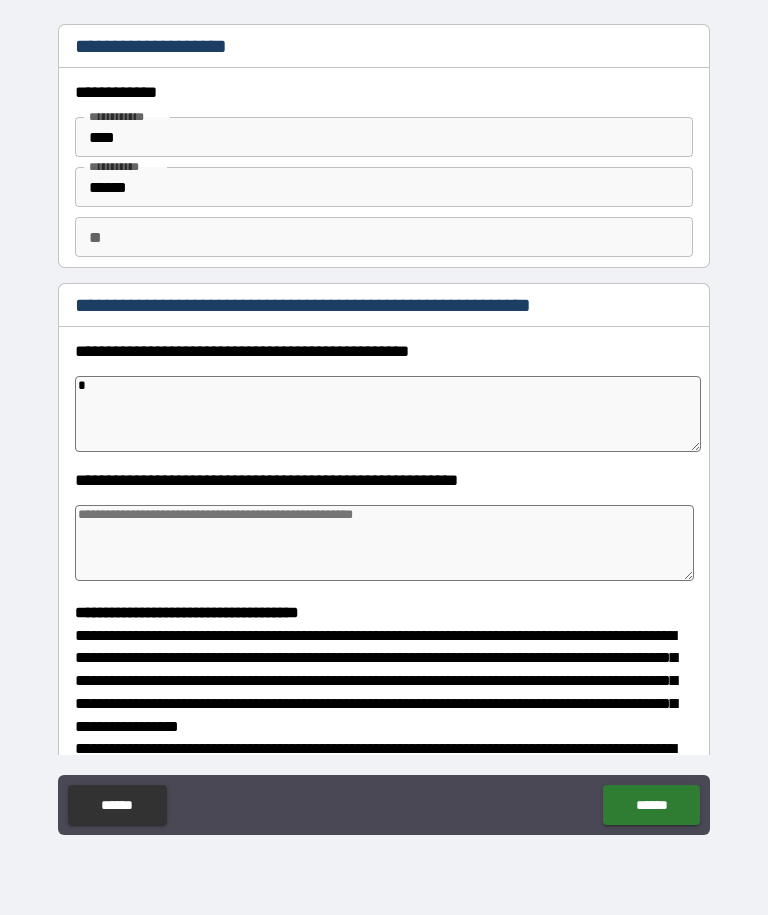 type on "**" 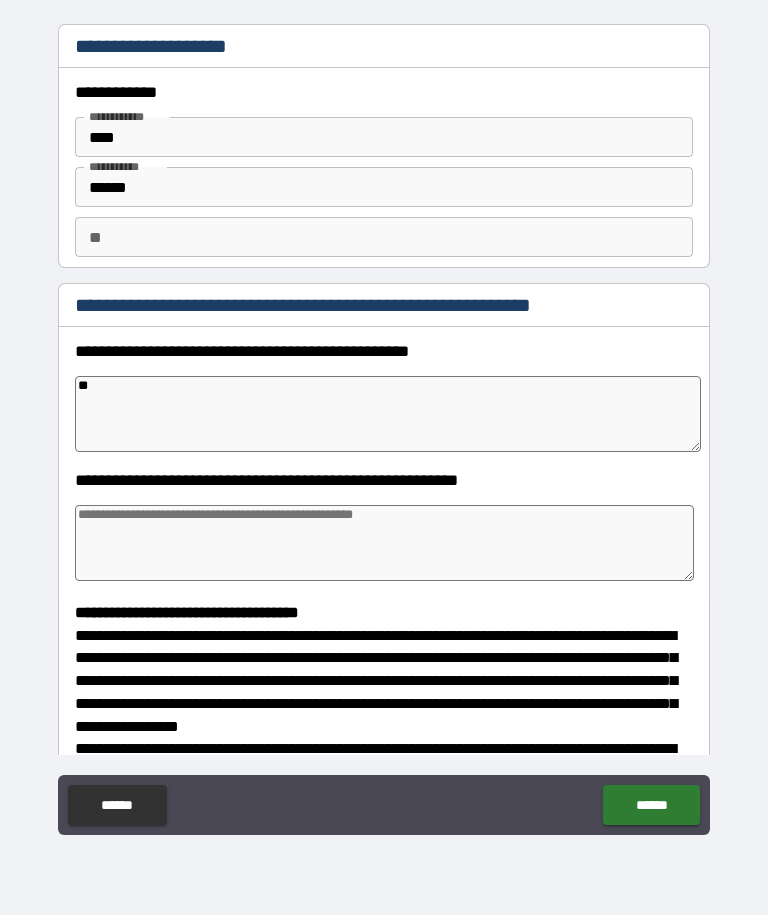 type on "*" 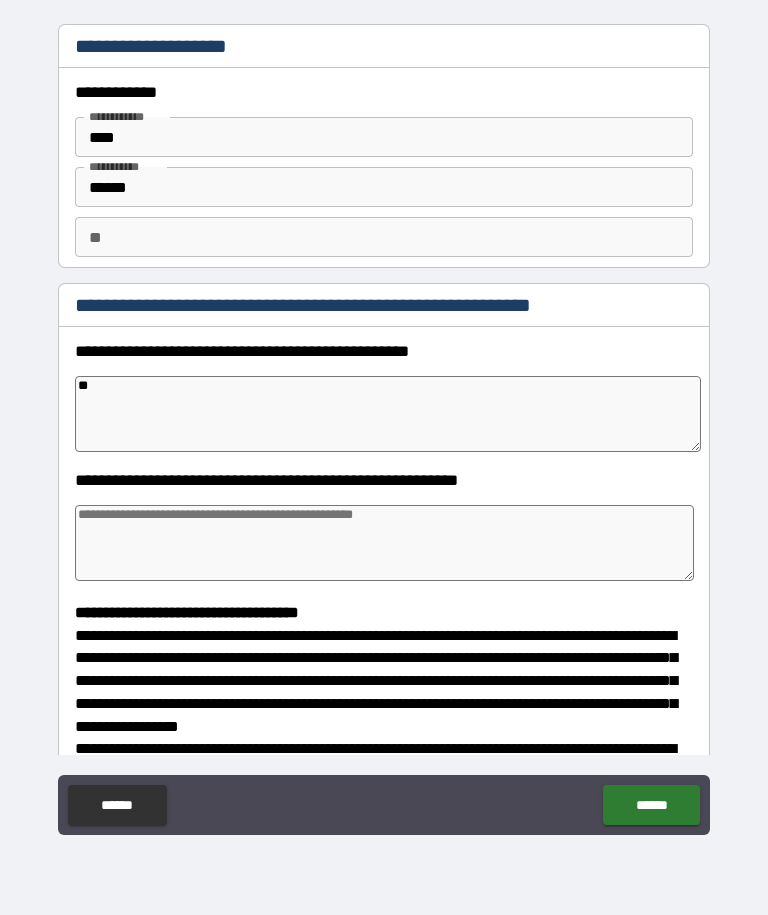 type on "***" 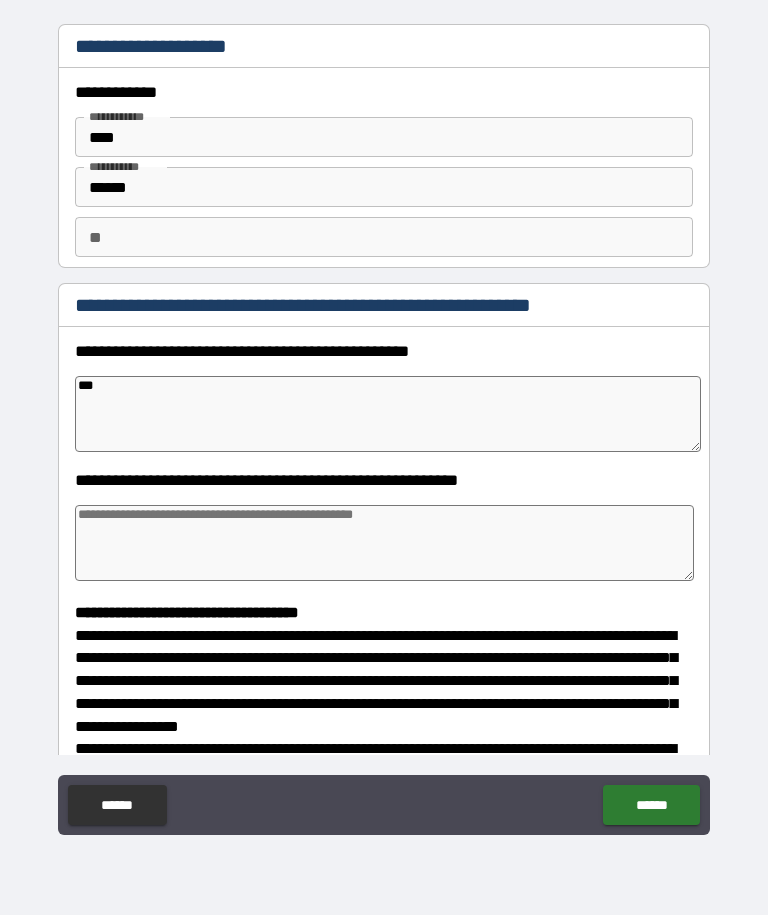 type on "*" 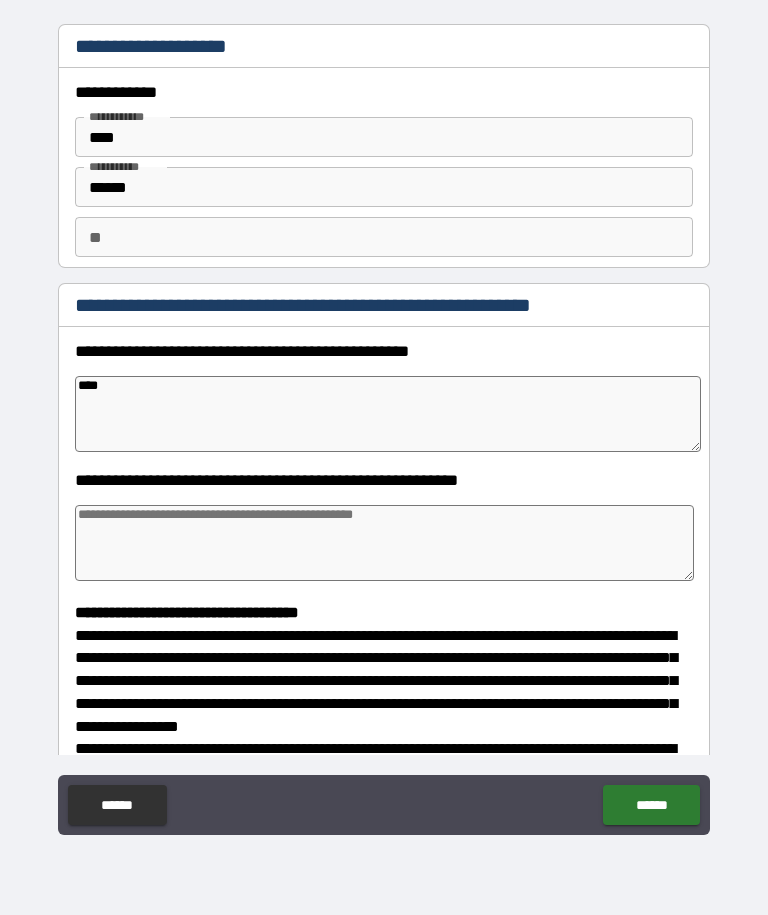 type on "*" 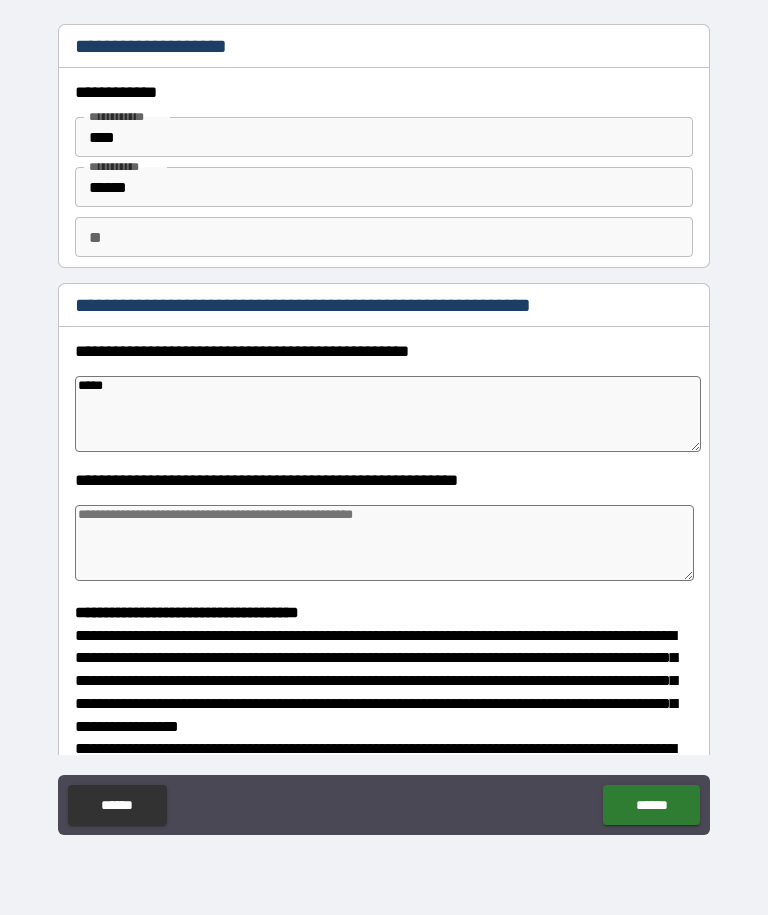 type on "*" 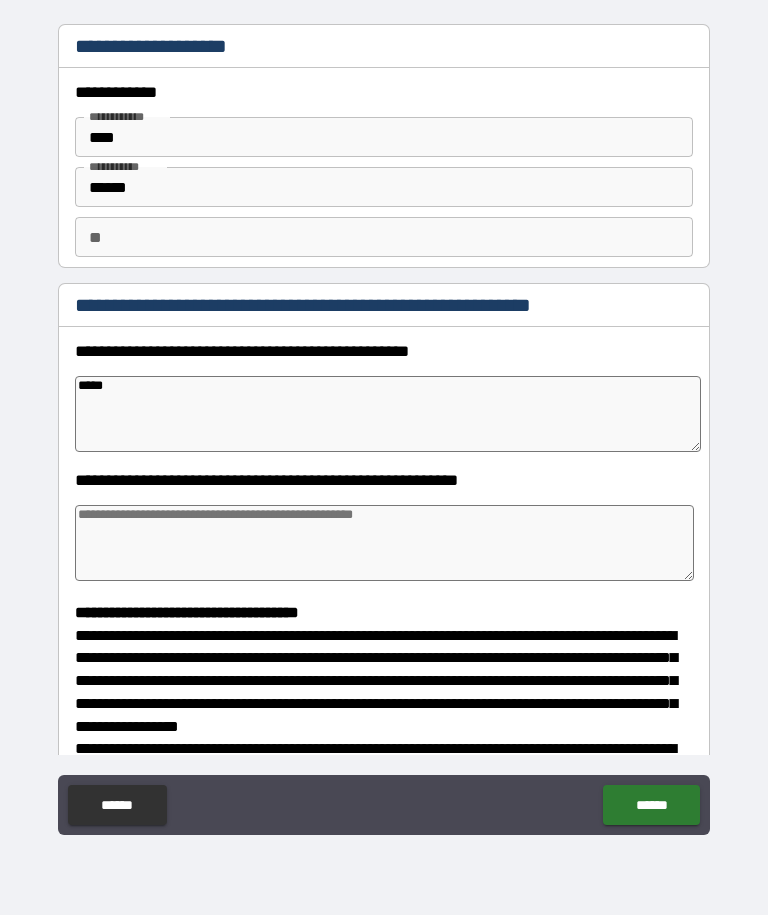 type on "*****" 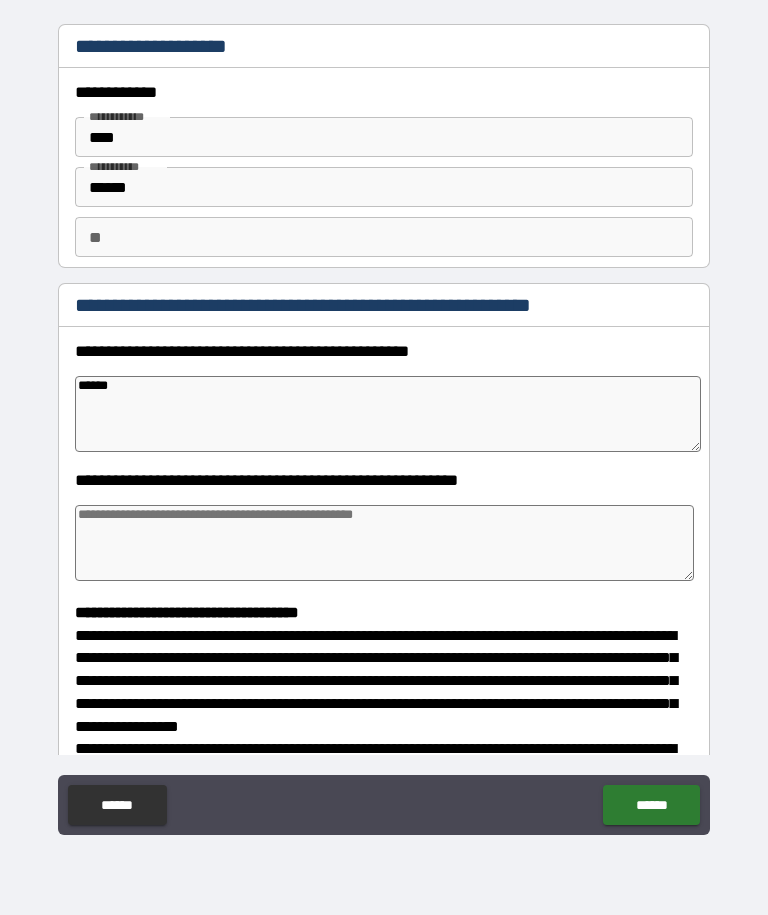 type on "*" 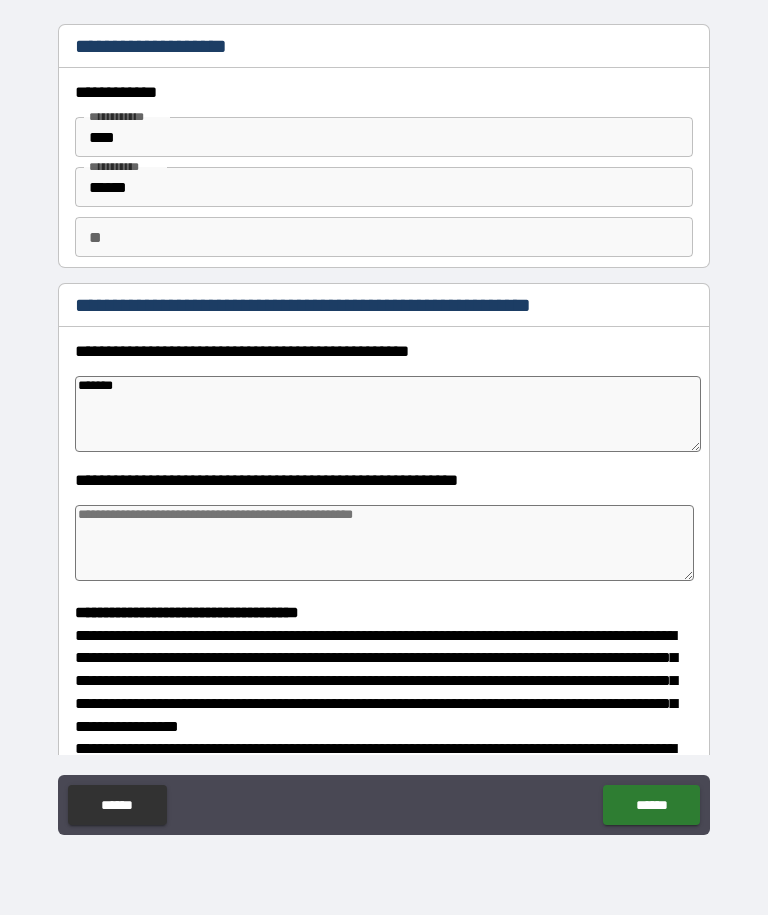 type on "*" 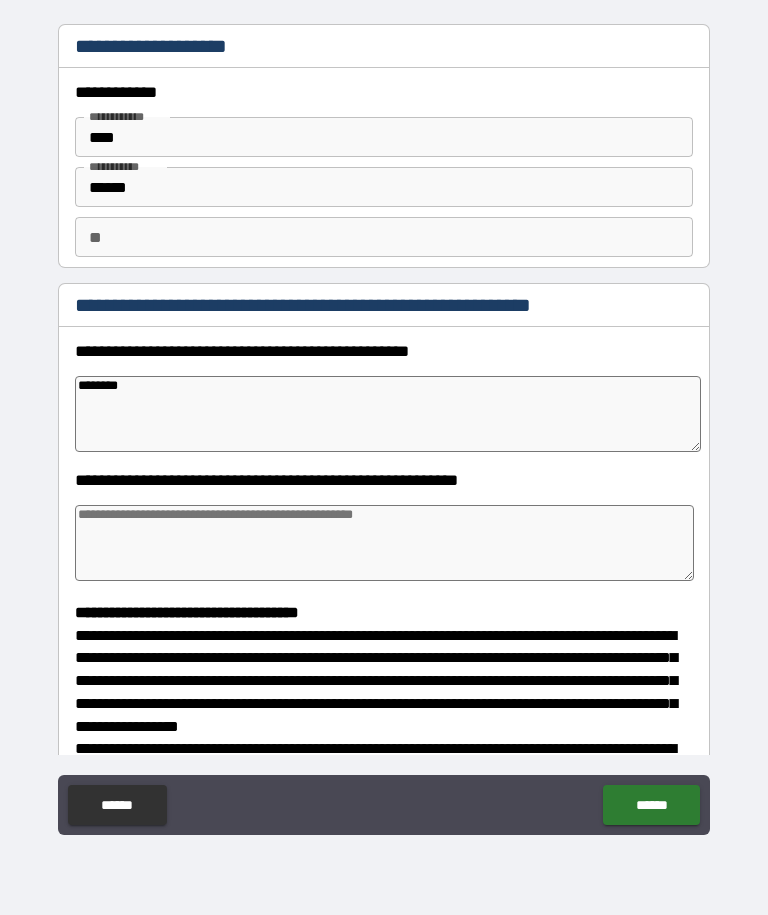 type on "*" 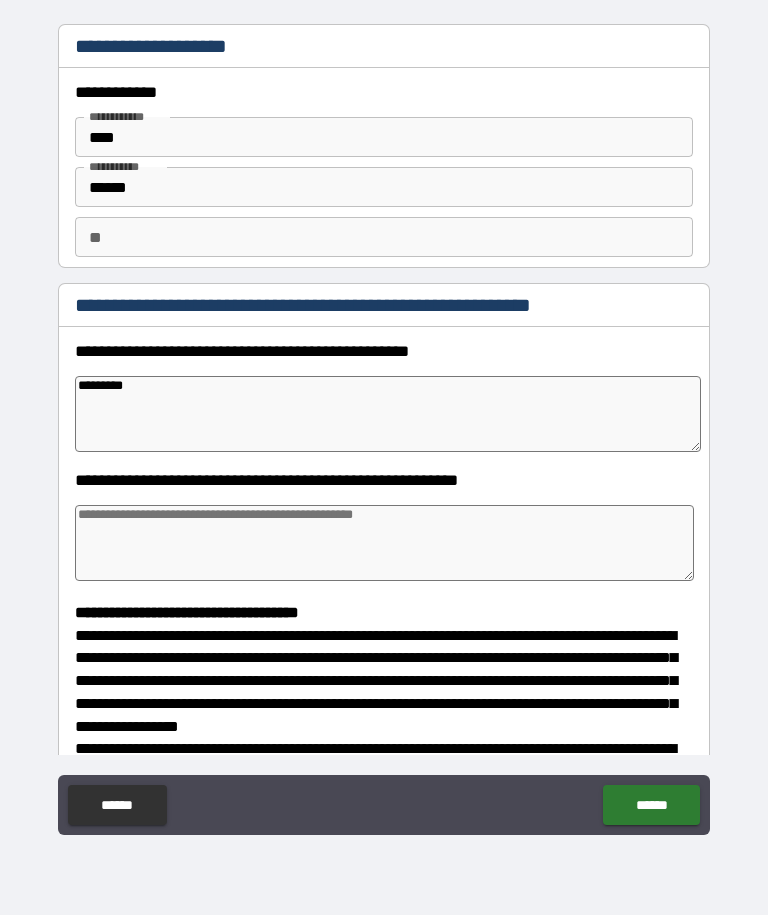 type on "*" 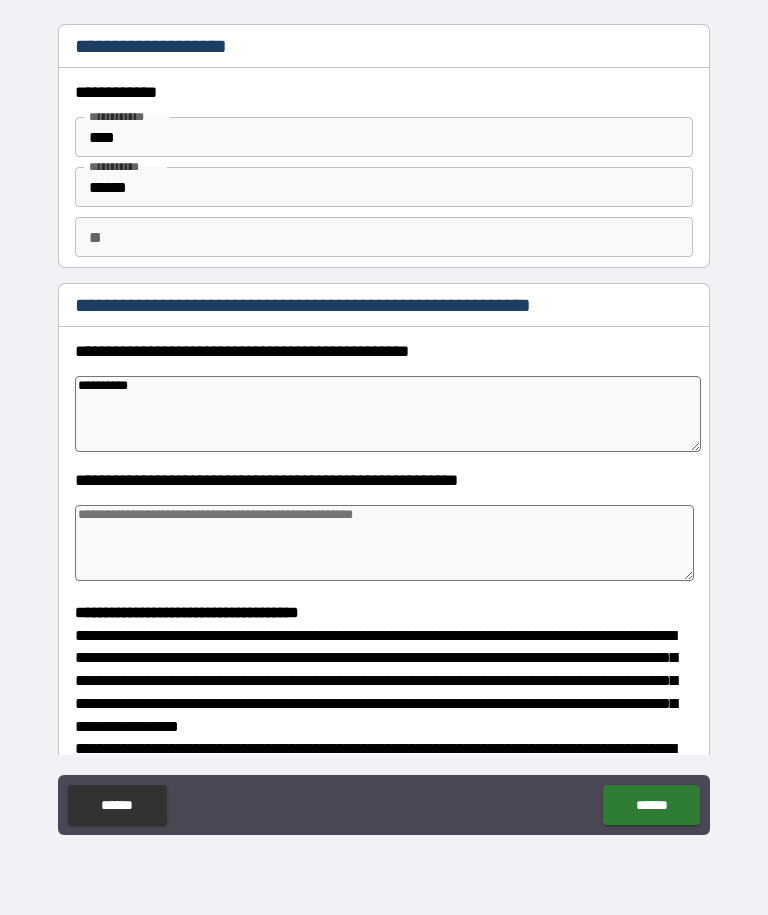 type on "*" 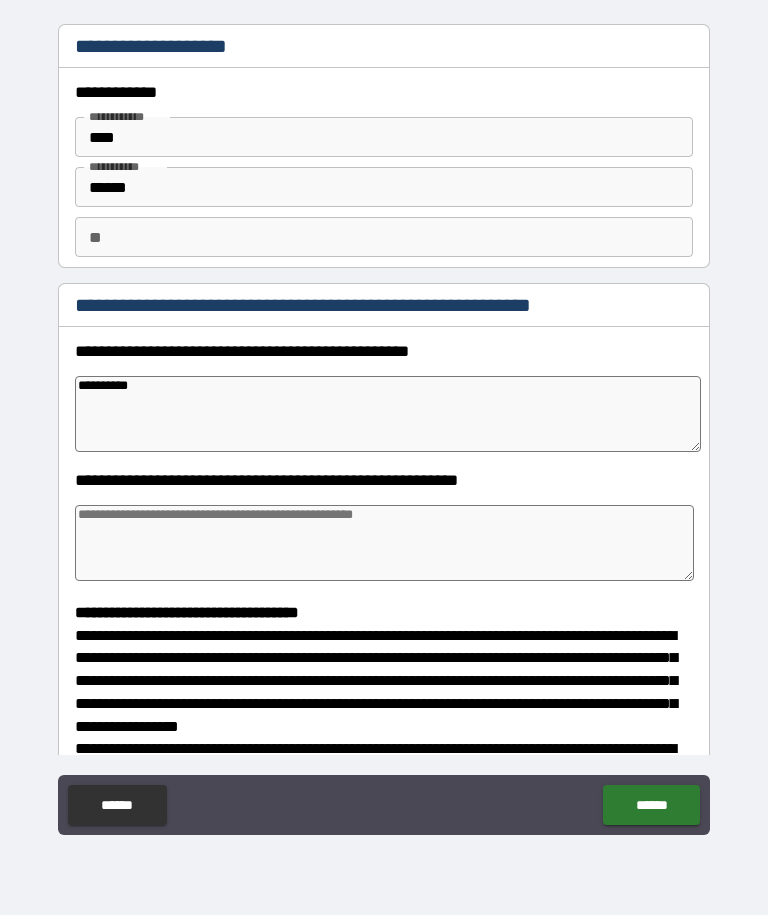type on "**********" 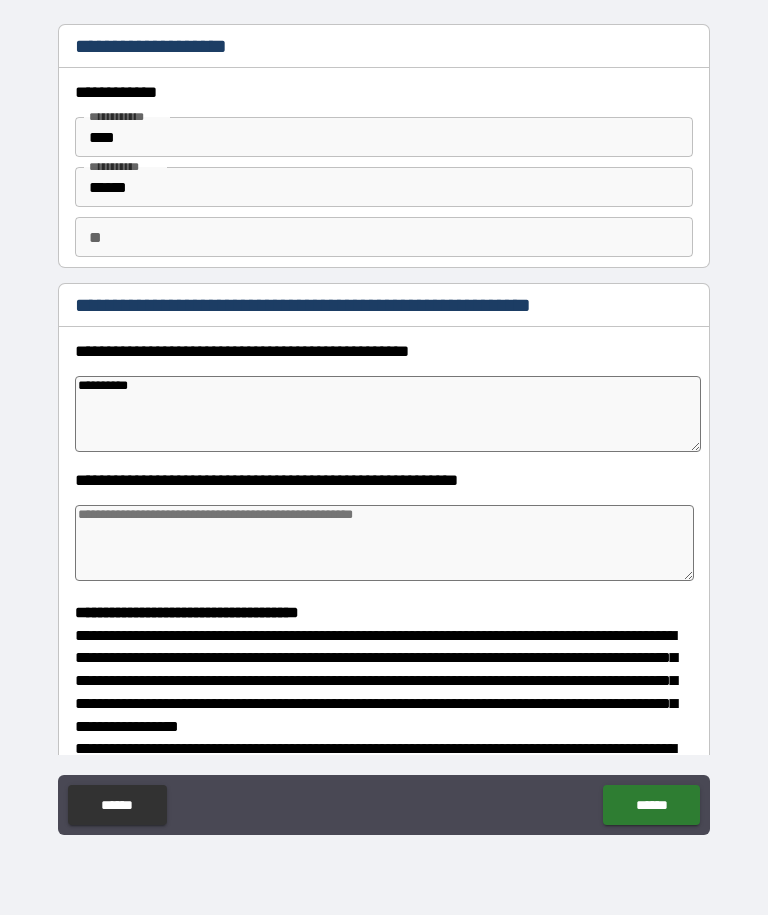 type on "*" 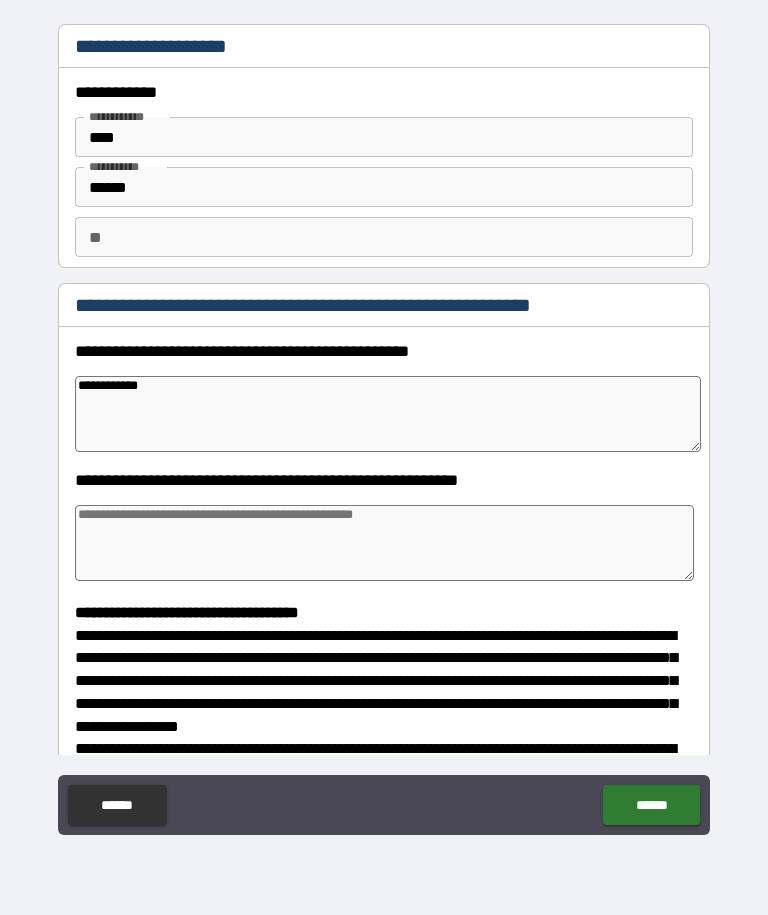 type on "**********" 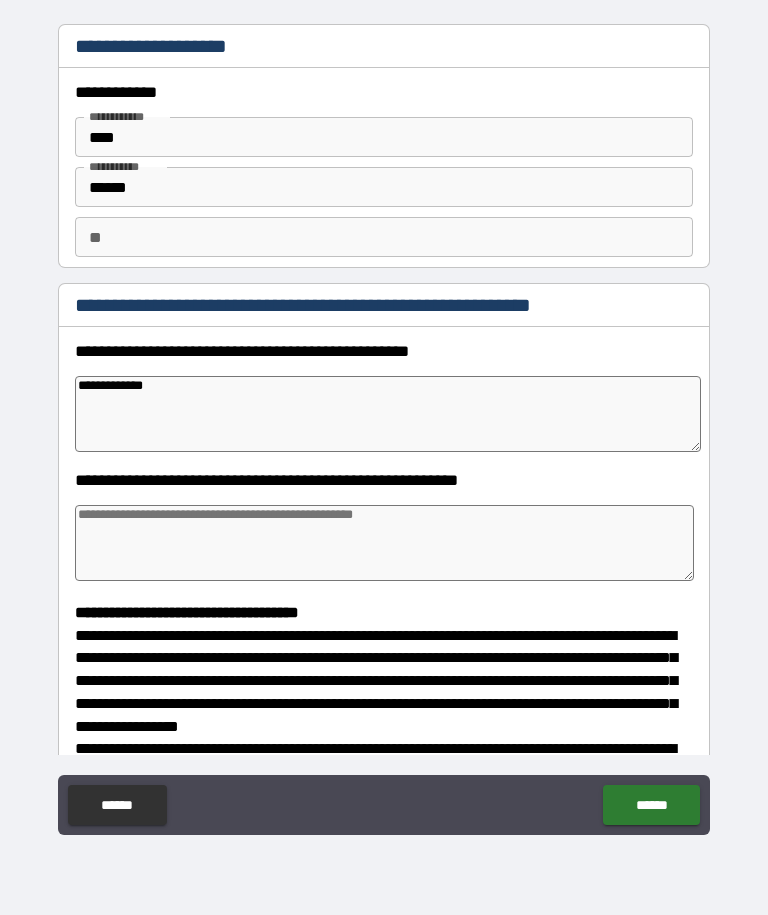 type on "*" 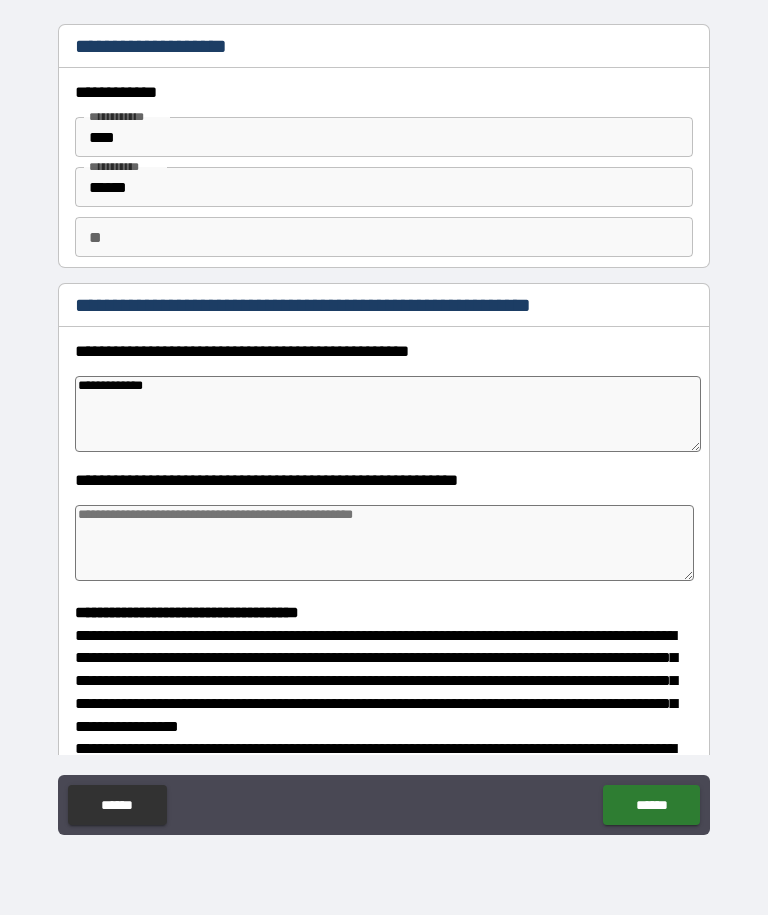 type on "*" 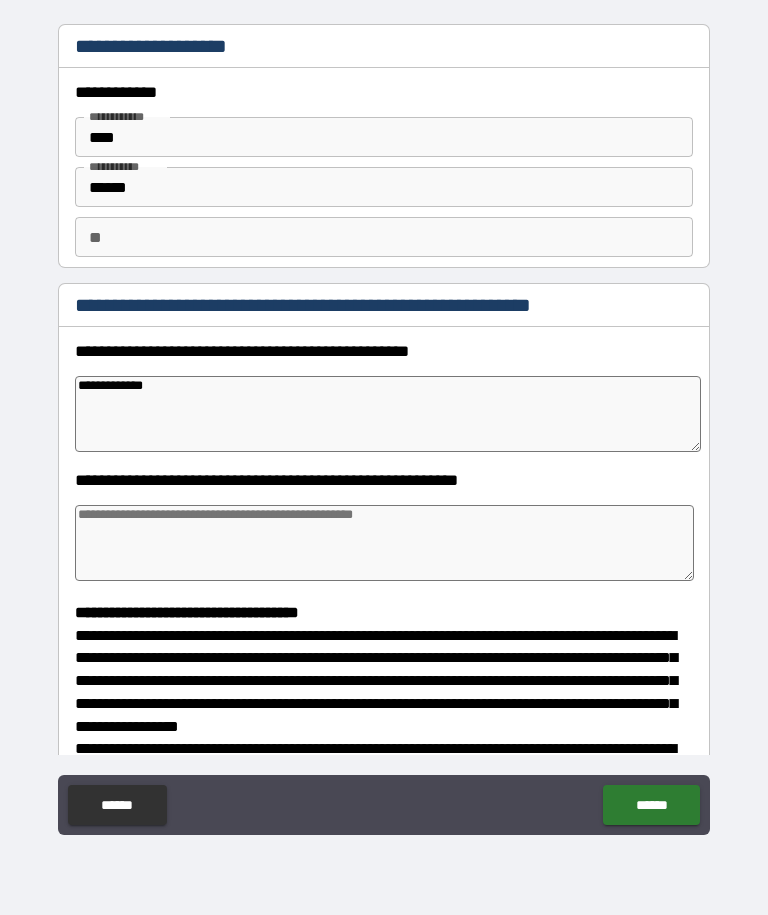 type on "*" 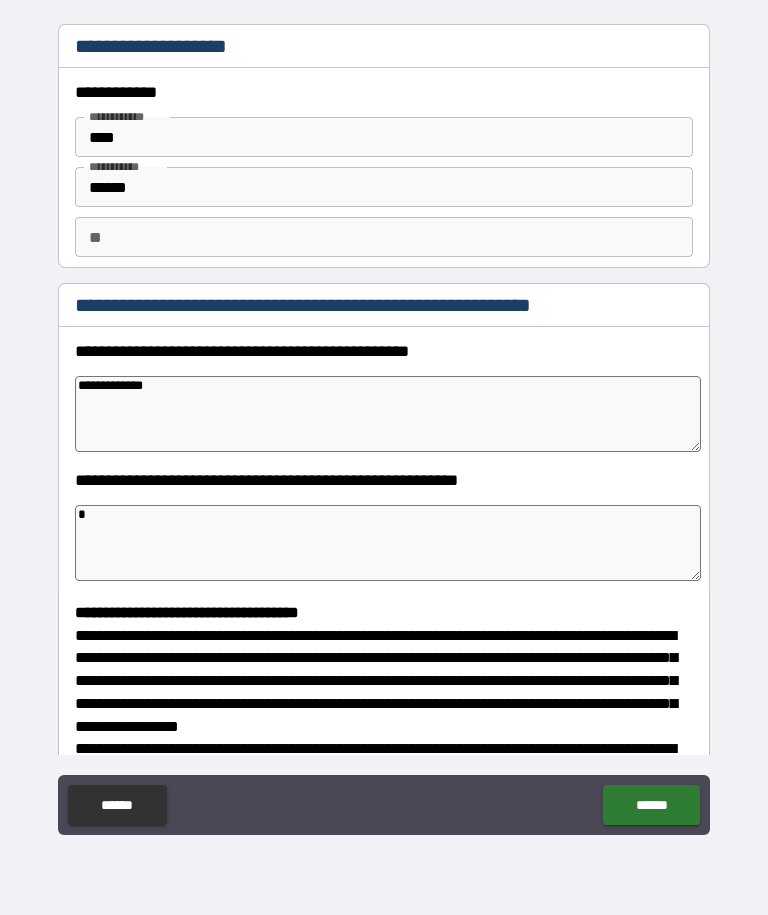 type on "*" 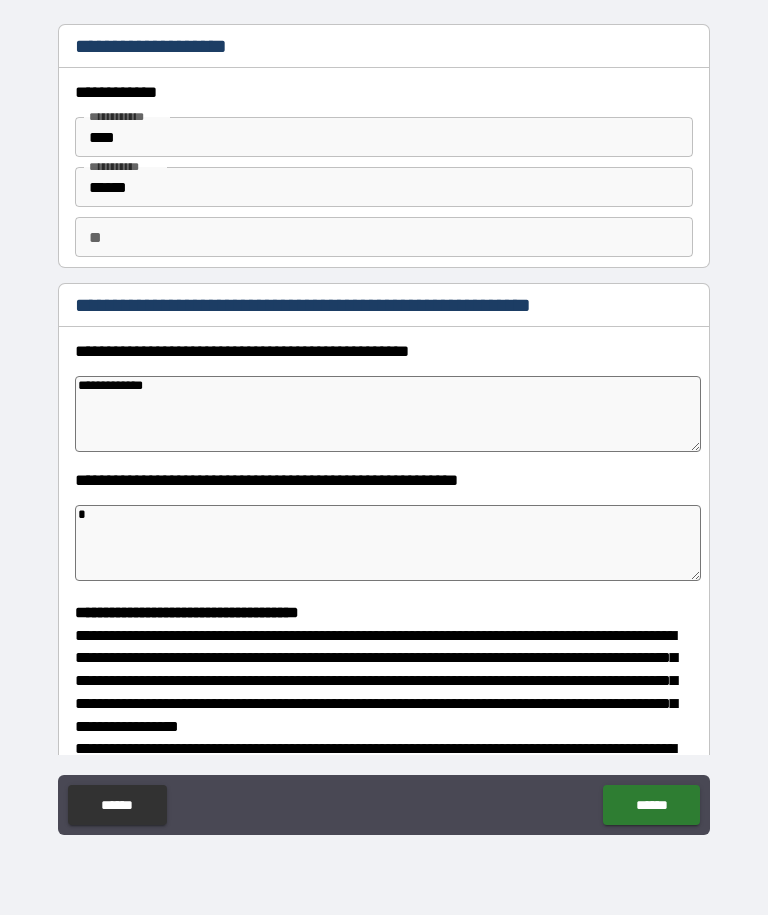 type on "*" 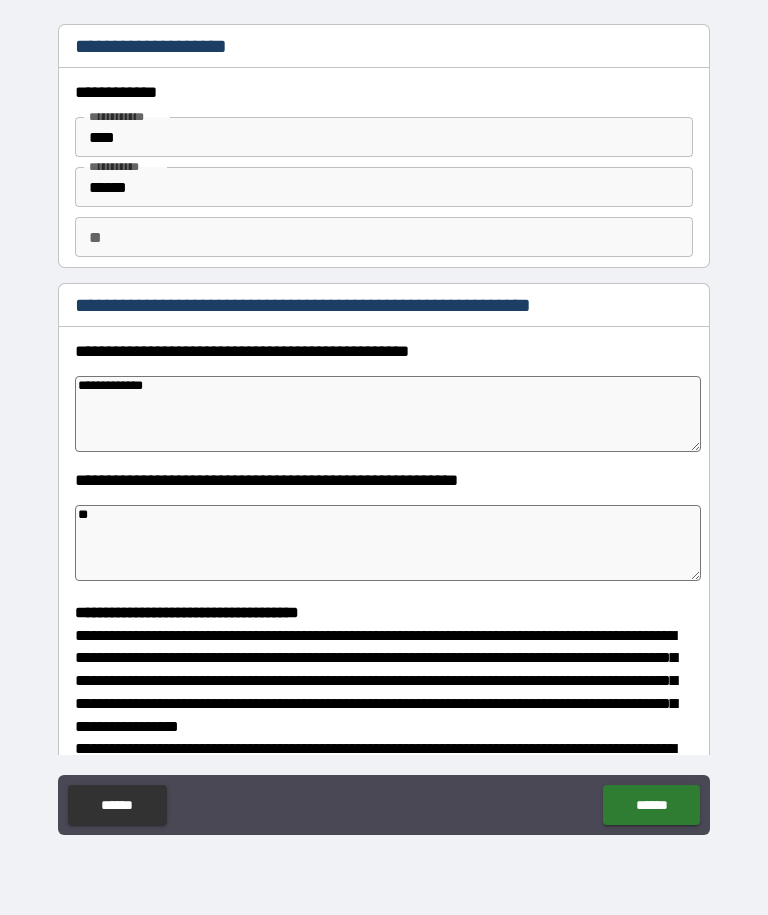 type on "*" 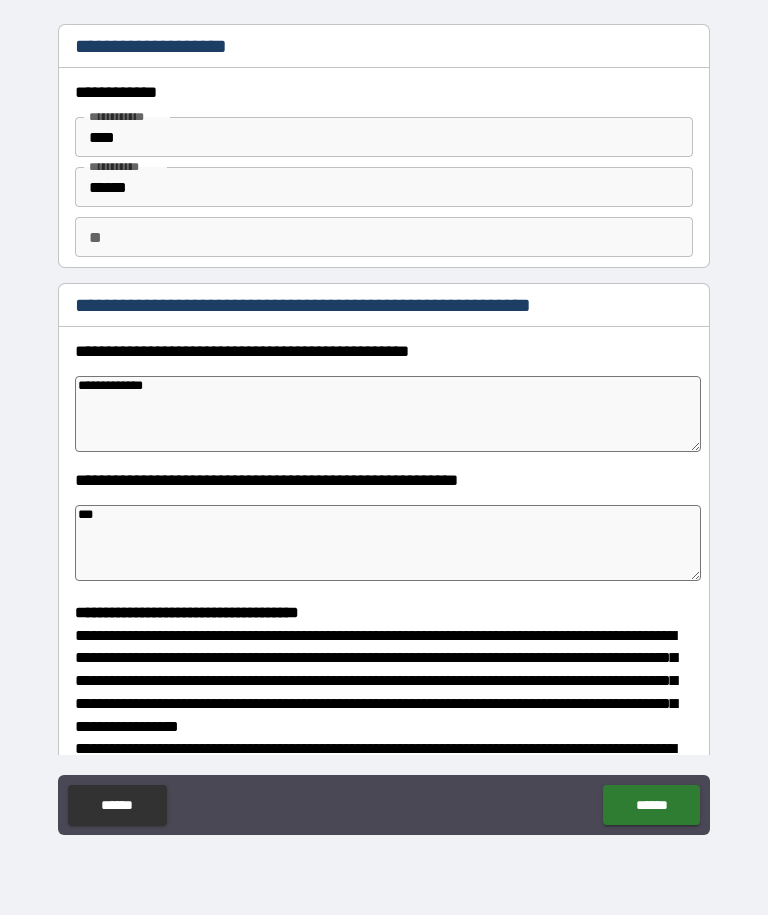 type on "*" 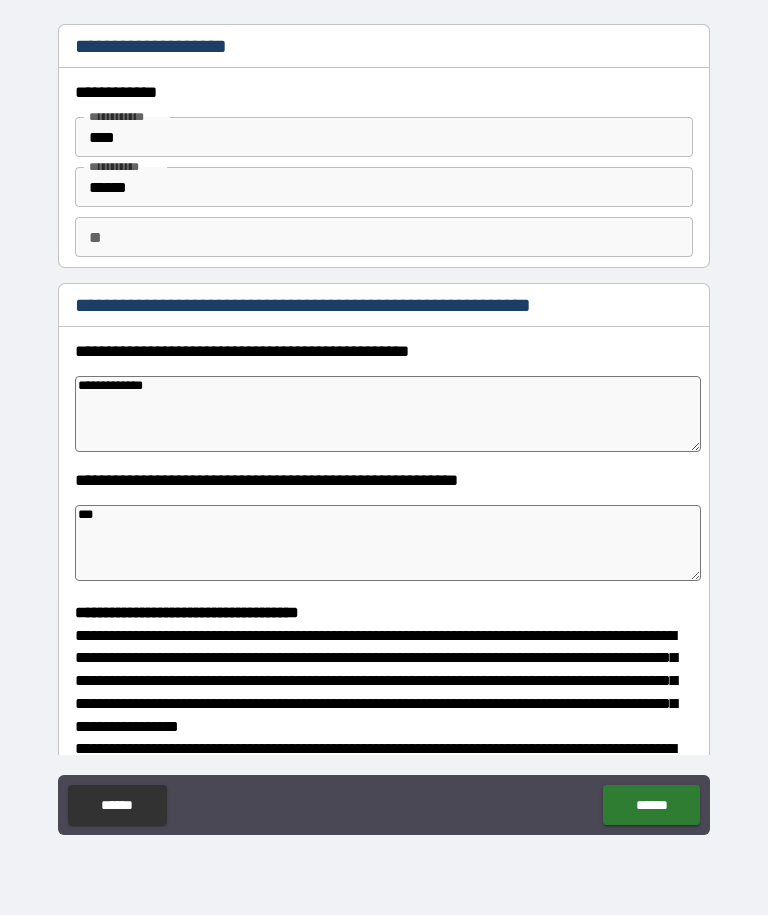 type on "**" 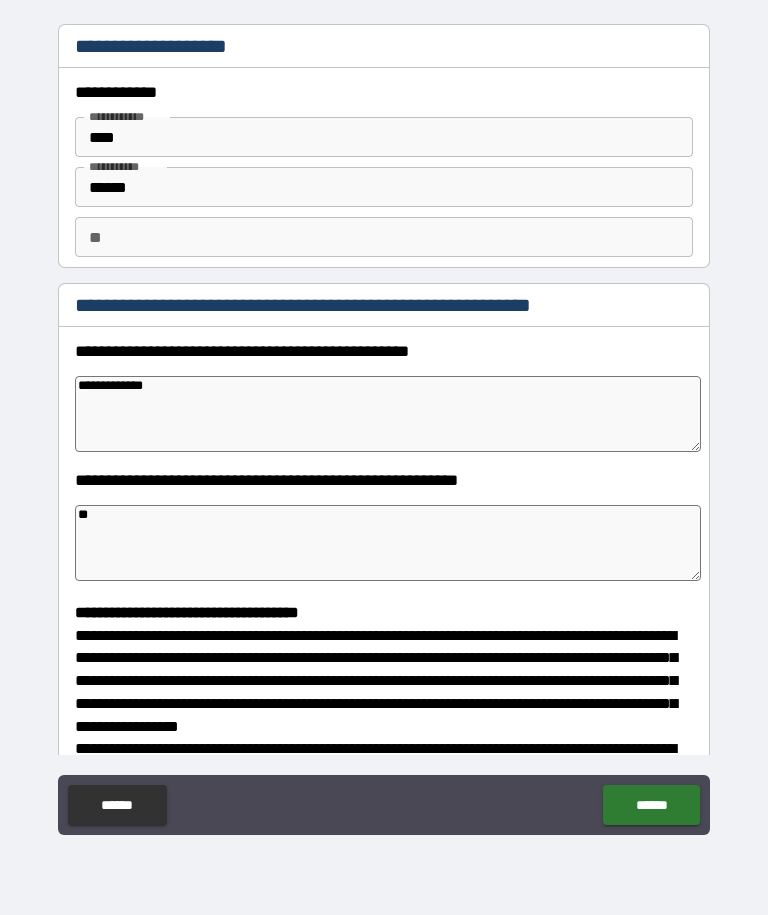 type on "*" 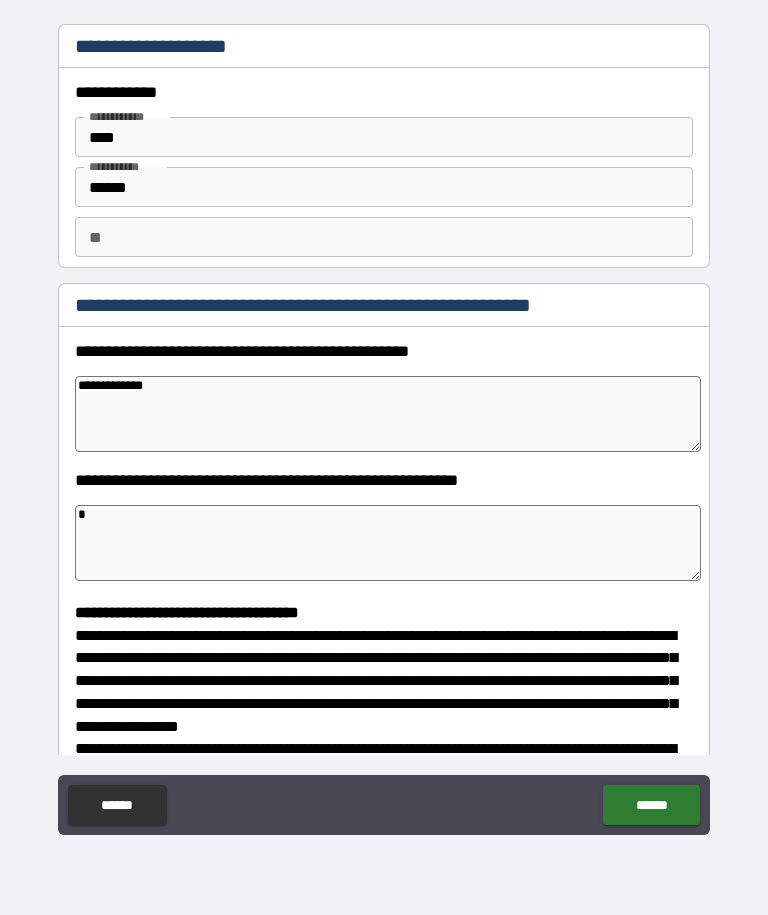 type on "*" 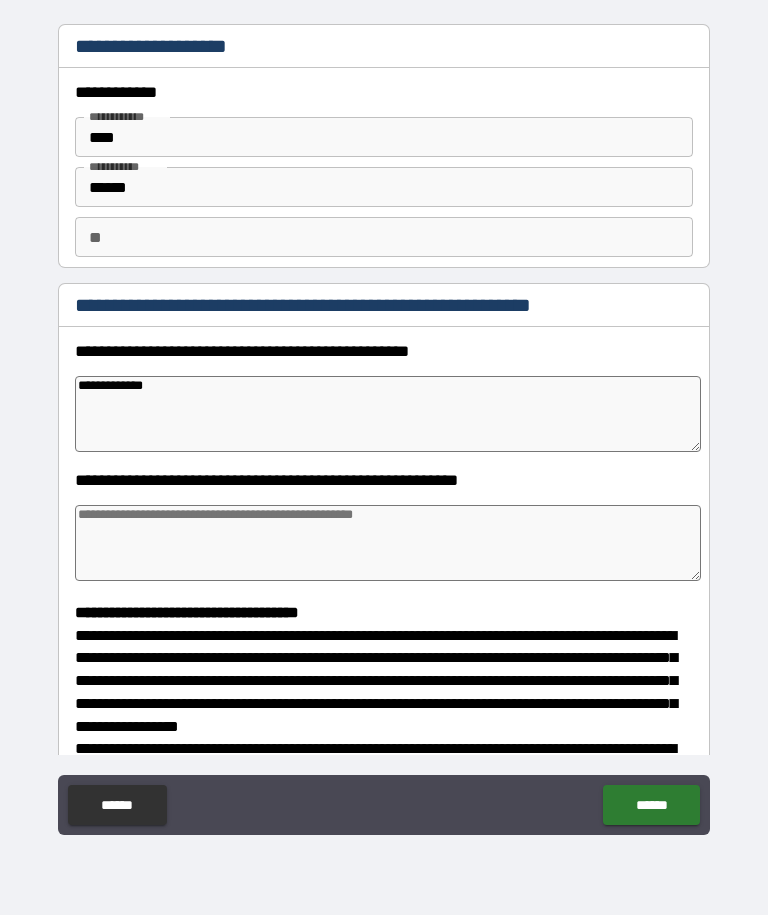 type on "*" 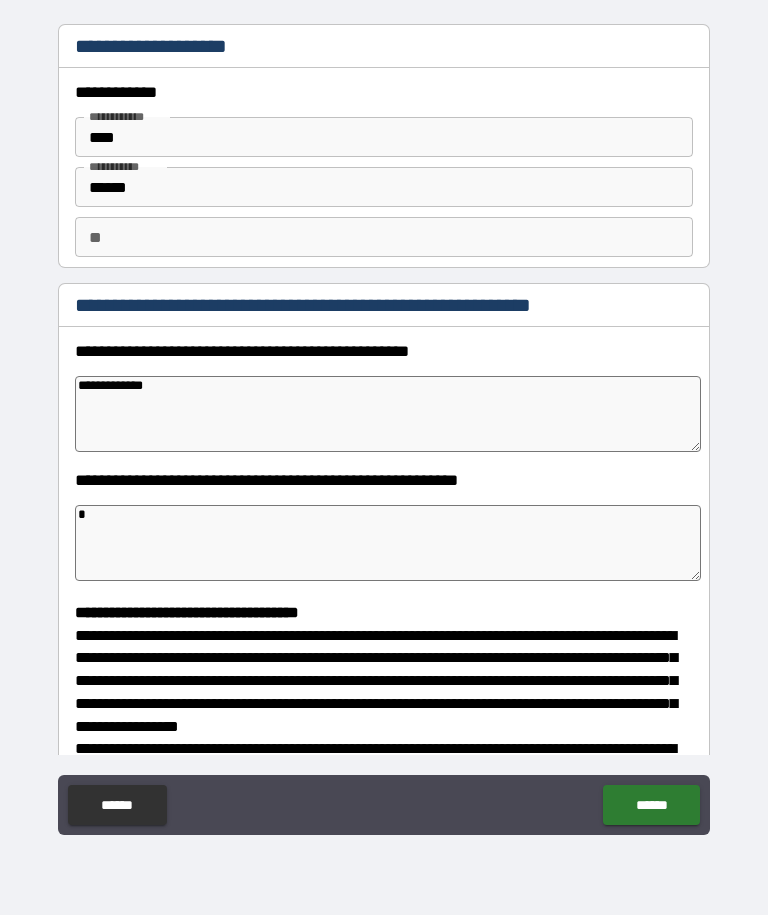 type on "*" 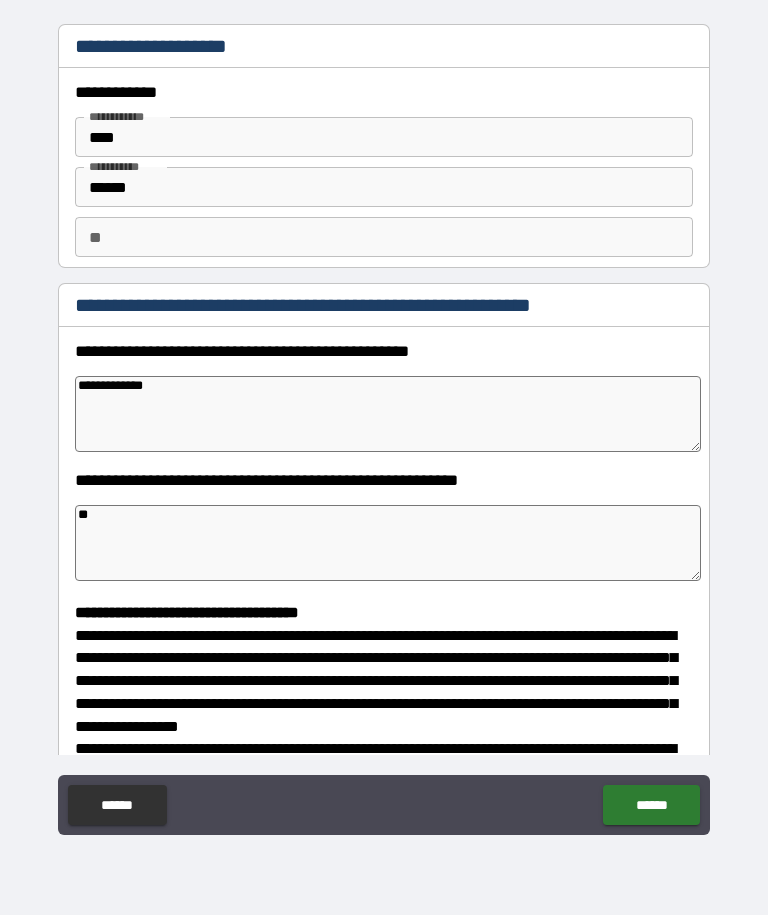 type on "*" 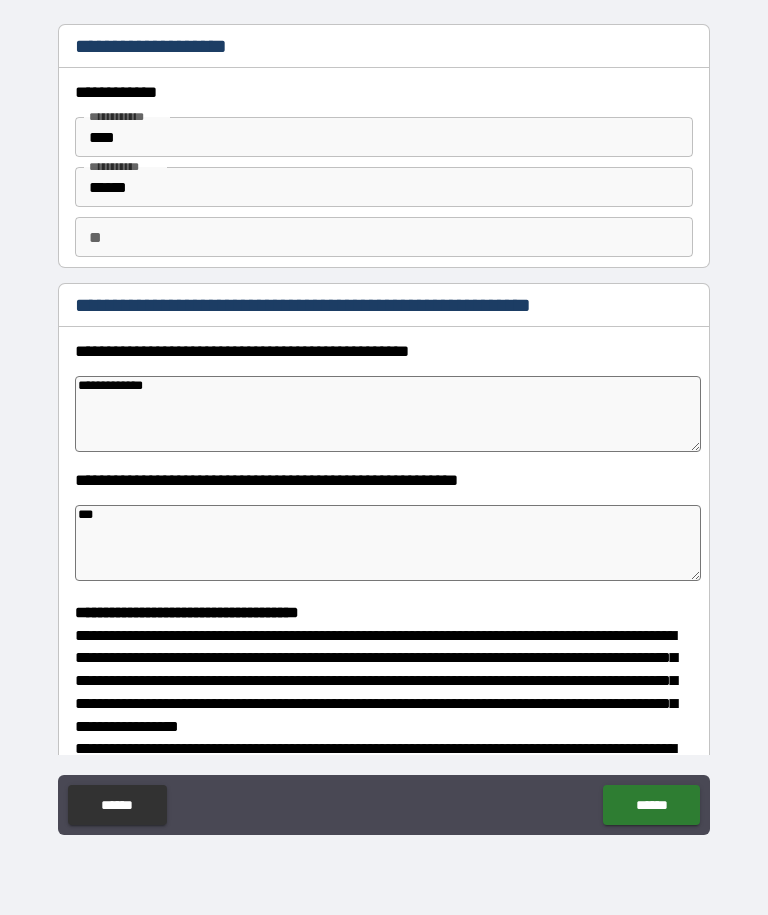 type on "*" 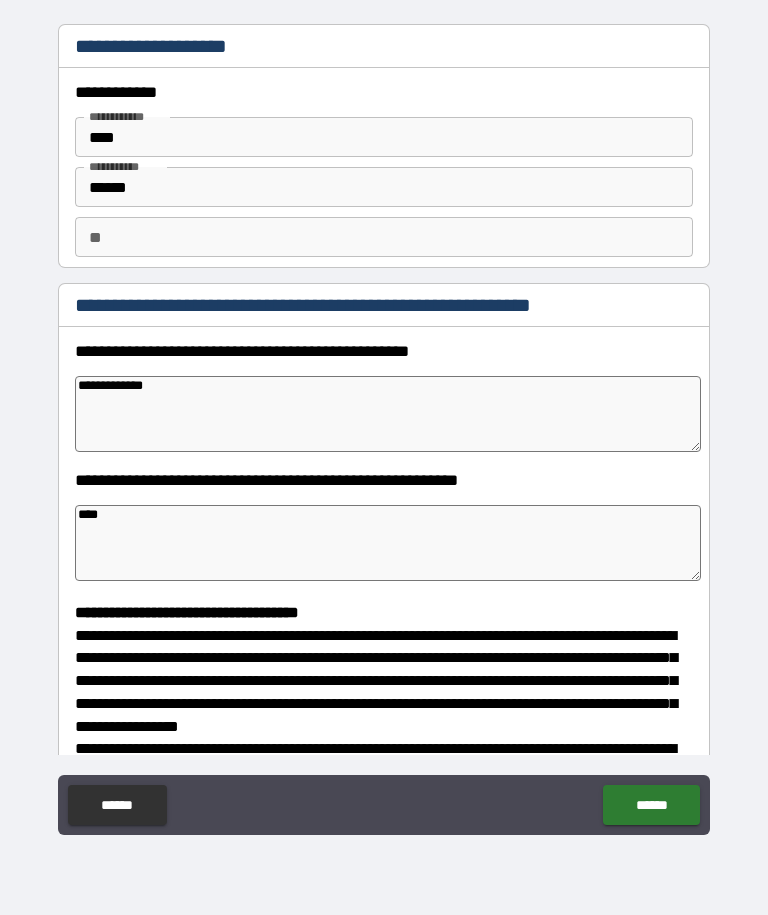 type on "*" 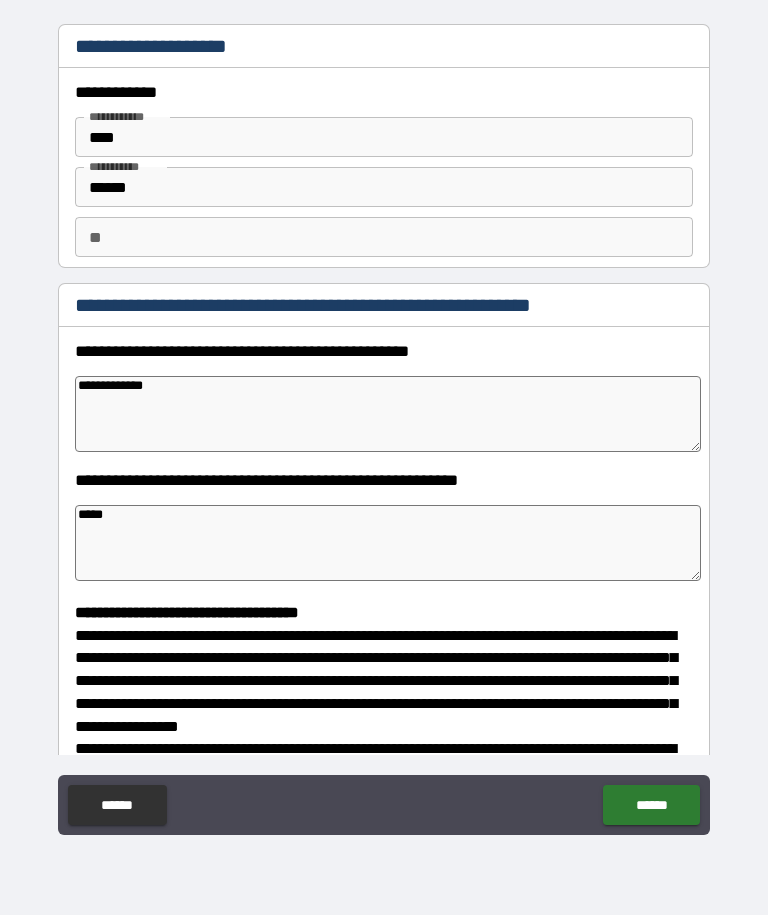 type on "*" 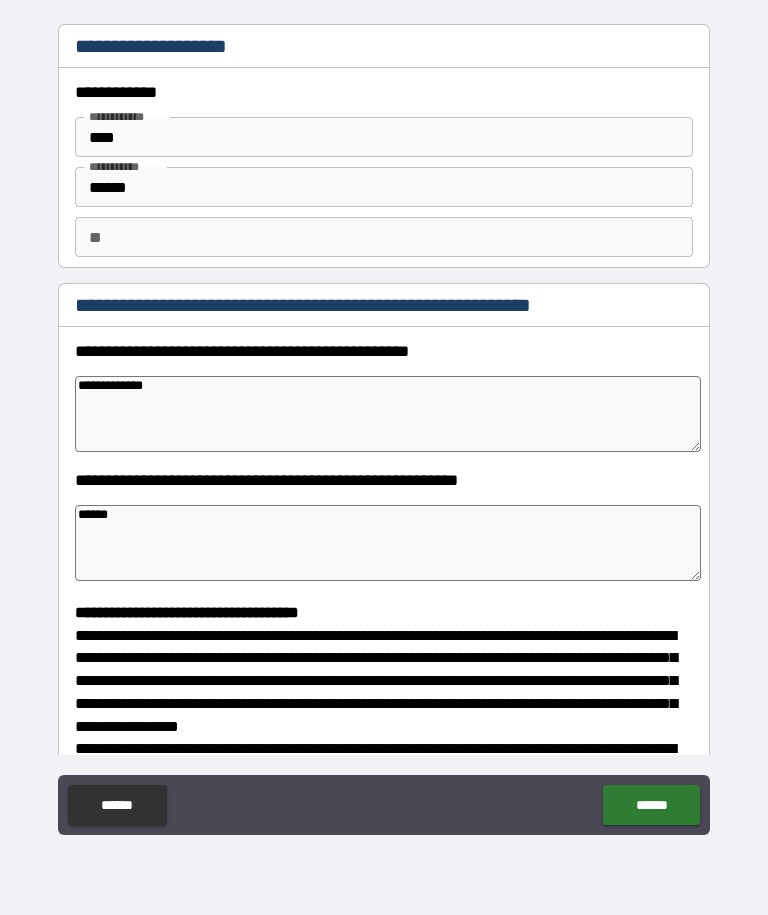 type on "*" 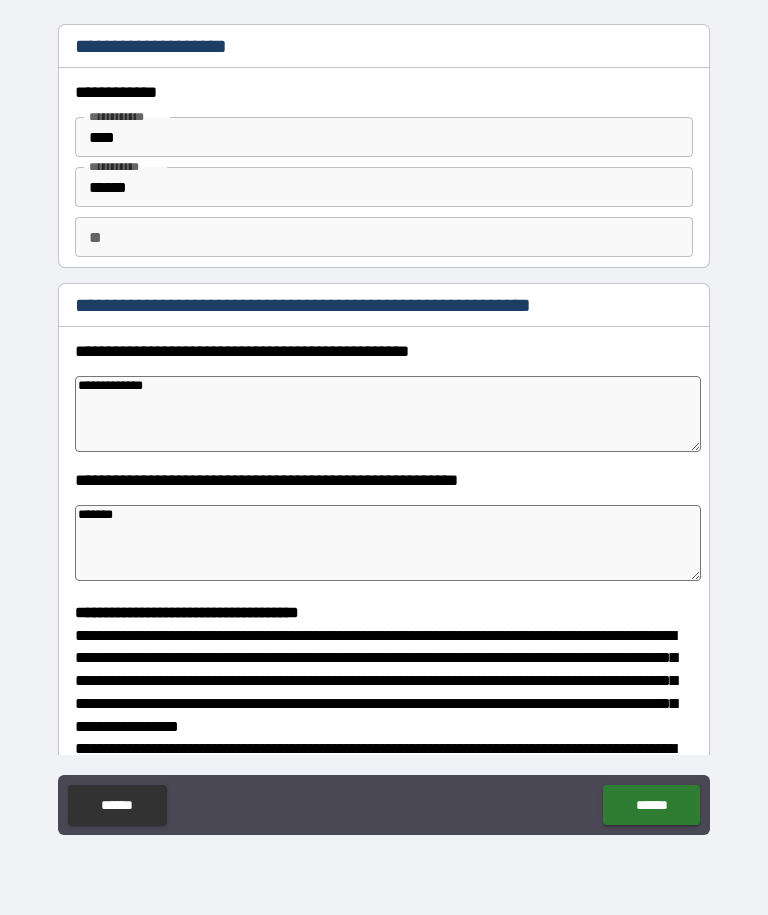 type on "*" 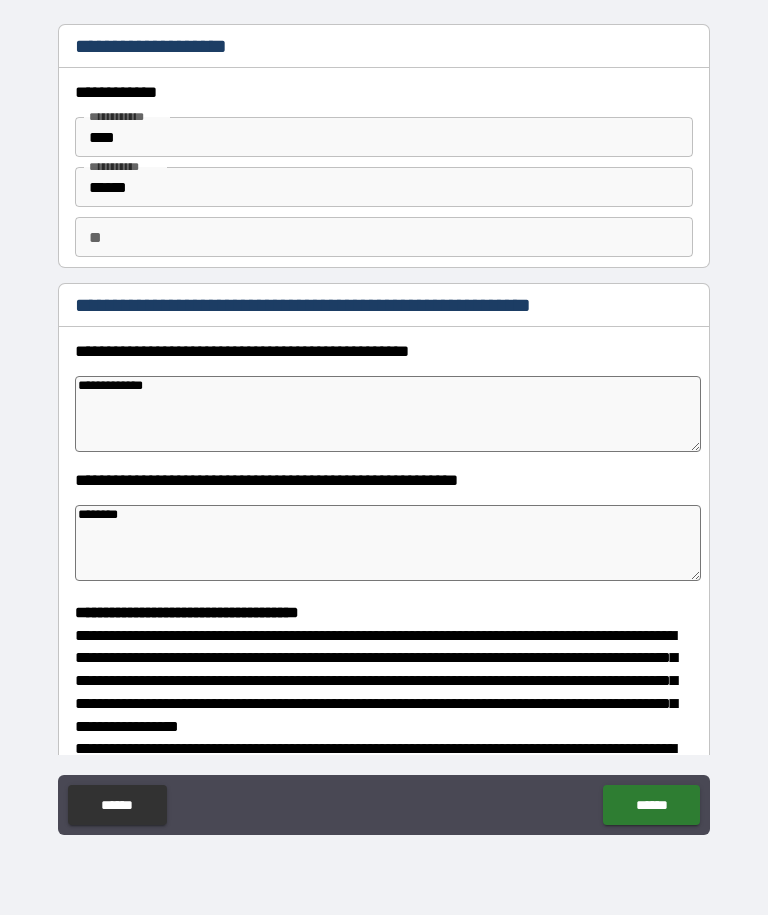 type on "*" 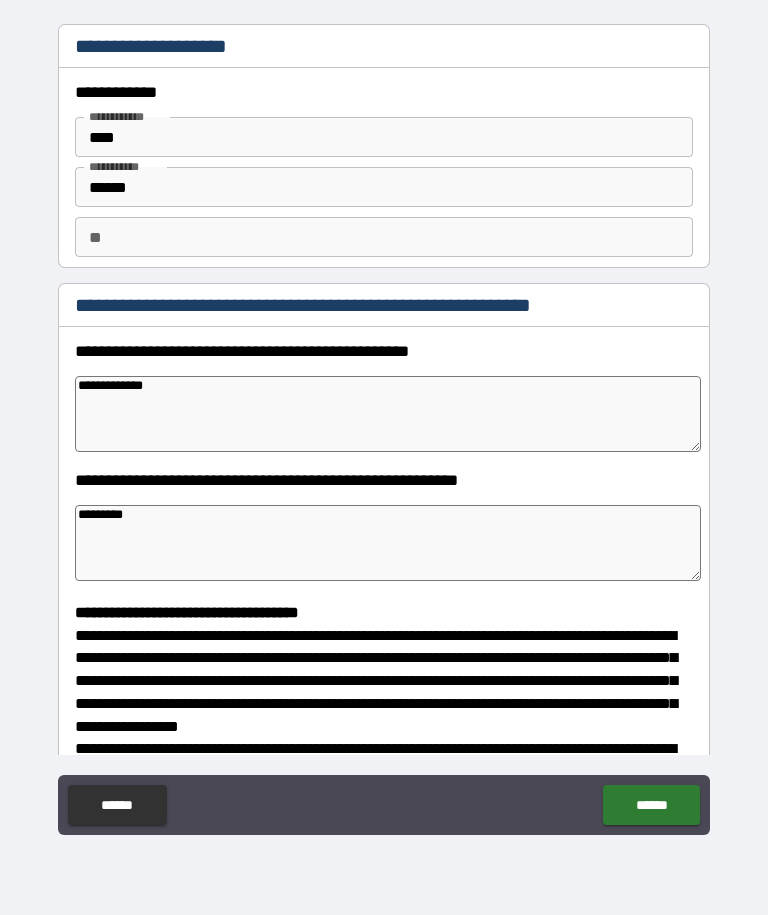 type on "*" 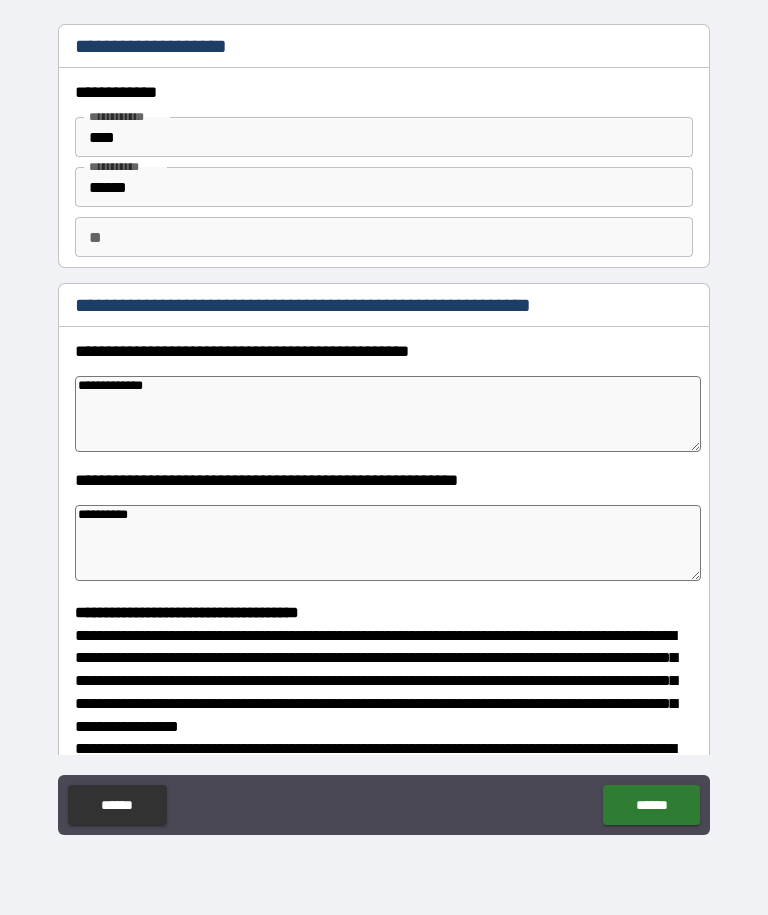 type on "*" 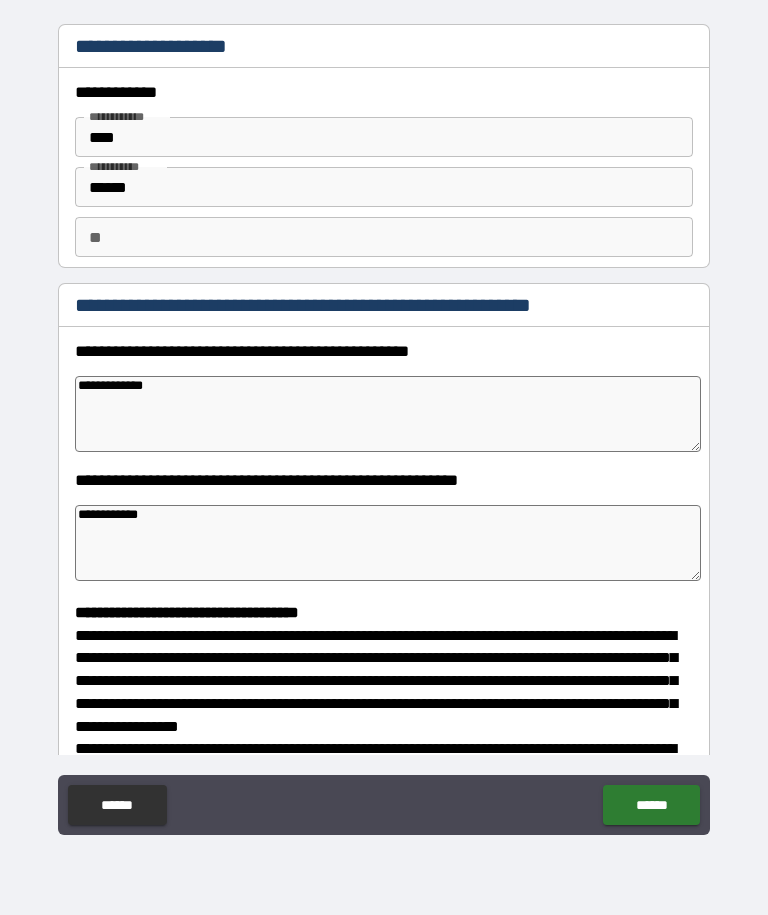 type on "*" 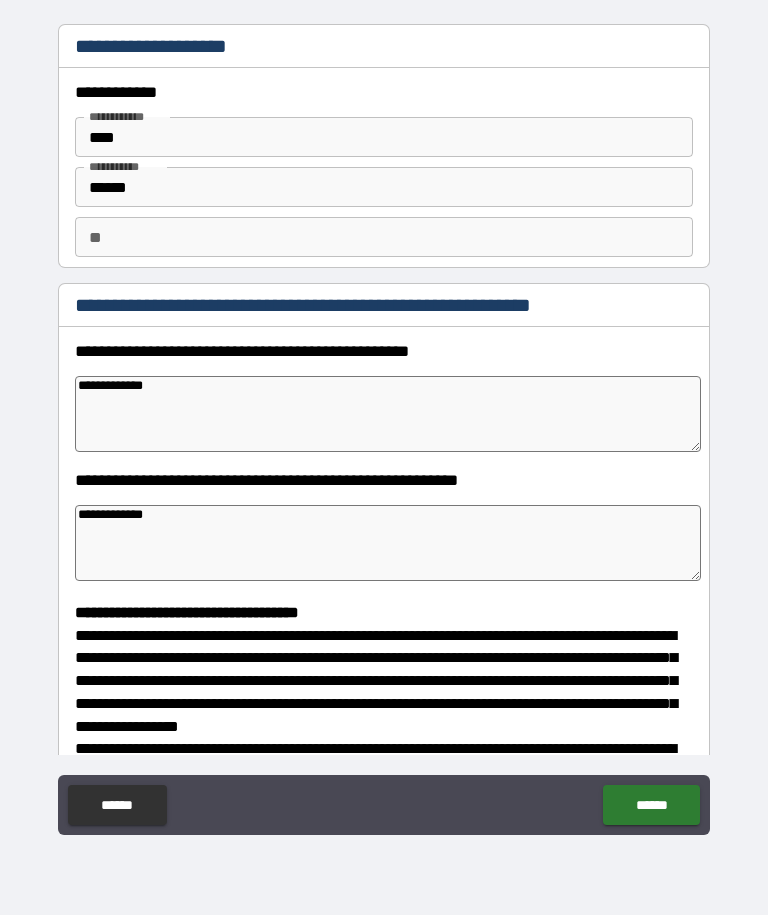 type on "*" 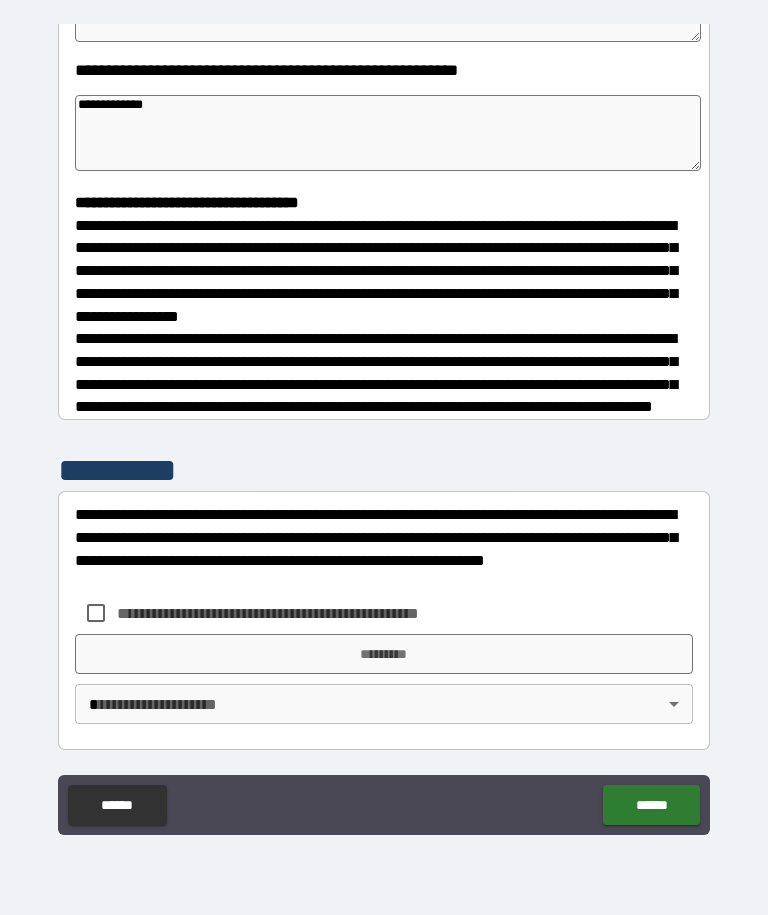 scroll, scrollTop: 425, scrollLeft: 0, axis: vertical 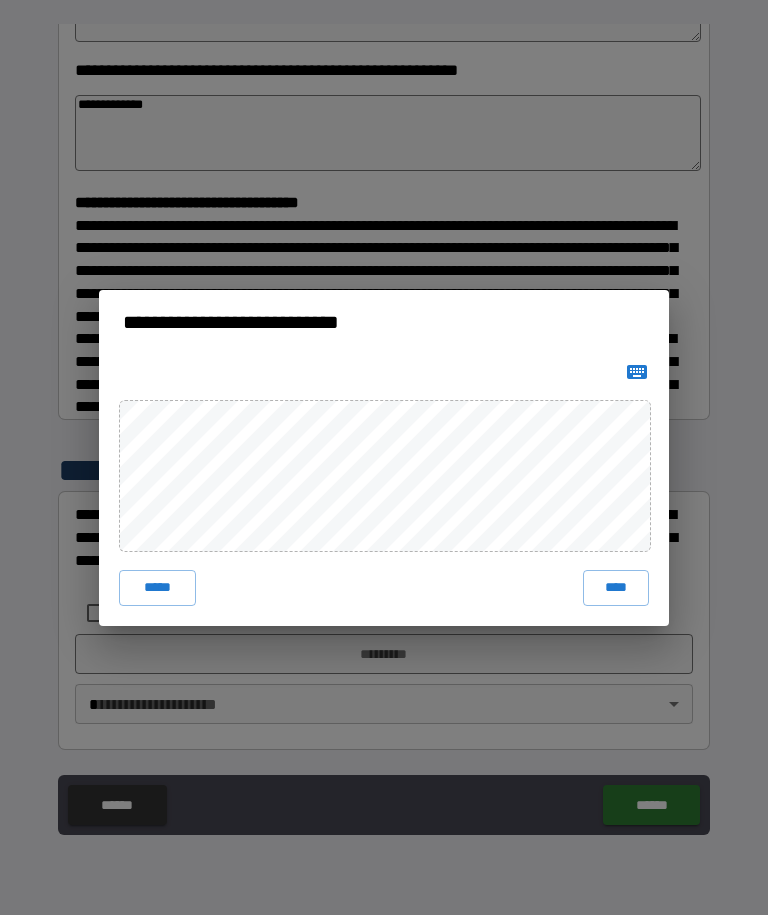 click on "***** ****" at bounding box center [384, 490] 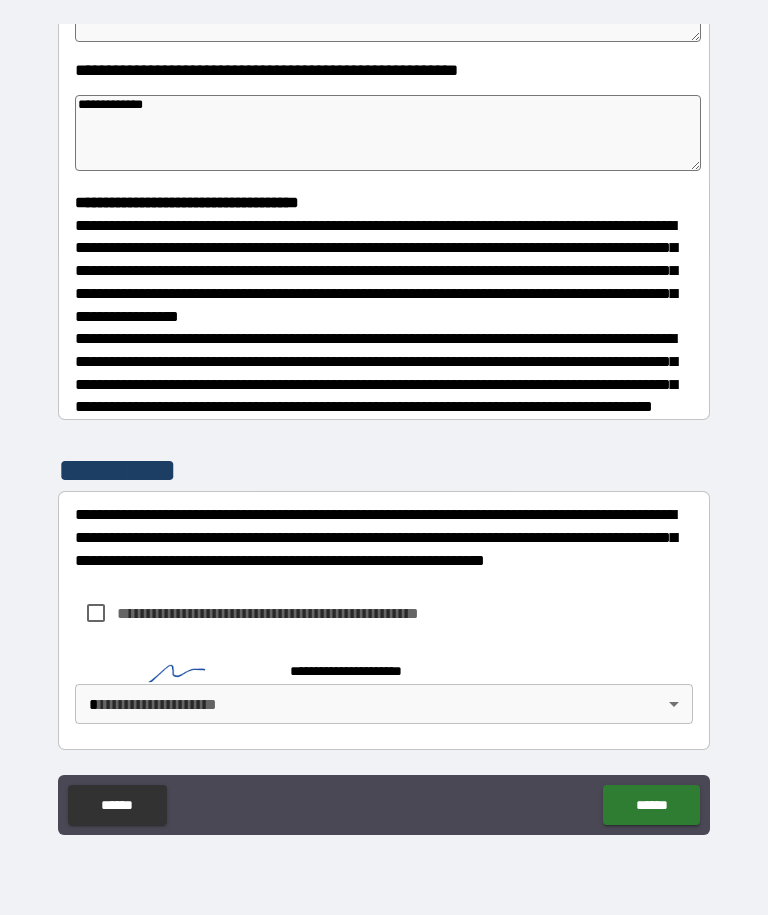 type on "*" 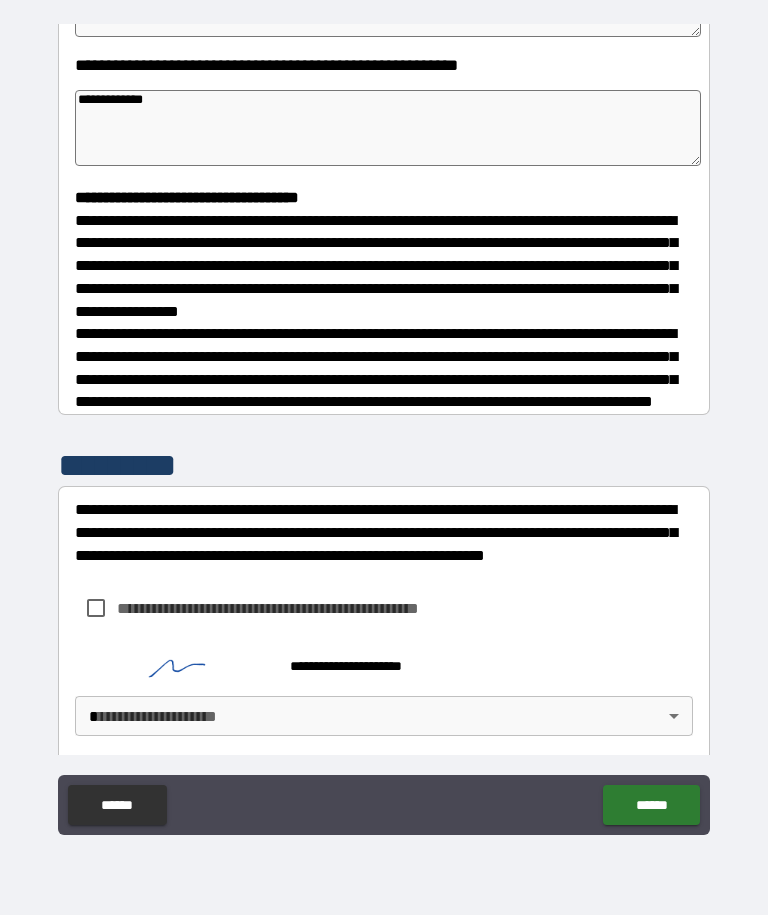 type on "*" 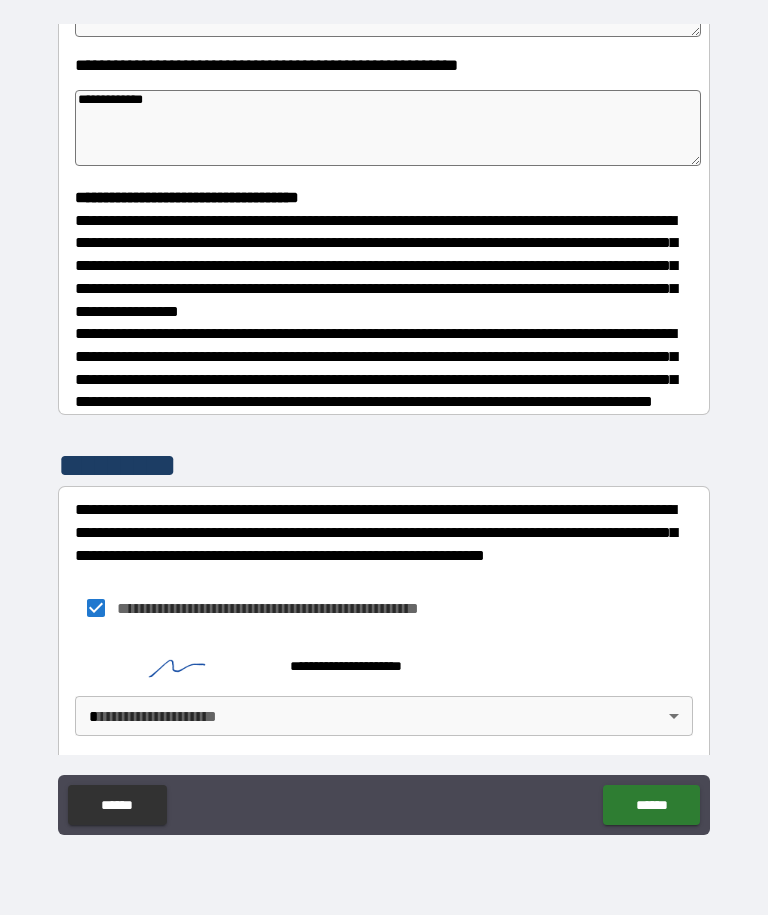 type on "*" 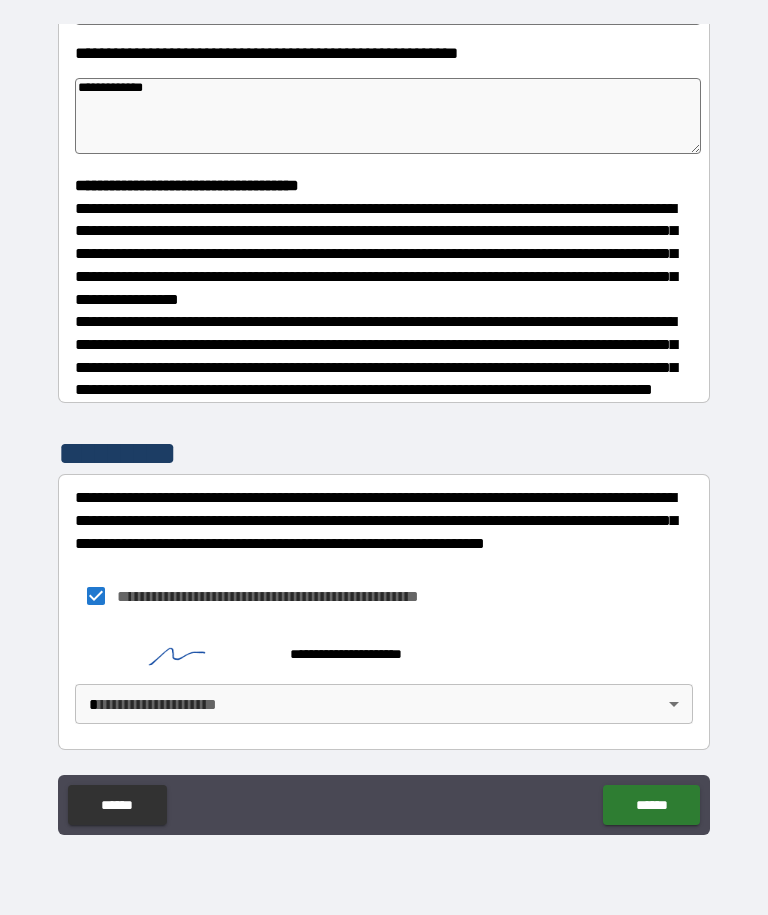 scroll, scrollTop: 442, scrollLeft: 0, axis: vertical 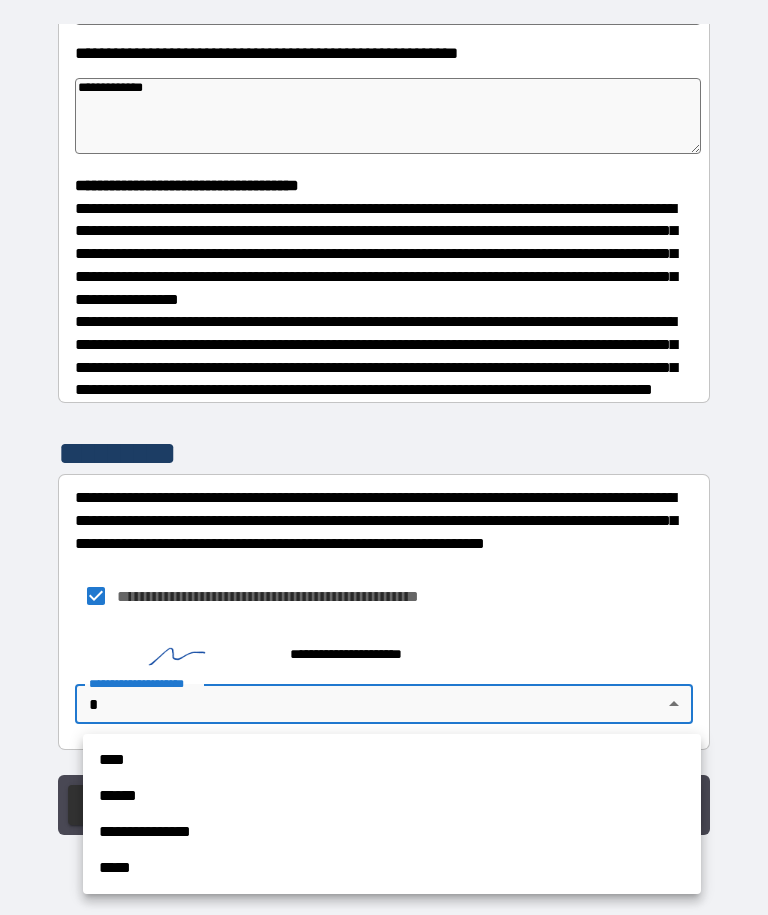 click on "****" at bounding box center [392, 760] 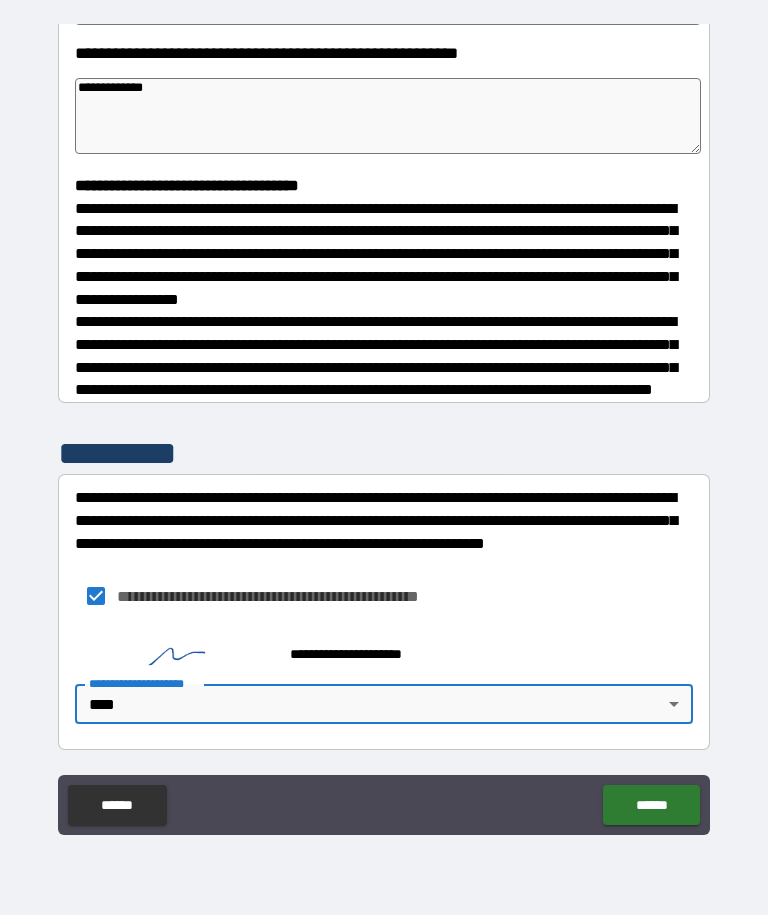 type on "*" 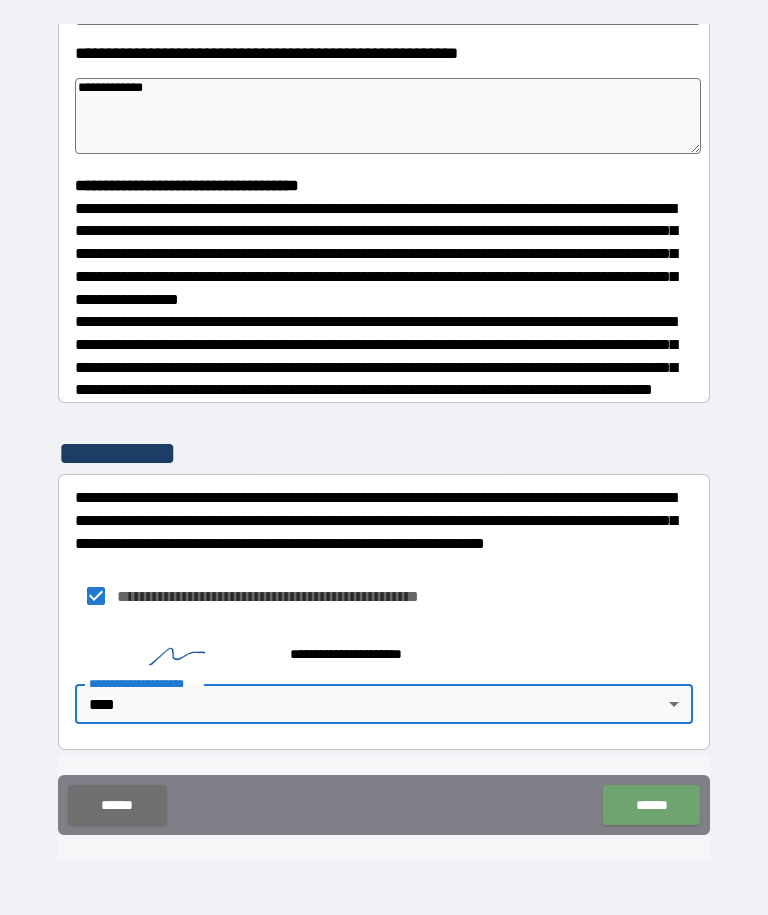 click on "******" at bounding box center [651, 805] 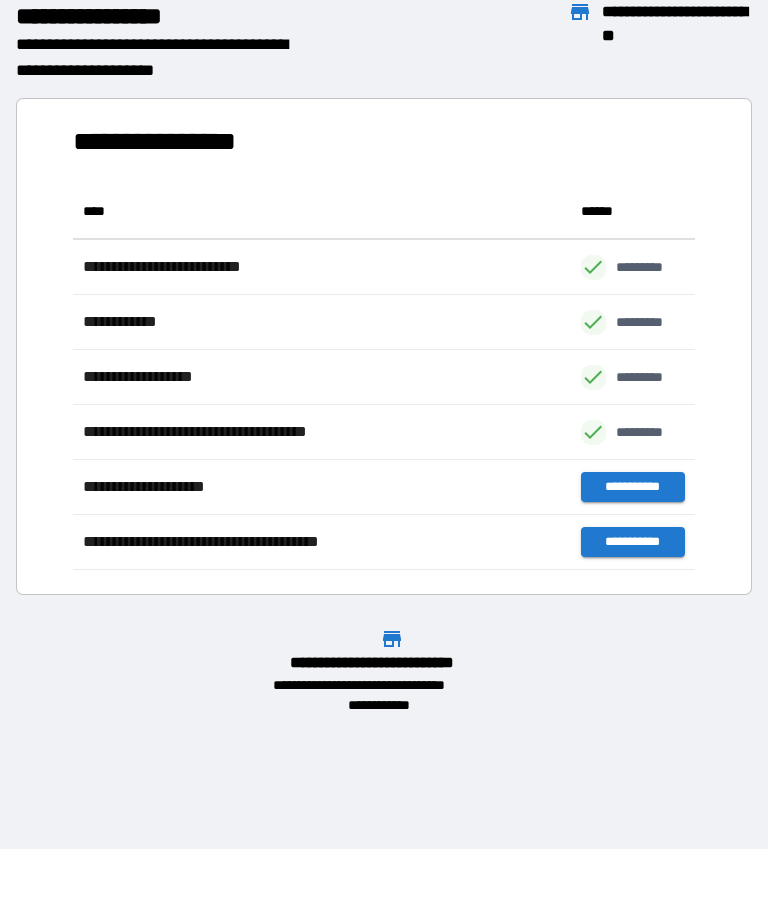 scroll, scrollTop: 1, scrollLeft: 1, axis: both 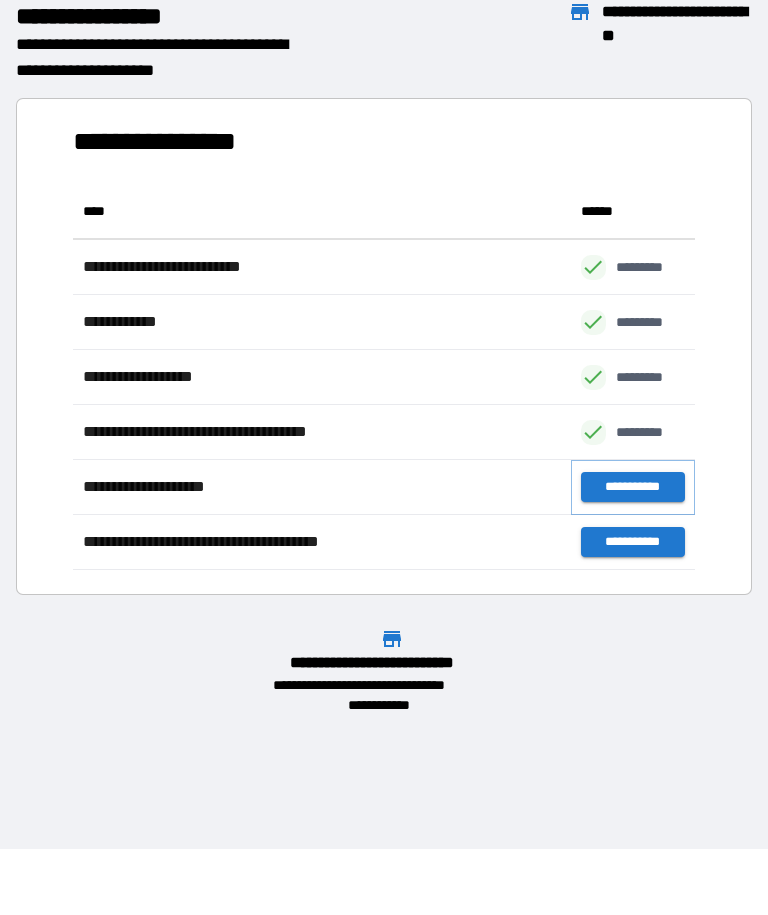 click on "**********" at bounding box center [633, 487] 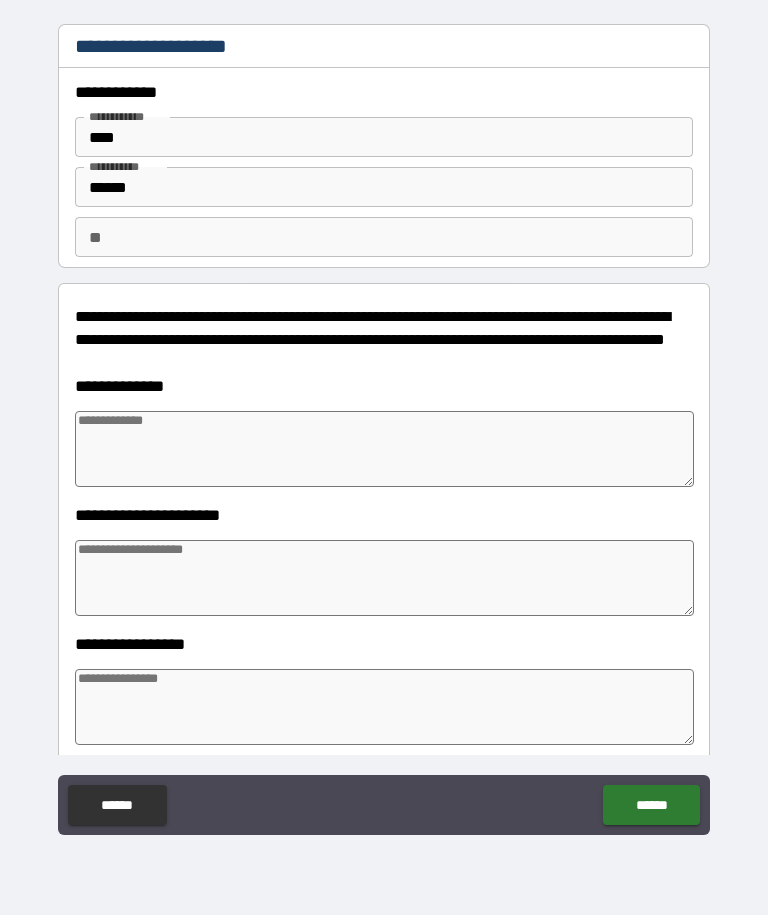 type on "*" 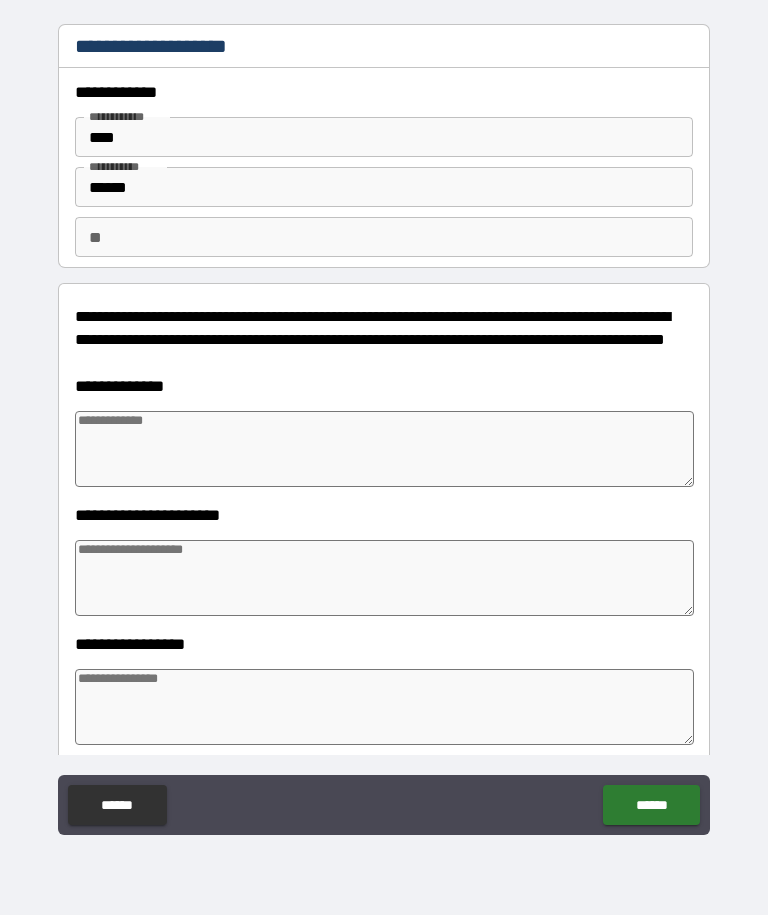 type on "*" 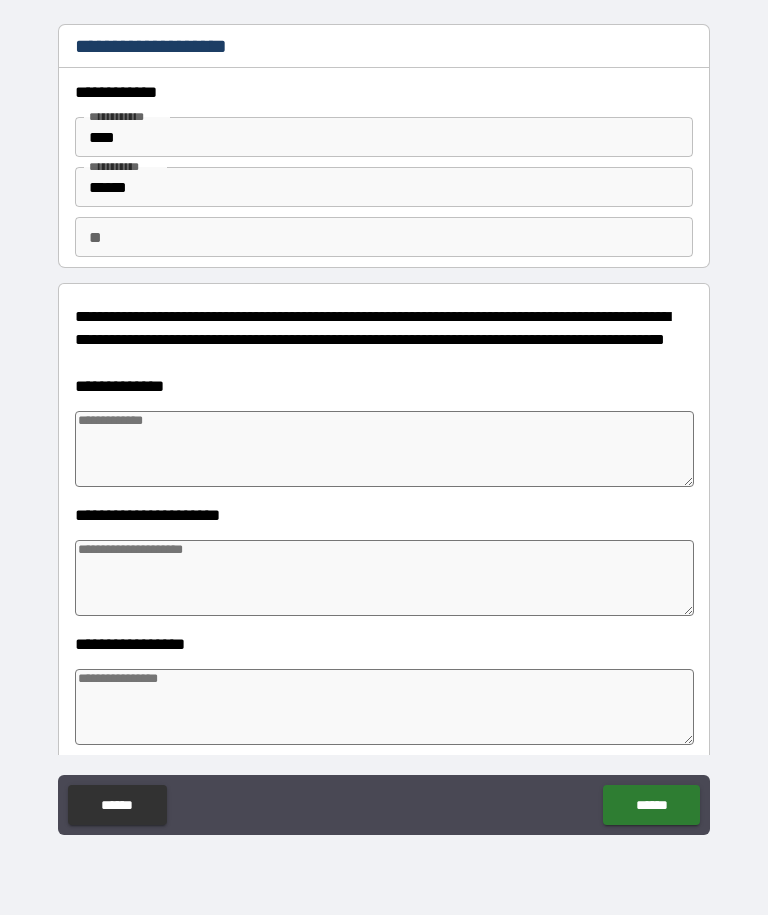 type on "*" 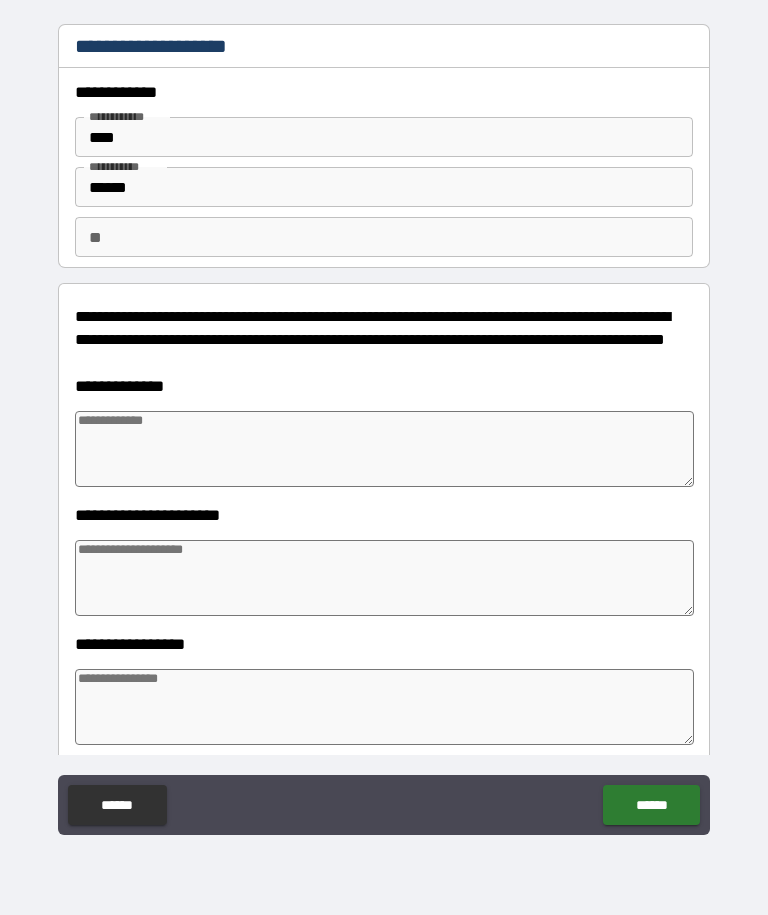 type on "*" 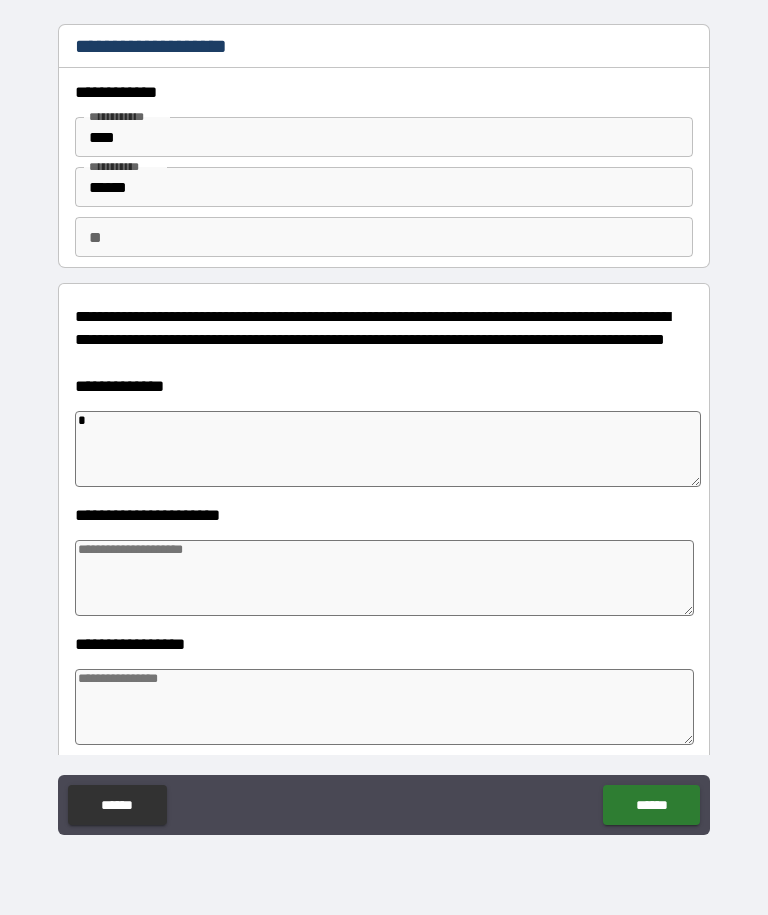 type on "*" 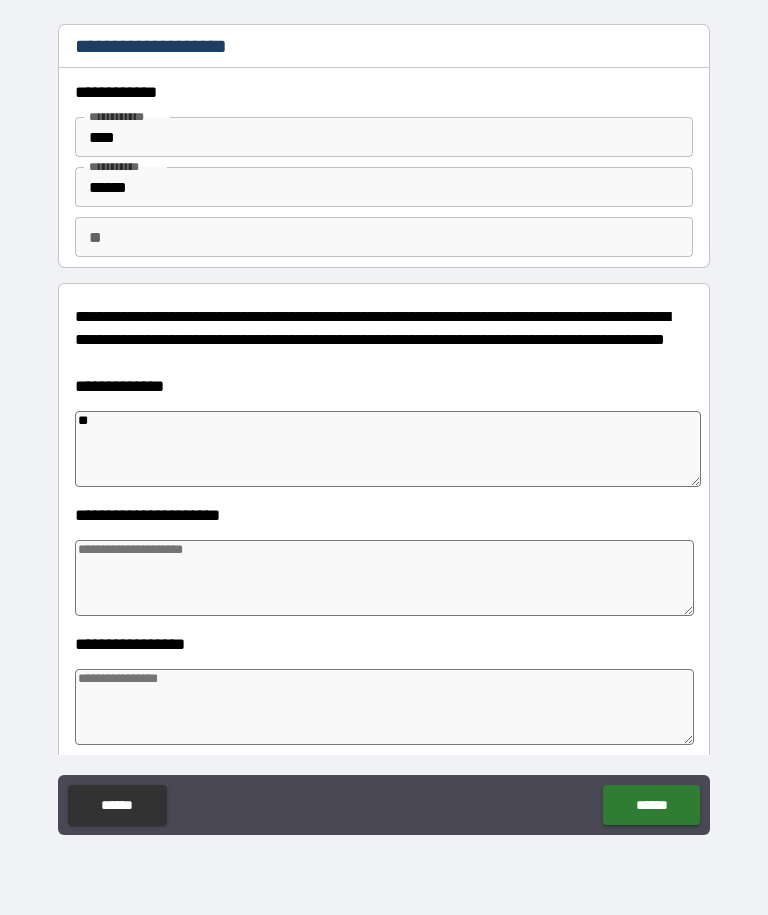 type on "*" 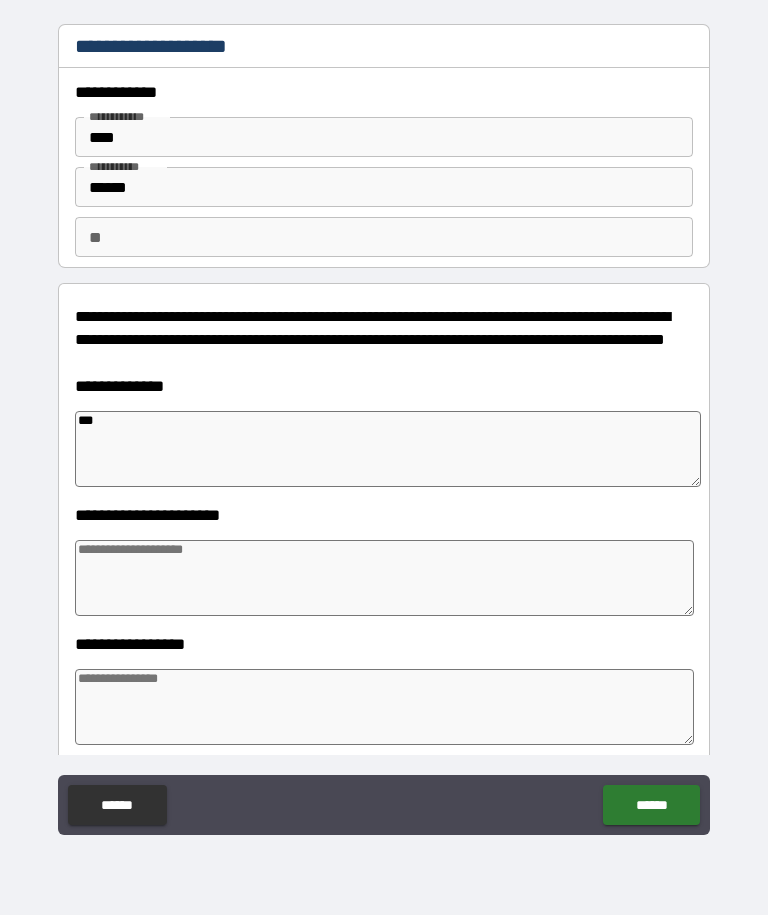 type on "*" 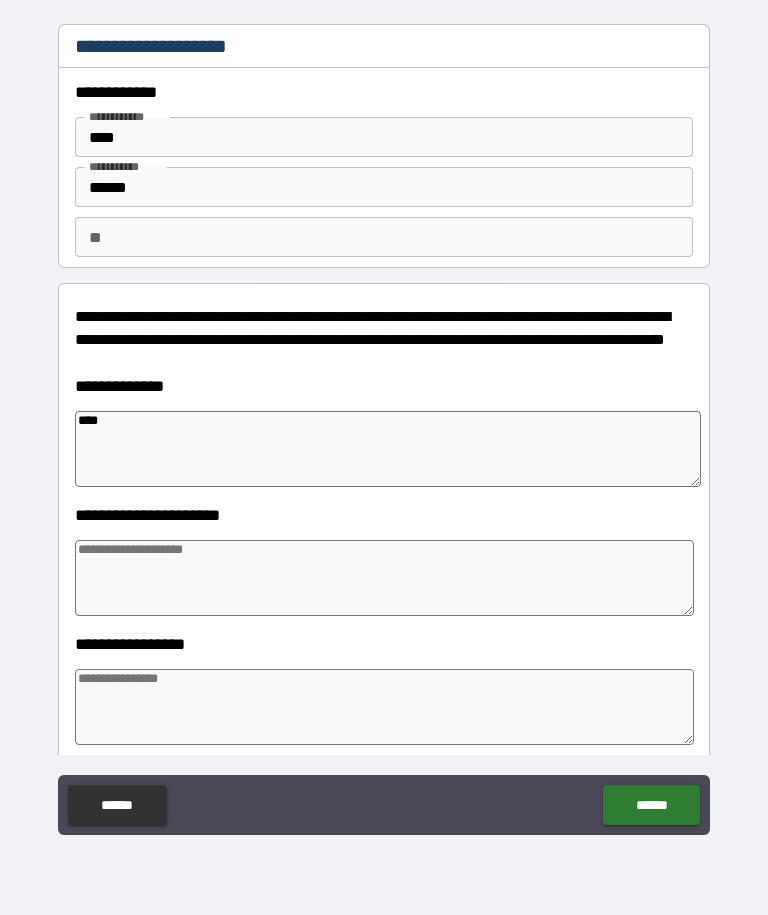 type on "*" 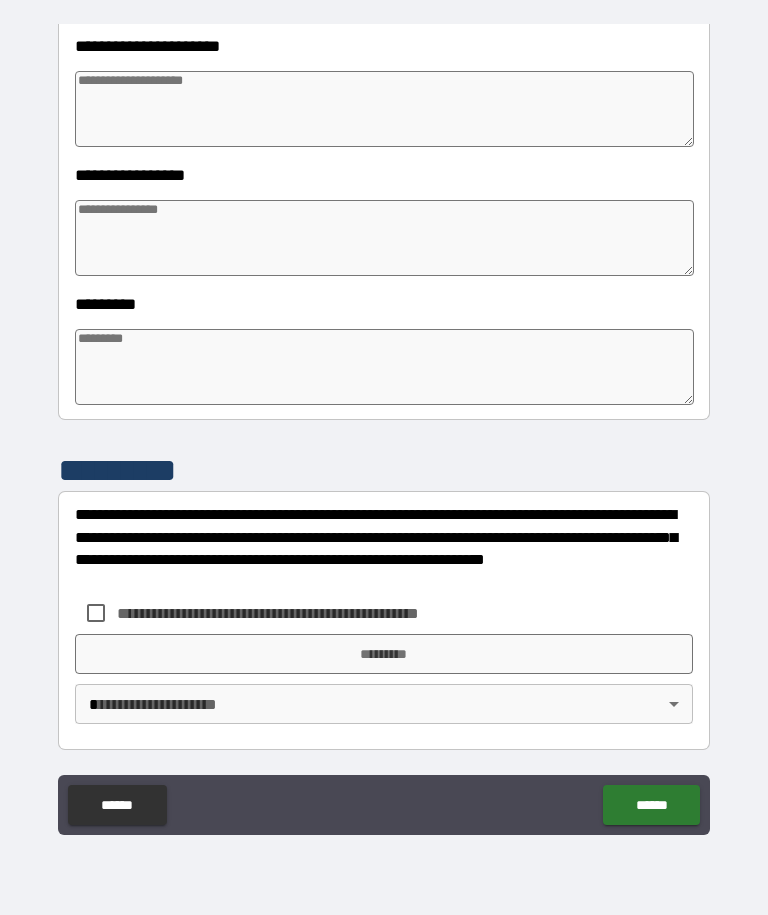 scroll, scrollTop: 469, scrollLeft: 0, axis: vertical 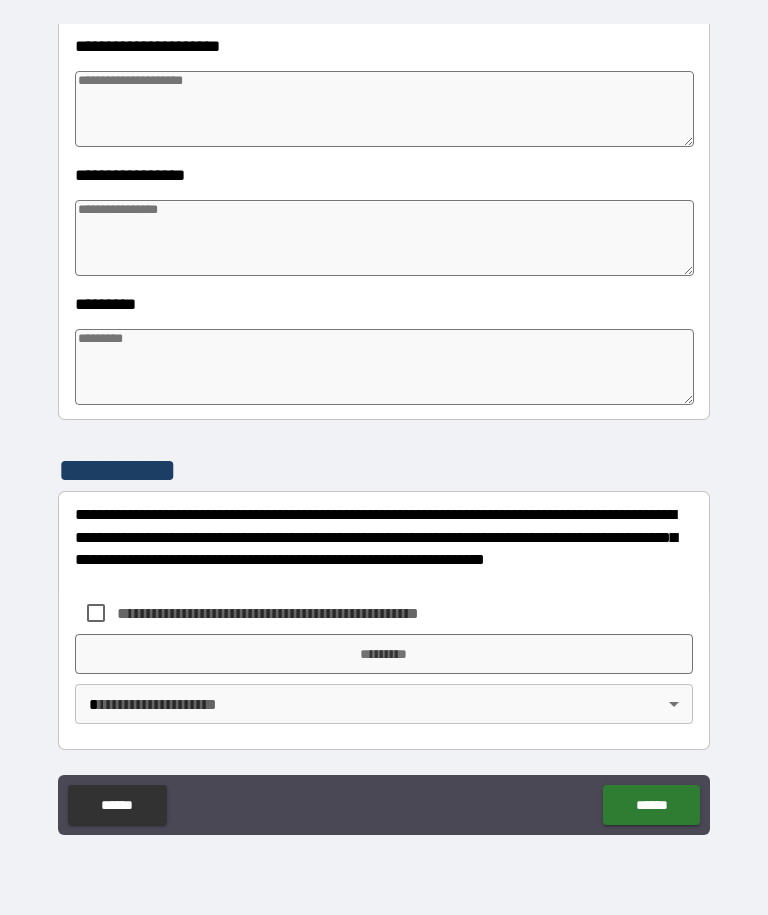 click at bounding box center [384, 367] 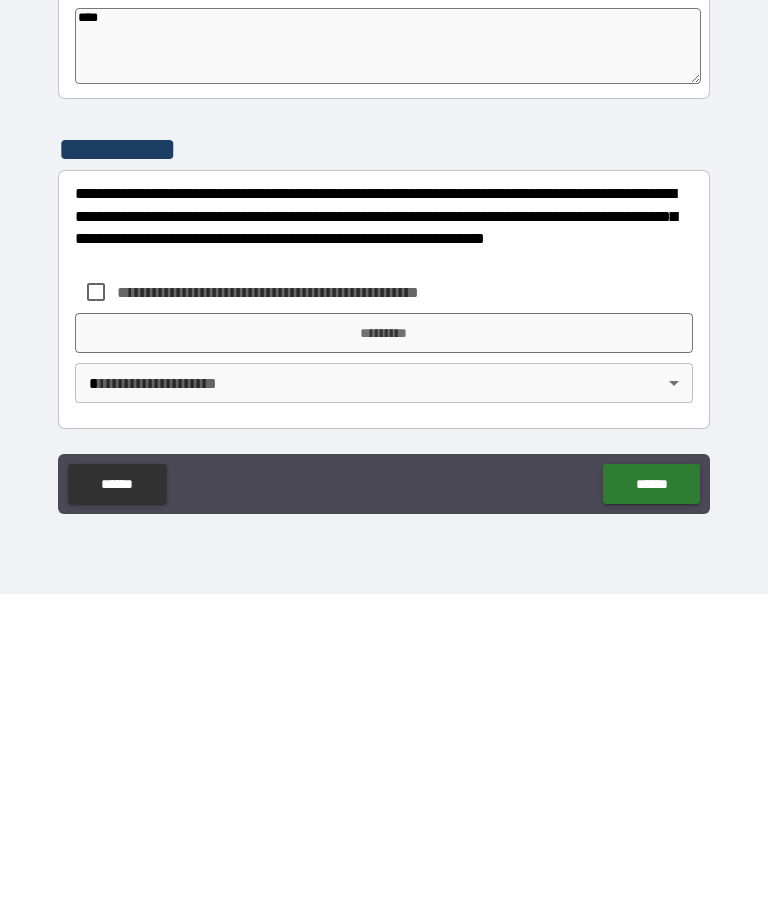 click on "*********" at bounding box center (384, 654) 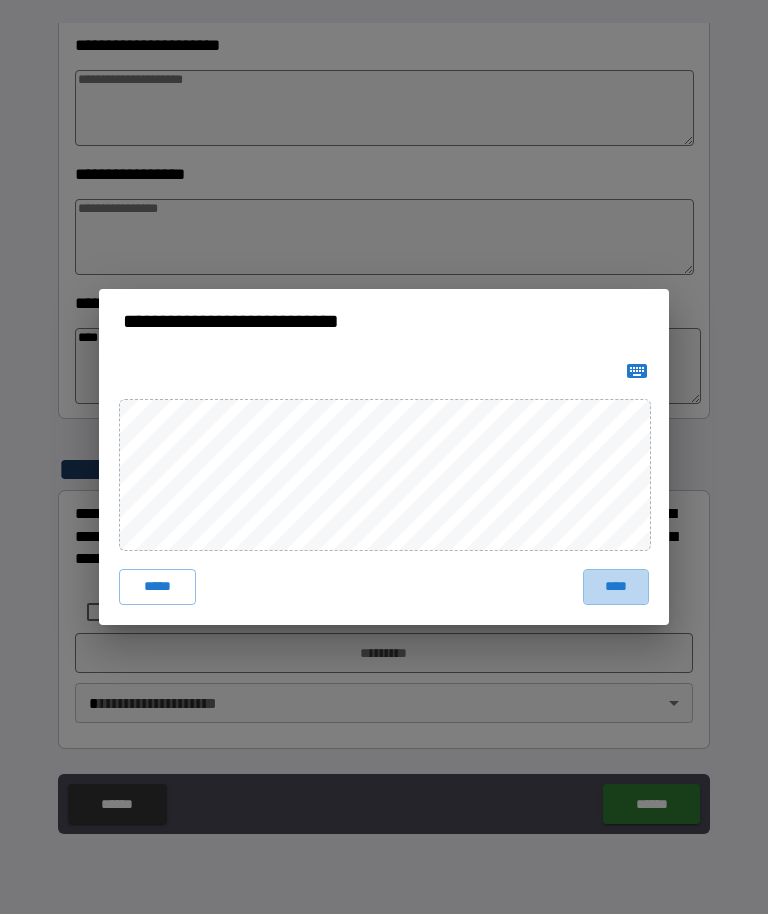 click on "****" at bounding box center [616, 588] 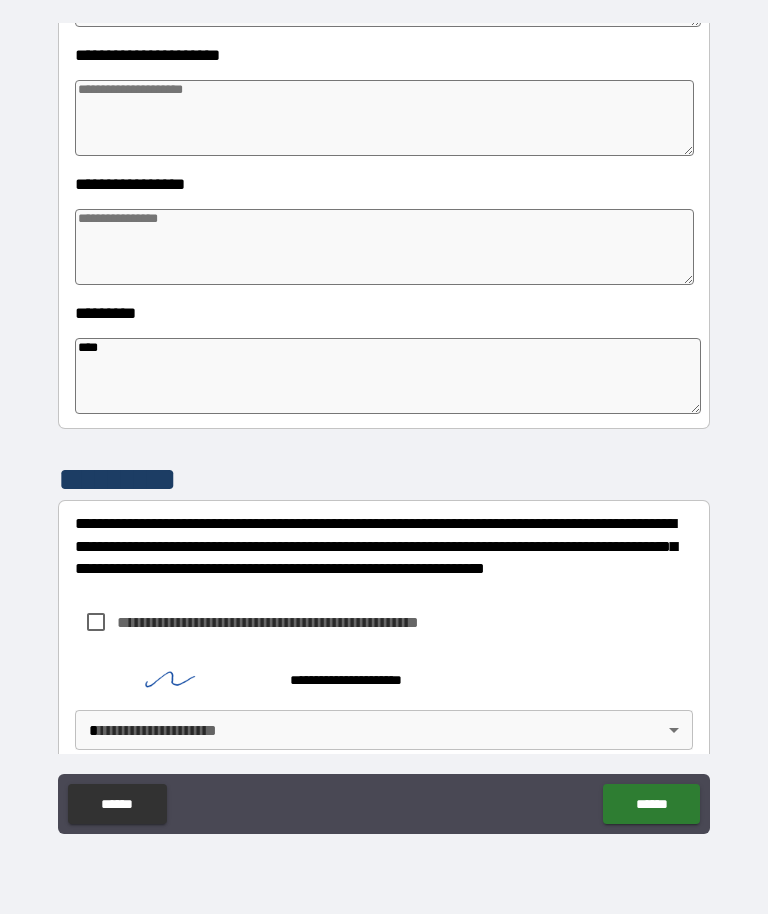 click on "**********" at bounding box center (384, 424) 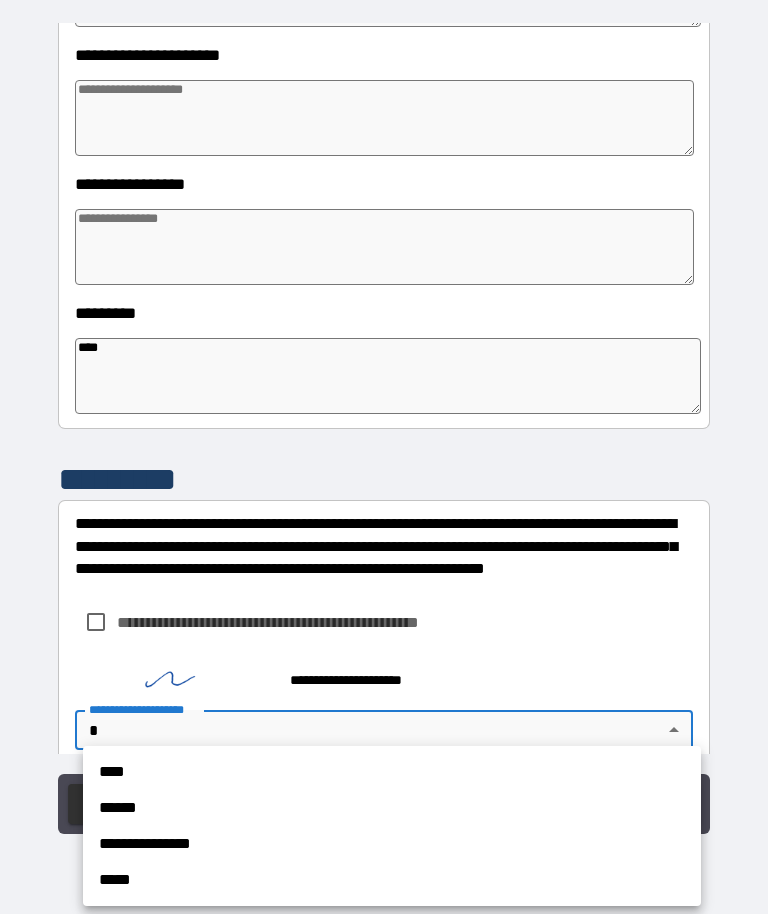 click on "****" at bounding box center (392, 773) 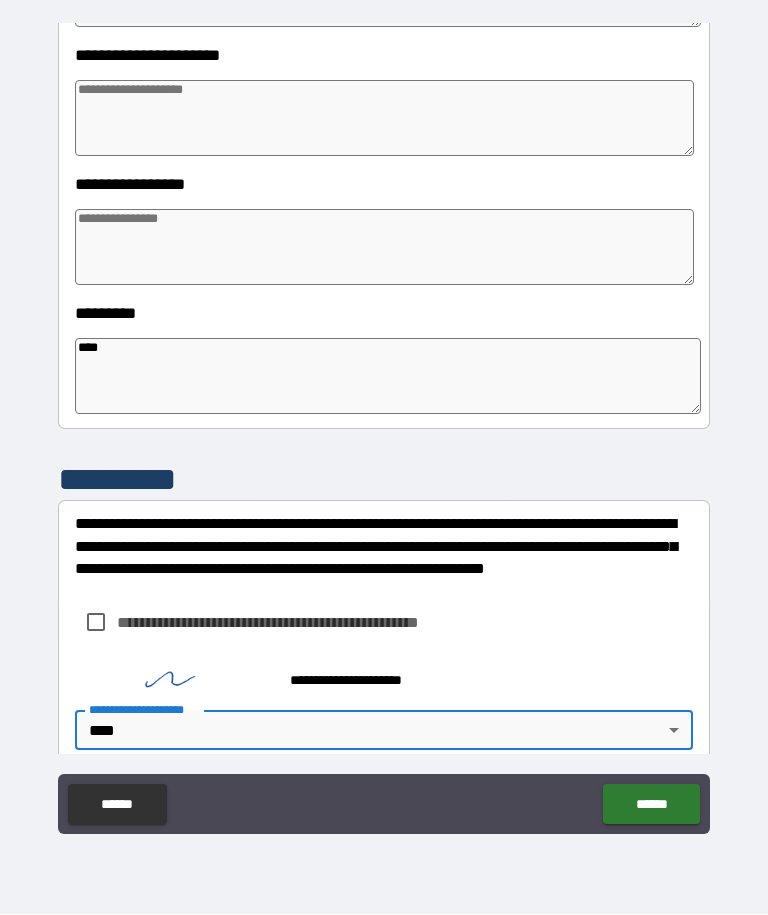 click on "******" at bounding box center [651, 805] 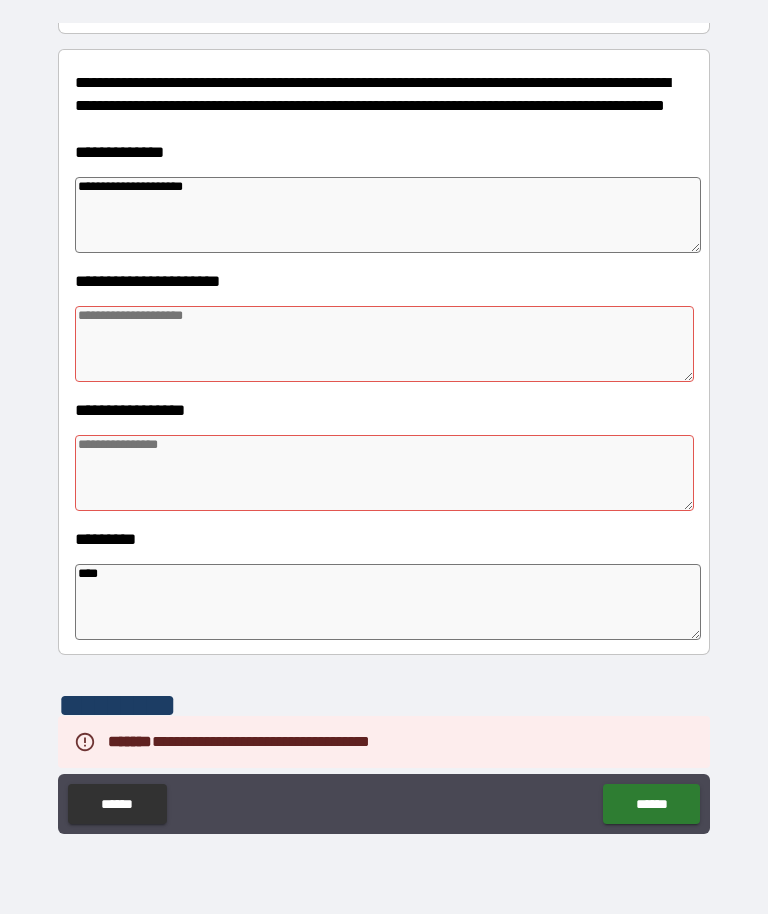 scroll, scrollTop: 225, scrollLeft: 0, axis: vertical 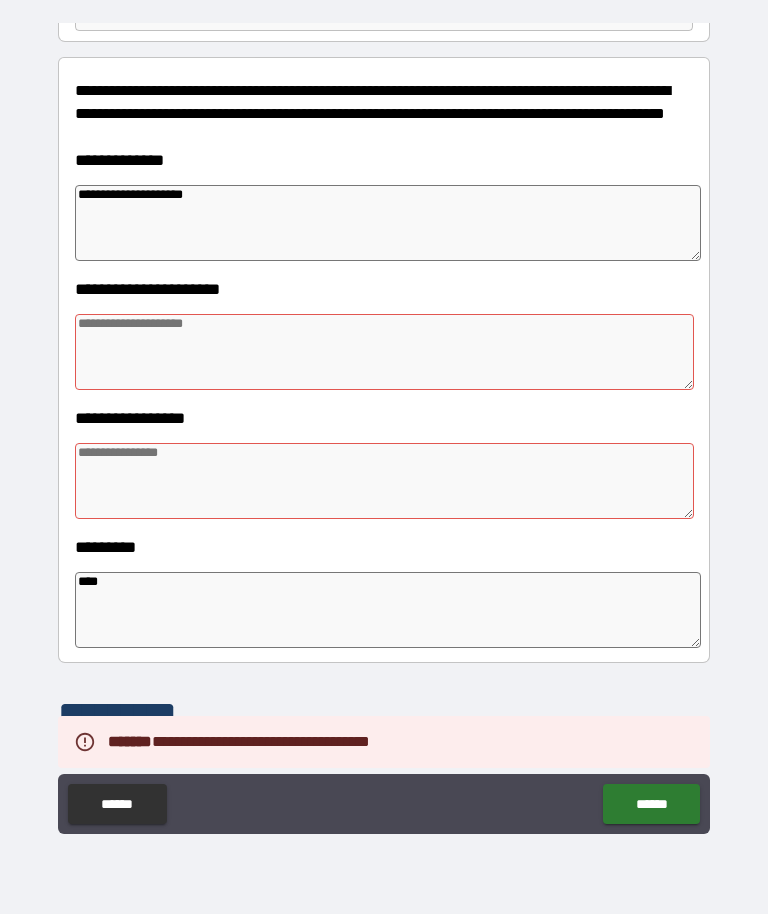 click at bounding box center [384, 353] 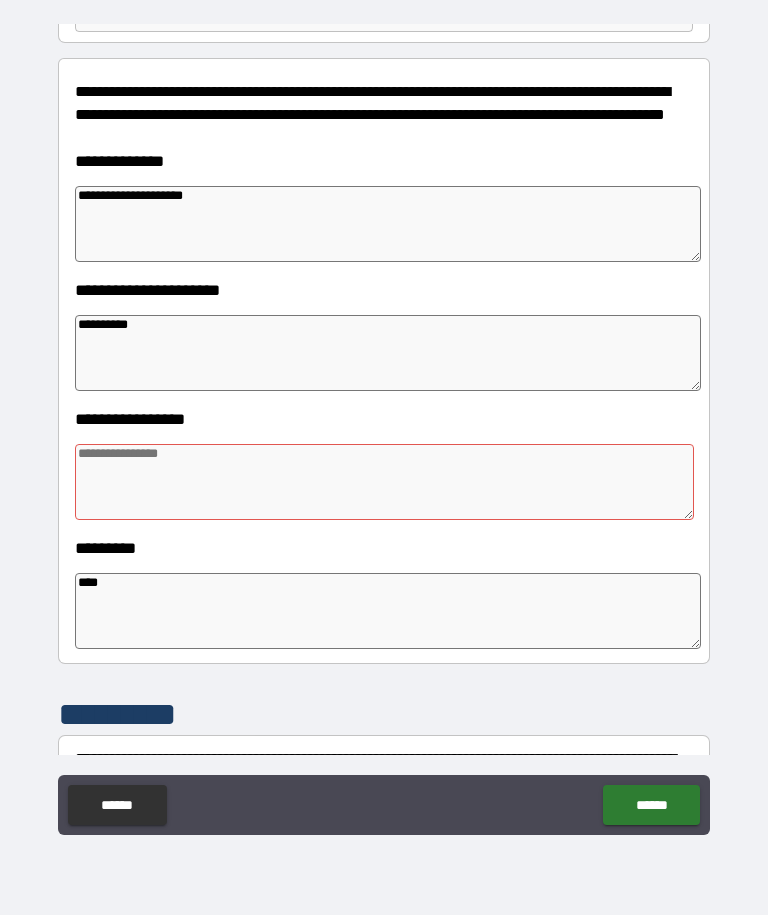 click at bounding box center [384, 482] 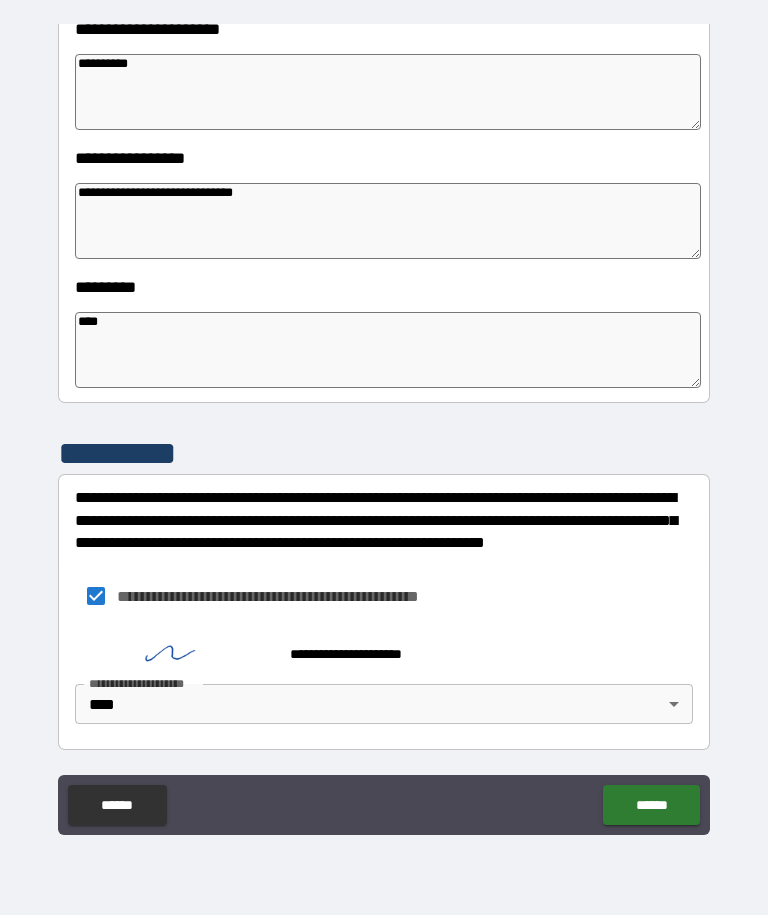 scroll, scrollTop: 486, scrollLeft: 0, axis: vertical 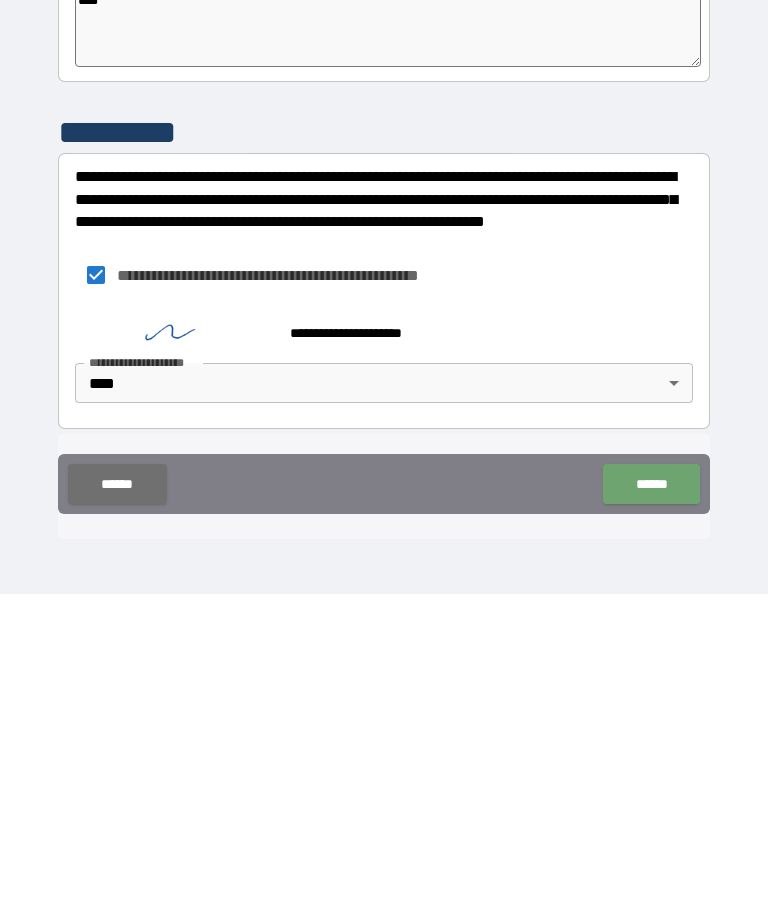 click on "******" at bounding box center [651, 805] 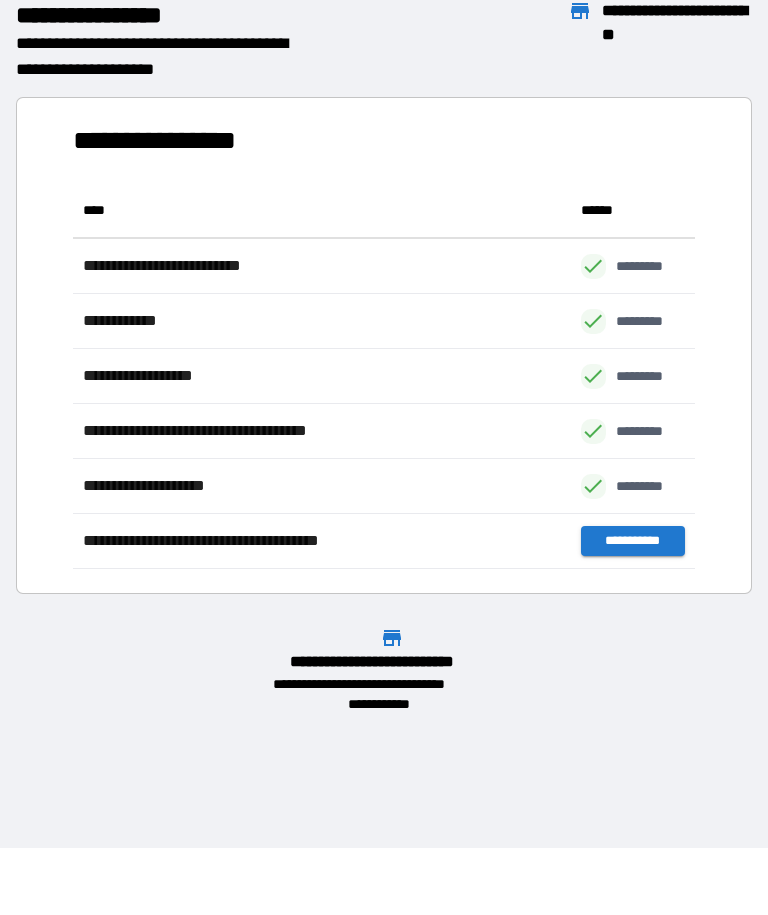 scroll, scrollTop: 1, scrollLeft: 1, axis: both 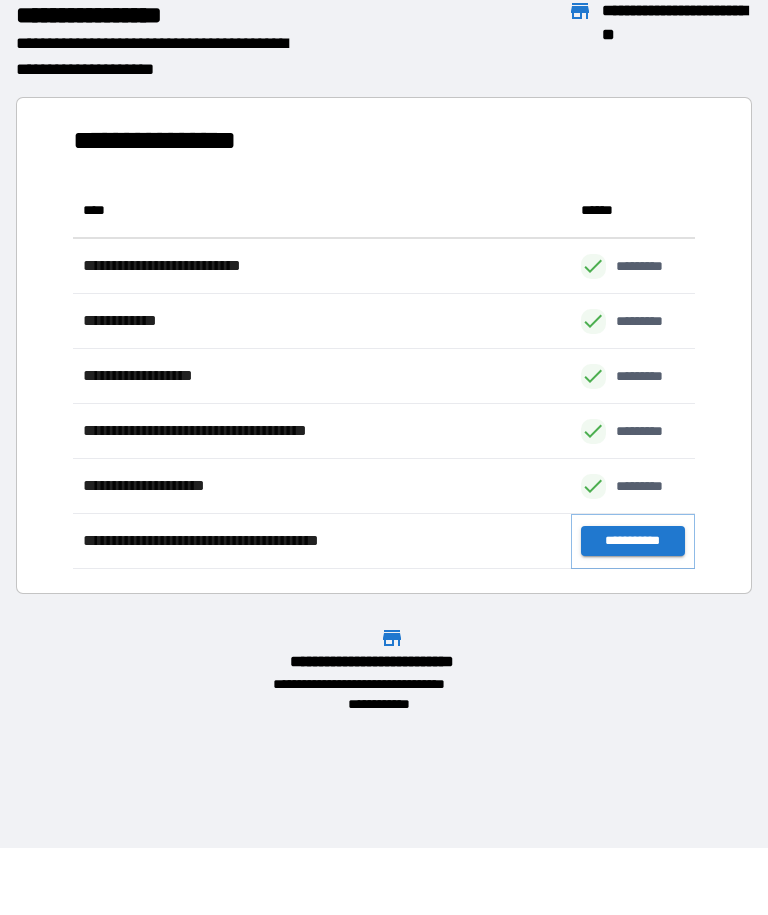 click on "**********" at bounding box center (633, 542) 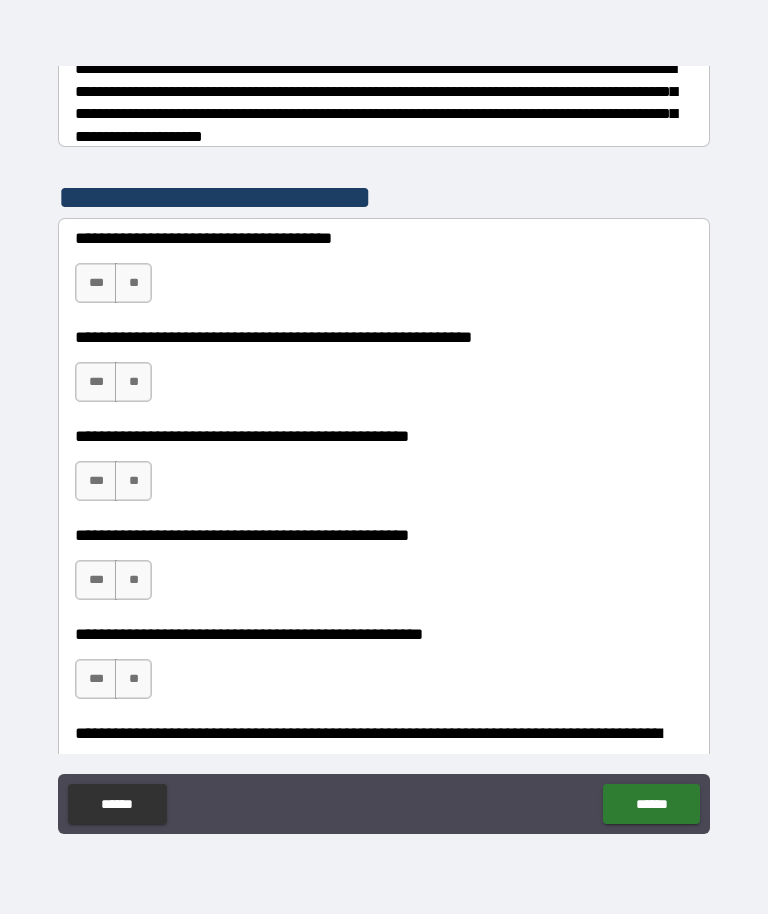 scroll, scrollTop: 338, scrollLeft: 0, axis: vertical 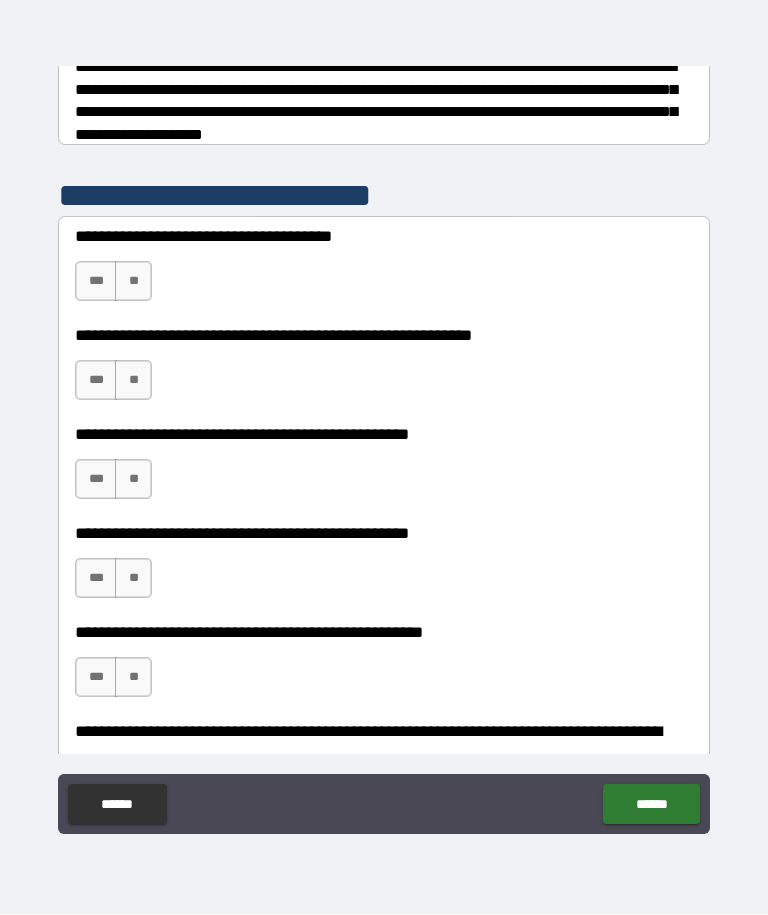 click on "***" at bounding box center (96, 282) 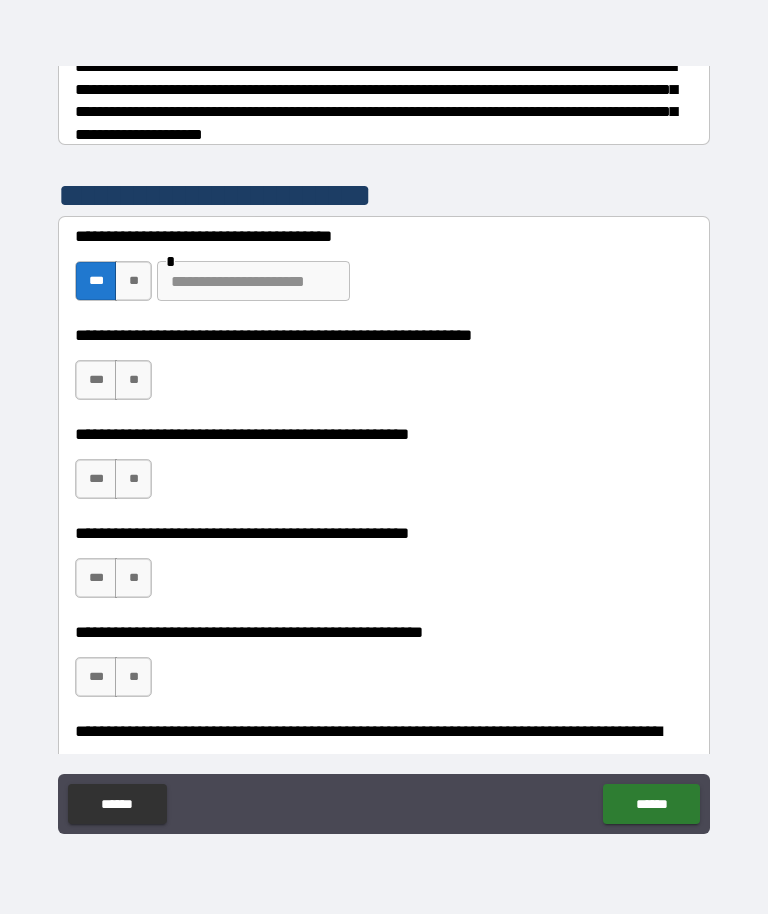 click on "**********" at bounding box center (384, 371) 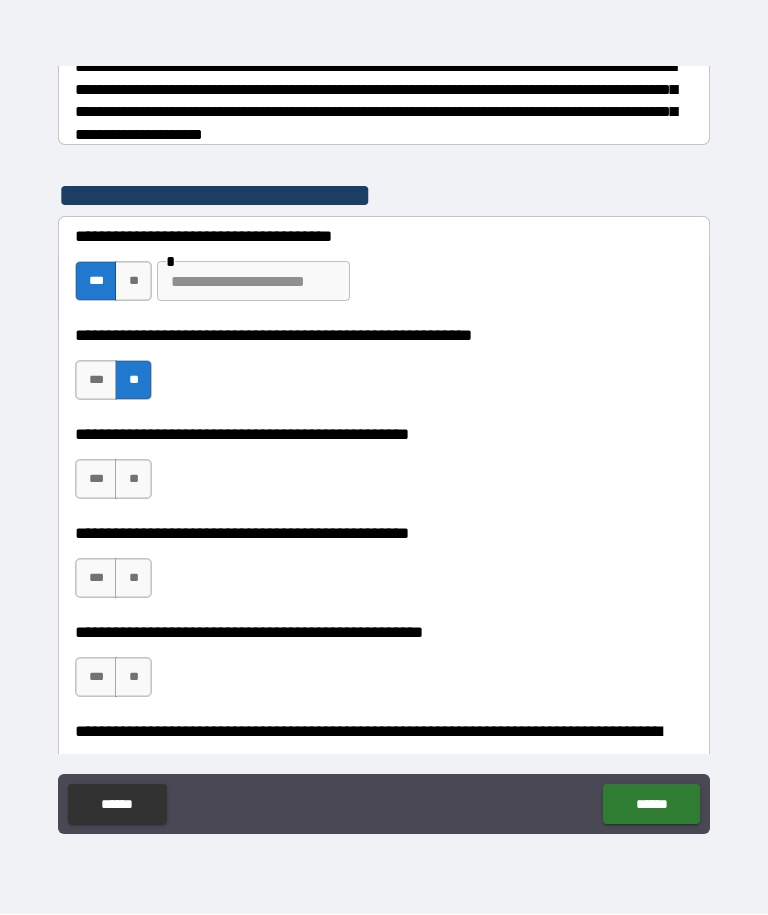 click on "**" at bounding box center [133, 480] 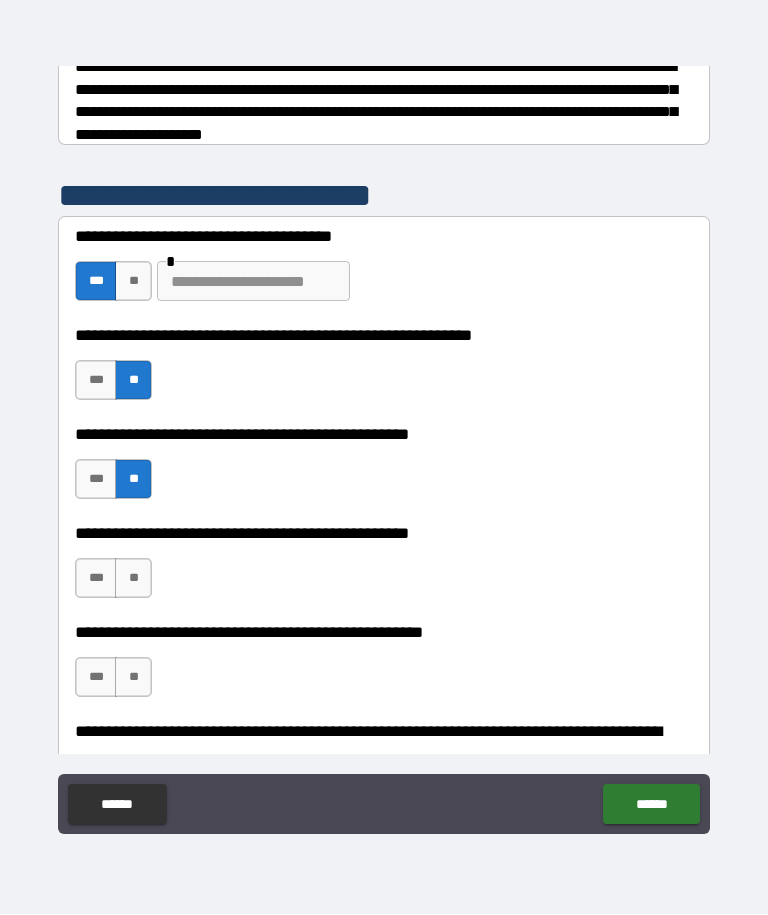 click on "***" at bounding box center [96, 579] 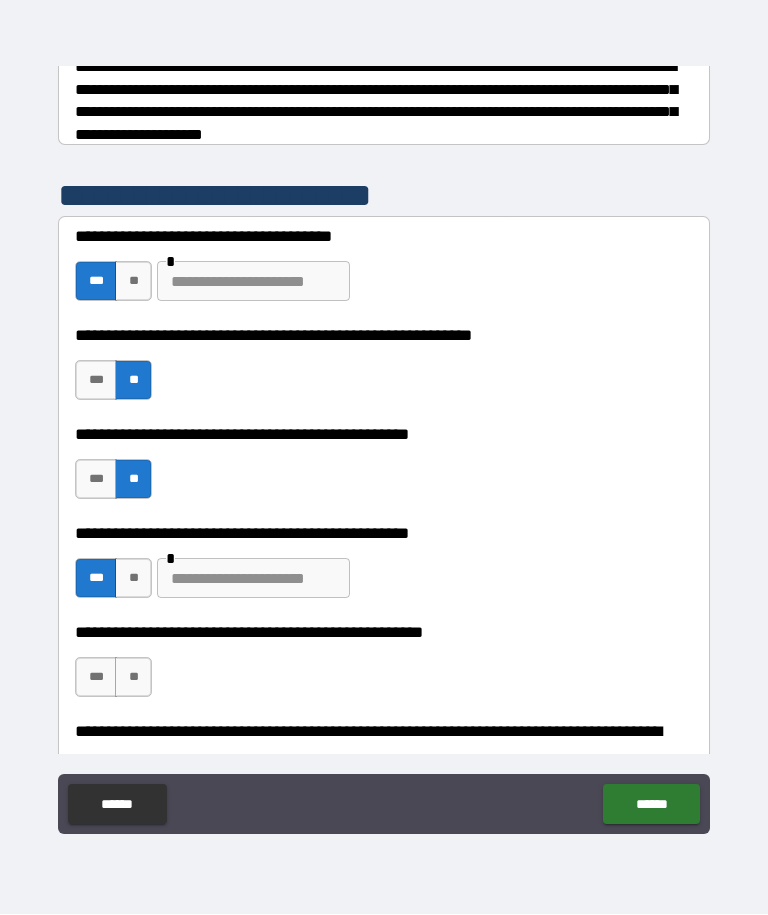 click on "**" at bounding box center (133, 678) 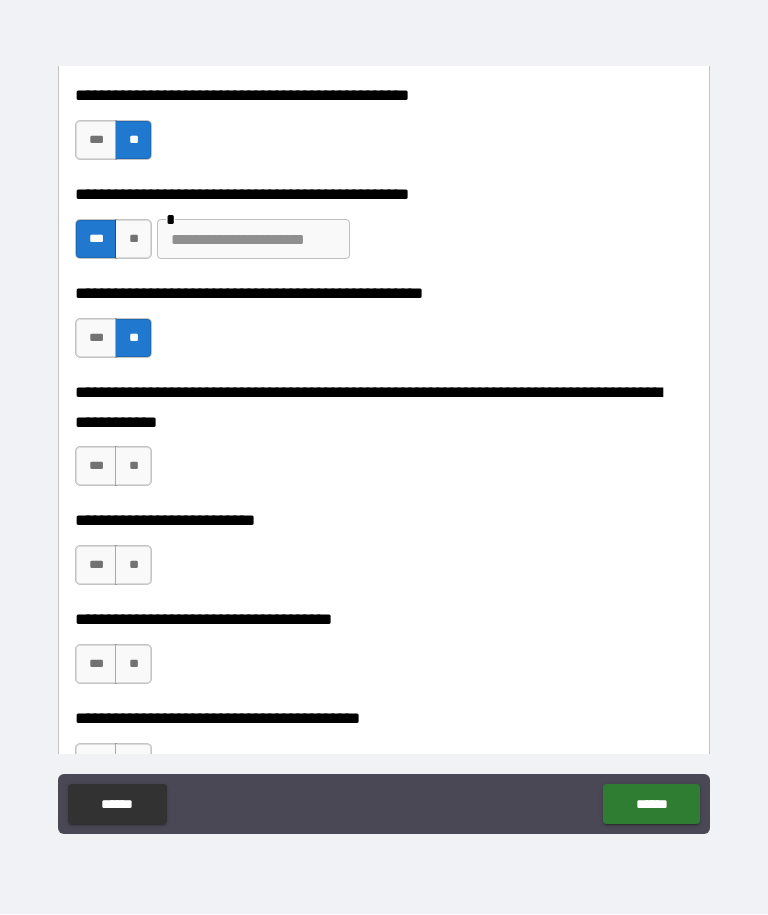 scroll, scrollTop: 683, scrollLeft: 0, axis: vertical 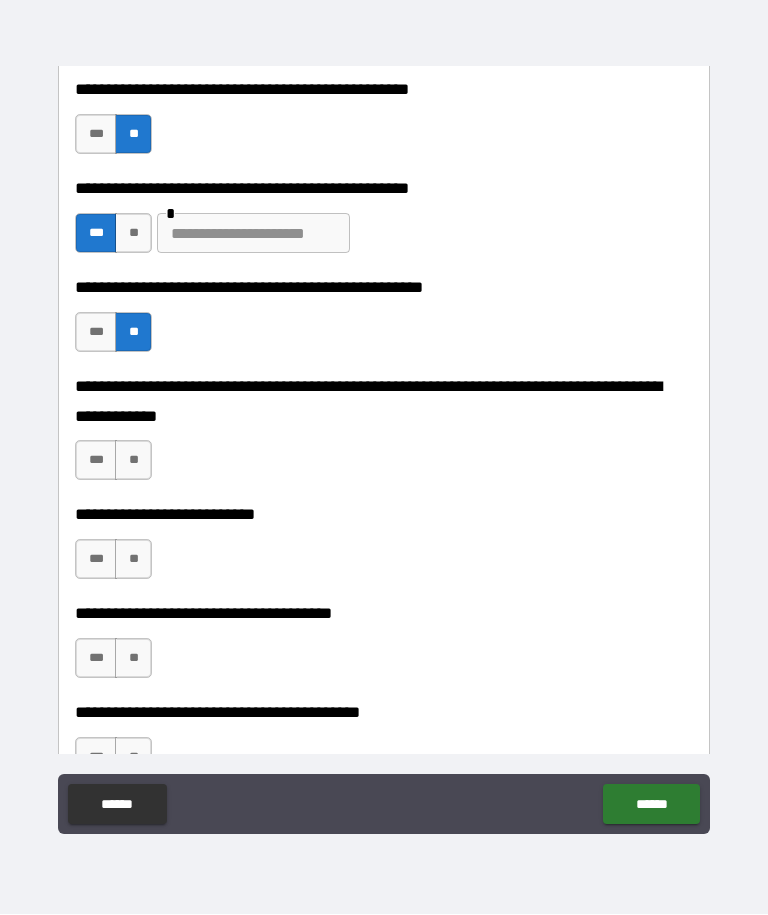 click on "**" at bounding box center (133, 461) 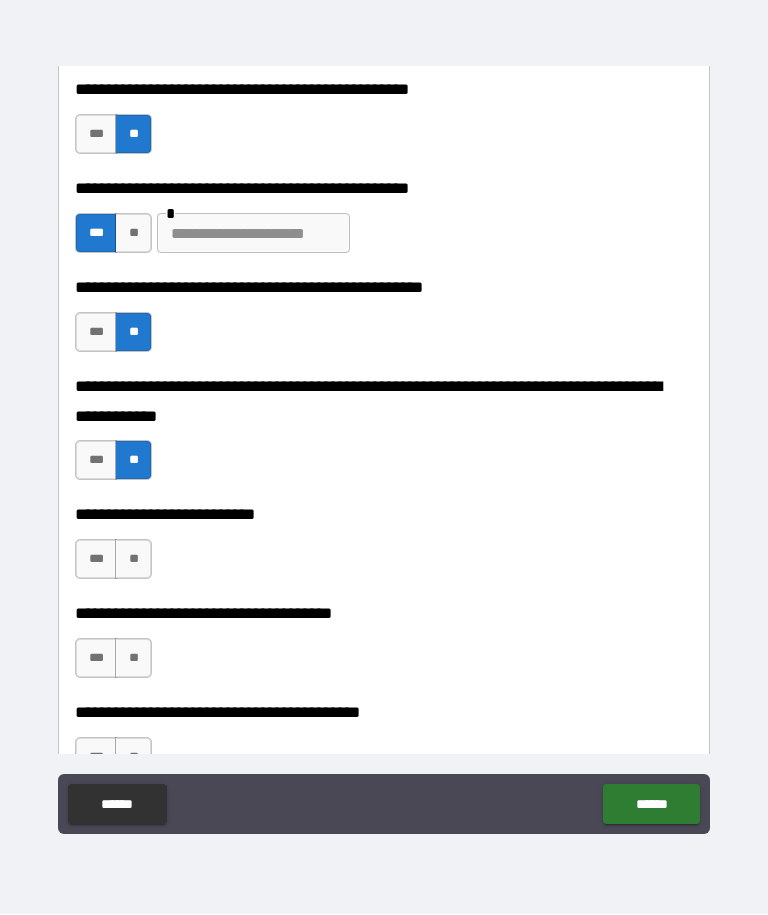 click on "**" at bounding box center [133, 560] 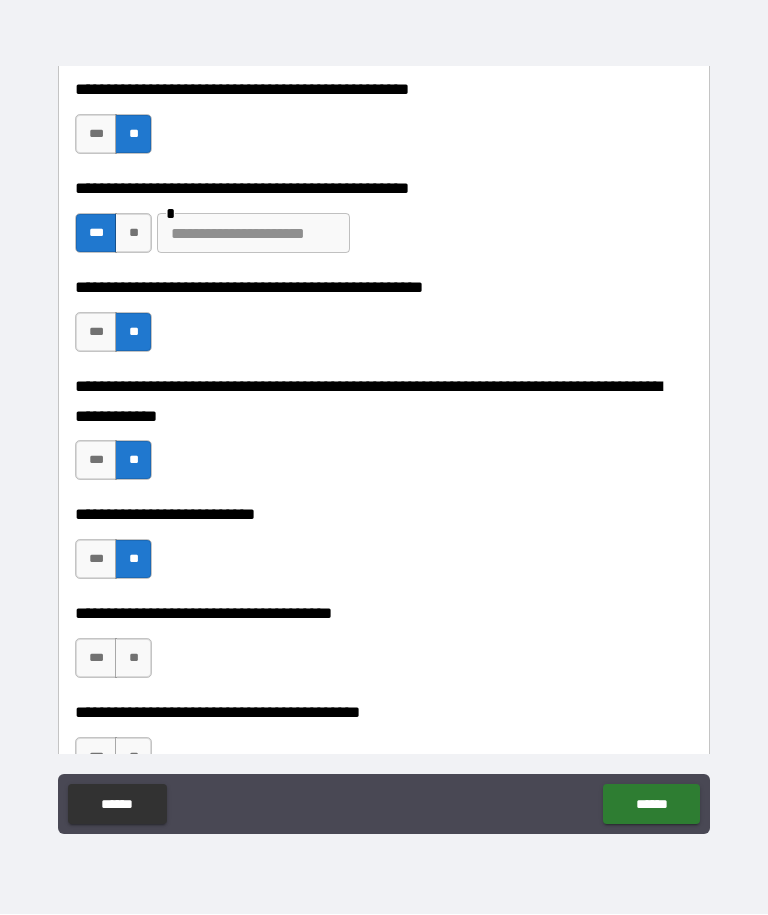click on "**" at bounding box center [133, 659] 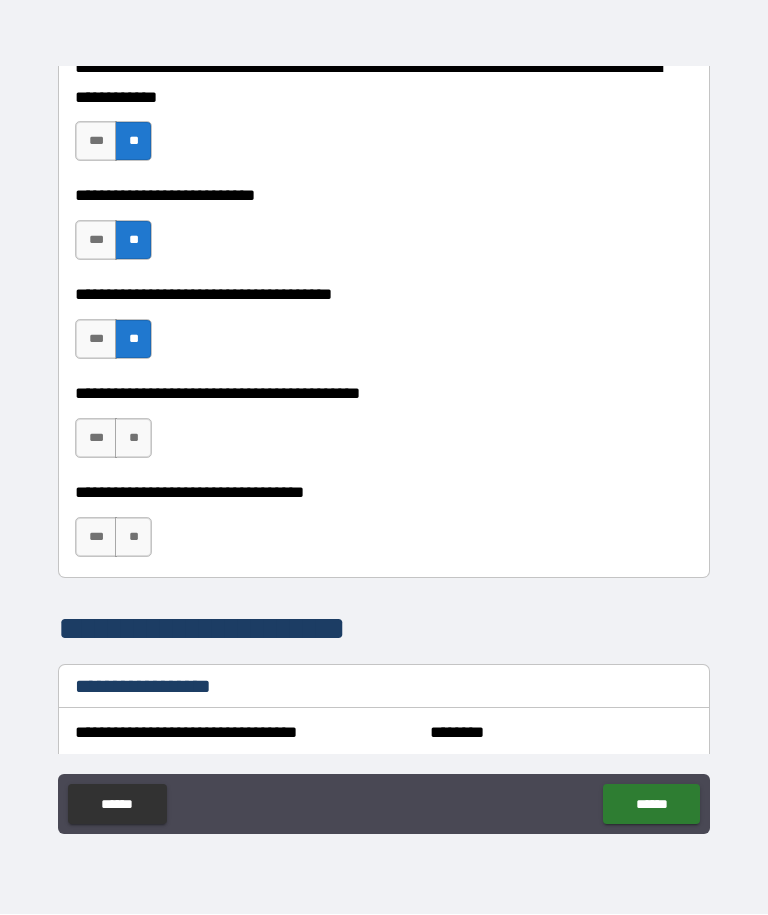 scroll, scrollTop: 1004, scrollLeft: 0, axis: vertical 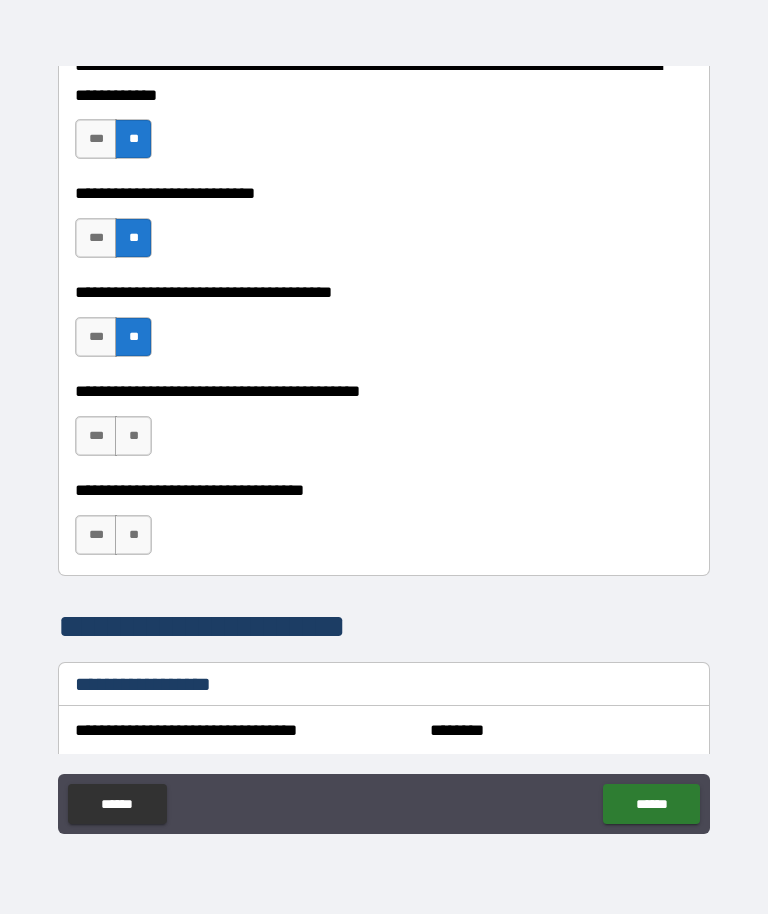 click on "**" at bounding box center [133, 437] 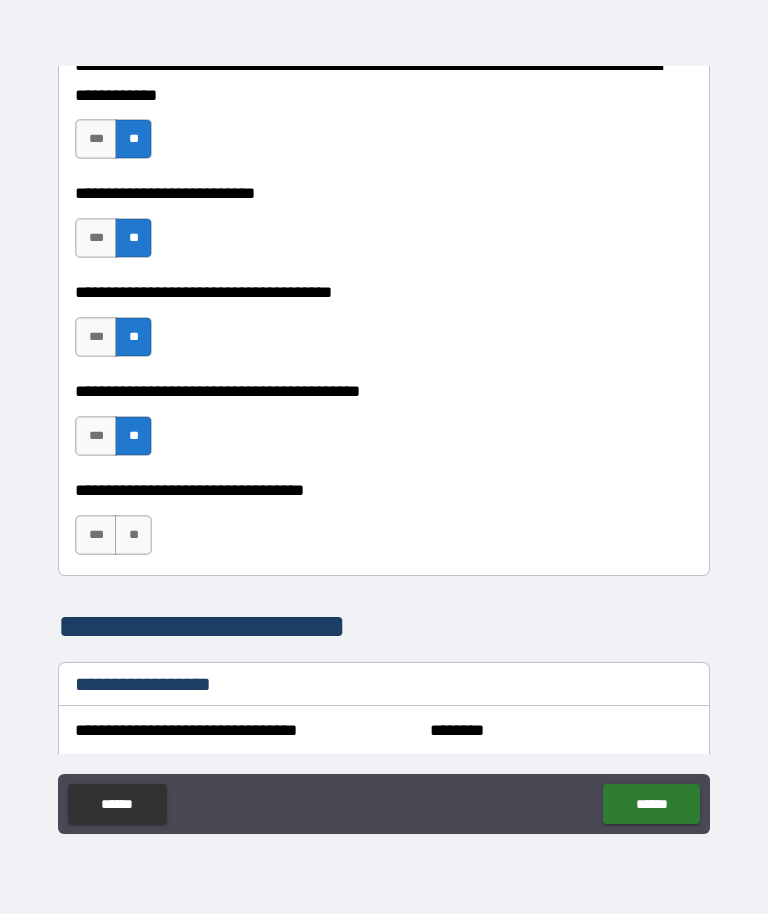 click on "**" at bounding box center [133, 536] 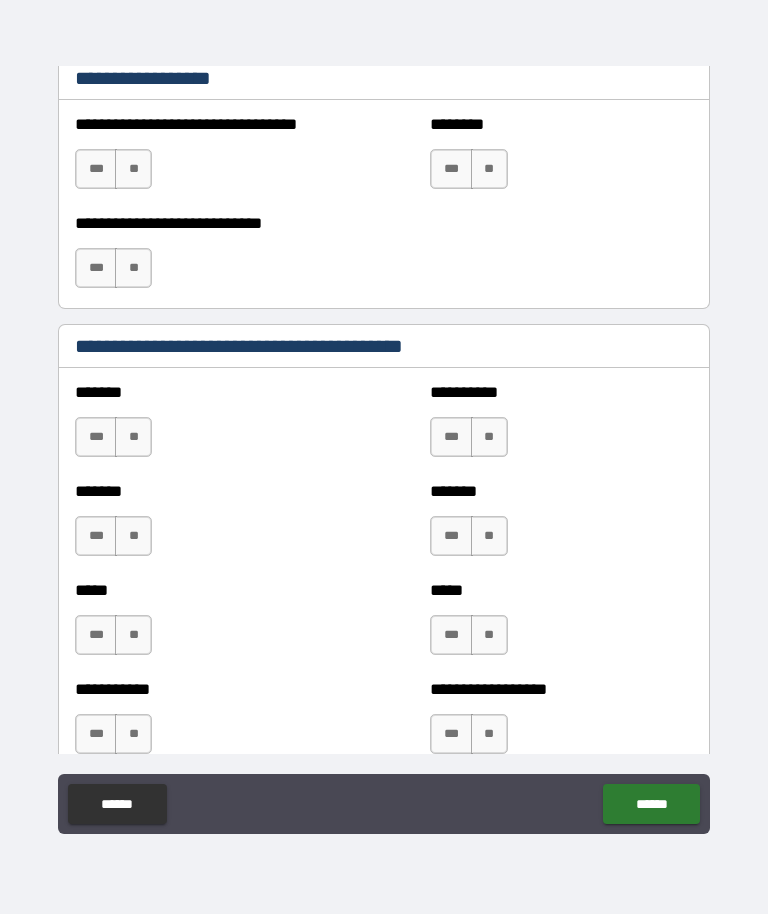 scroll, scrollTop: 1621, scrollLeft: 0, axis: vertical 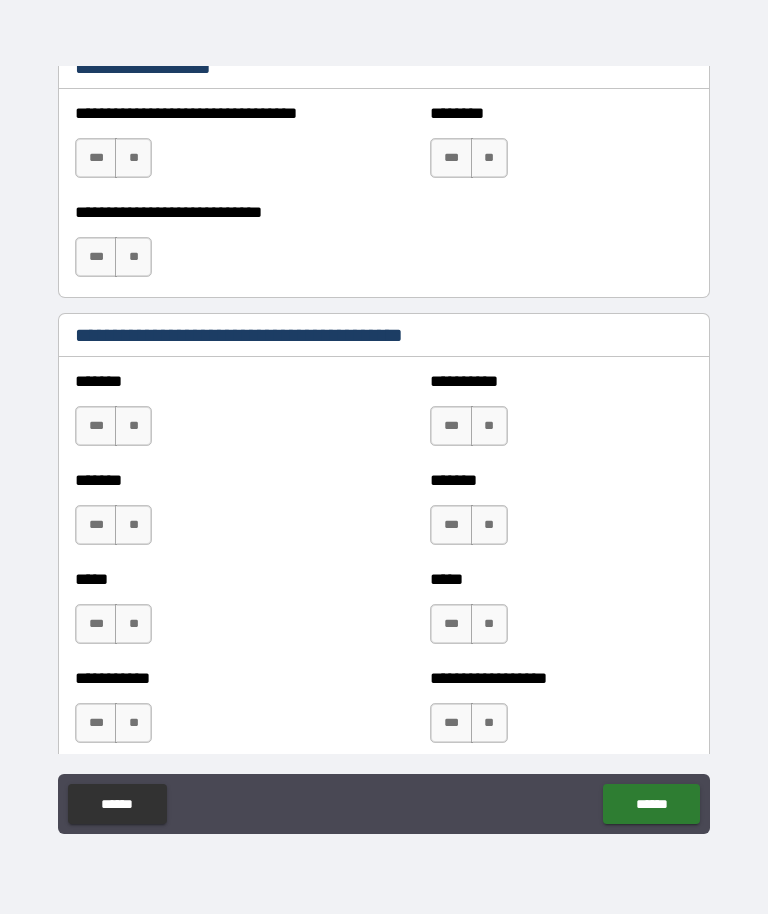 click on "******* *** **" at bounding box center (206, 417) 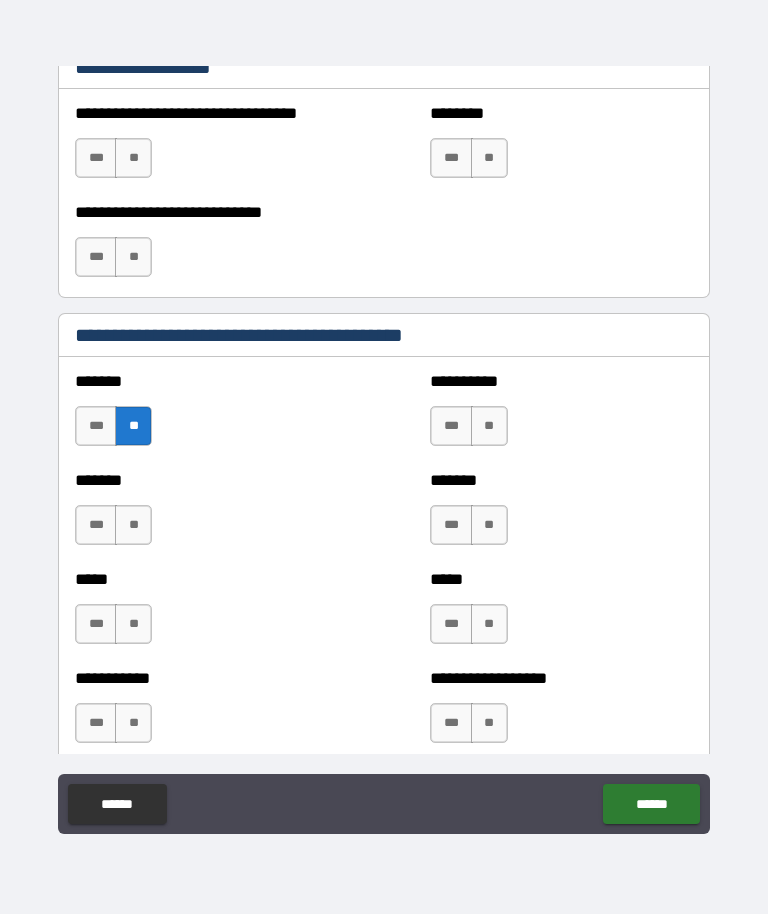 click on "**" at bounding box center [133, 526] 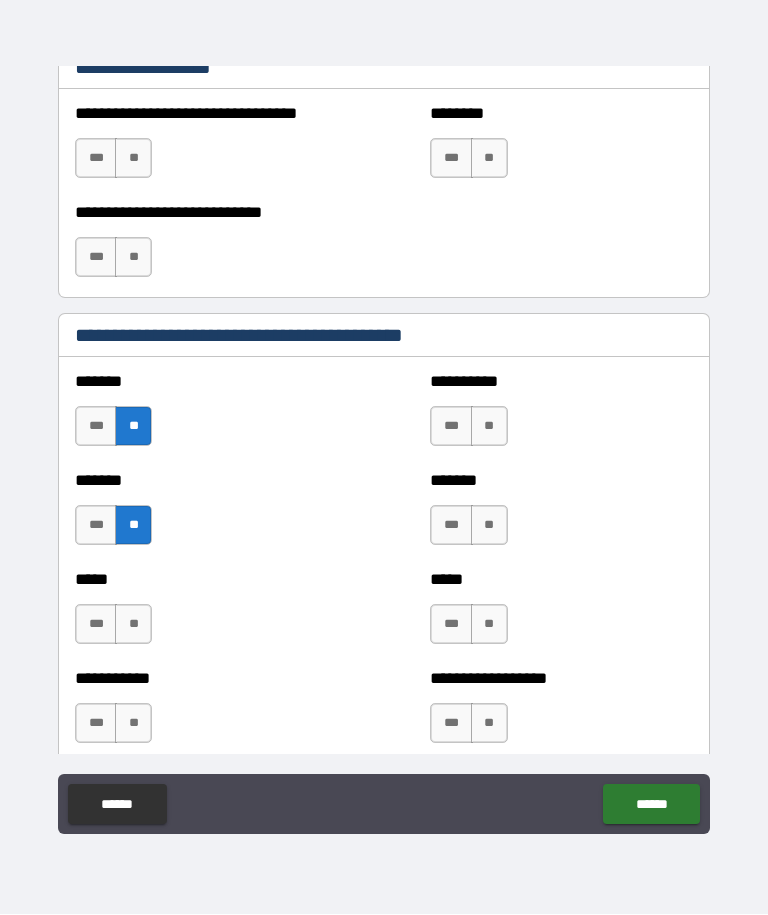 click on "***** *** **" at bounding box center (206, 615) 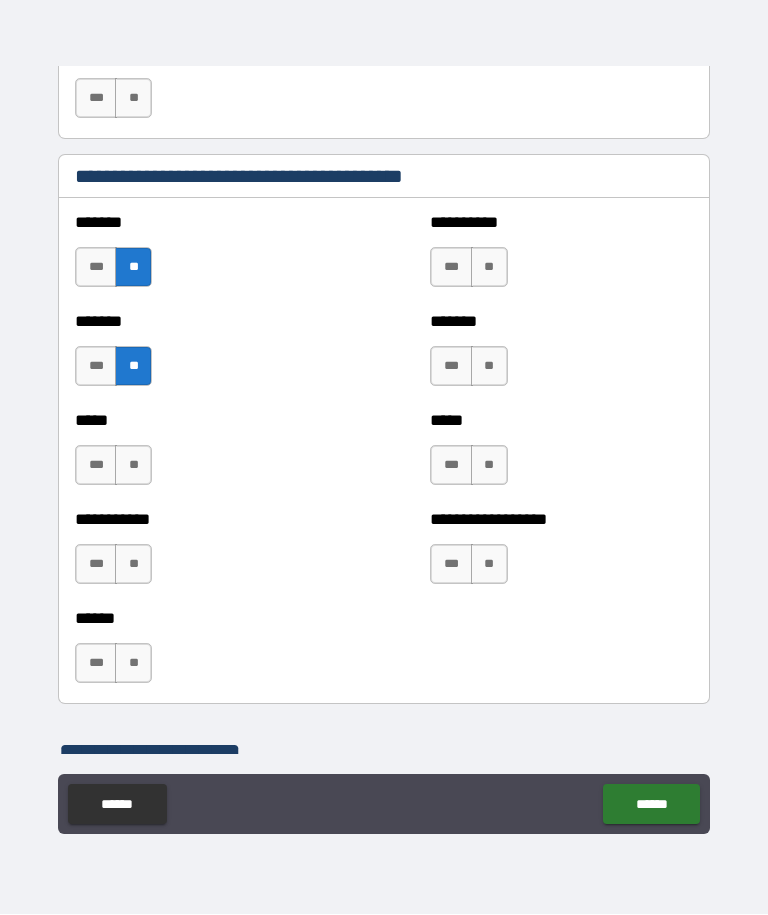 scroll, scrollTop: 1785, scrollLeft: 0, axis: vertical 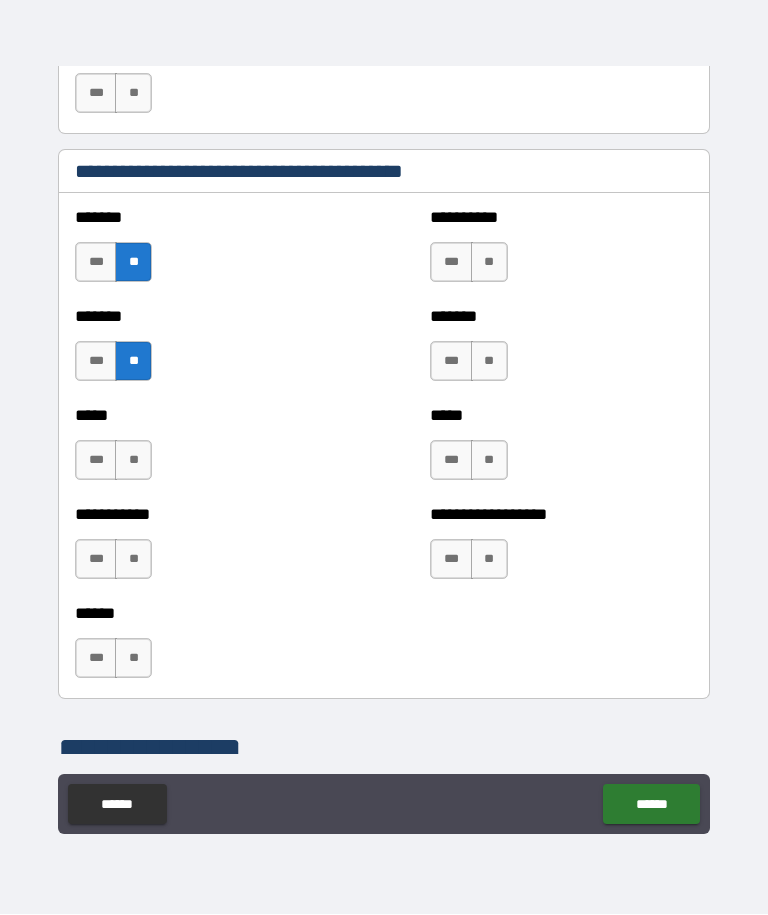 click on "**" at bounding box center [133, 461] 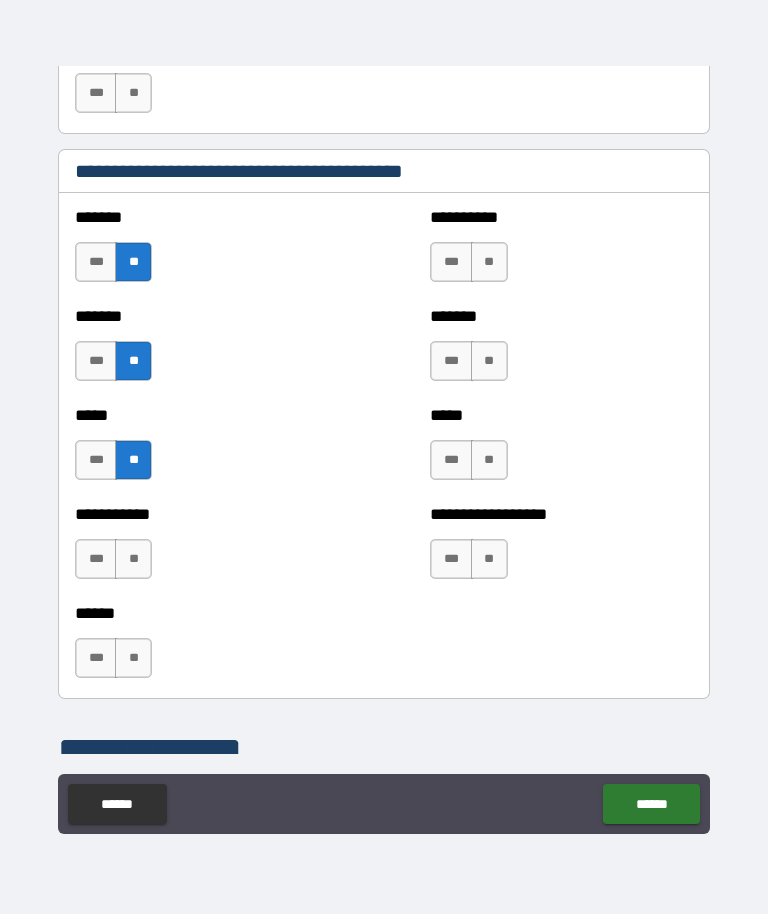 click on "**********" at bounding box center [206, 550] 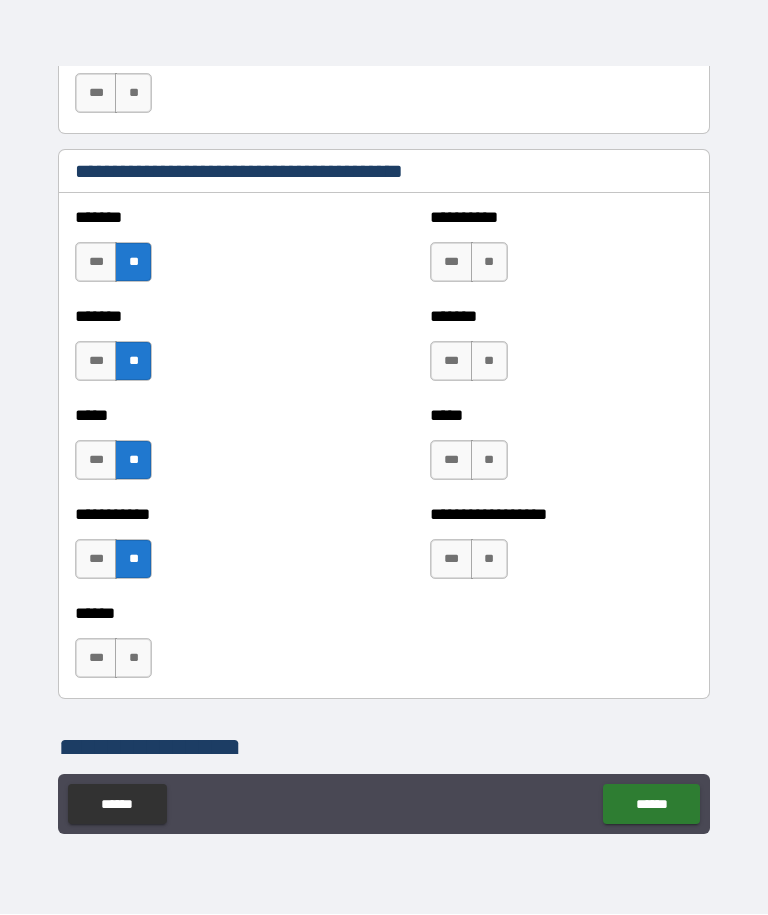 click on "**" at bounding box center [133, 659] 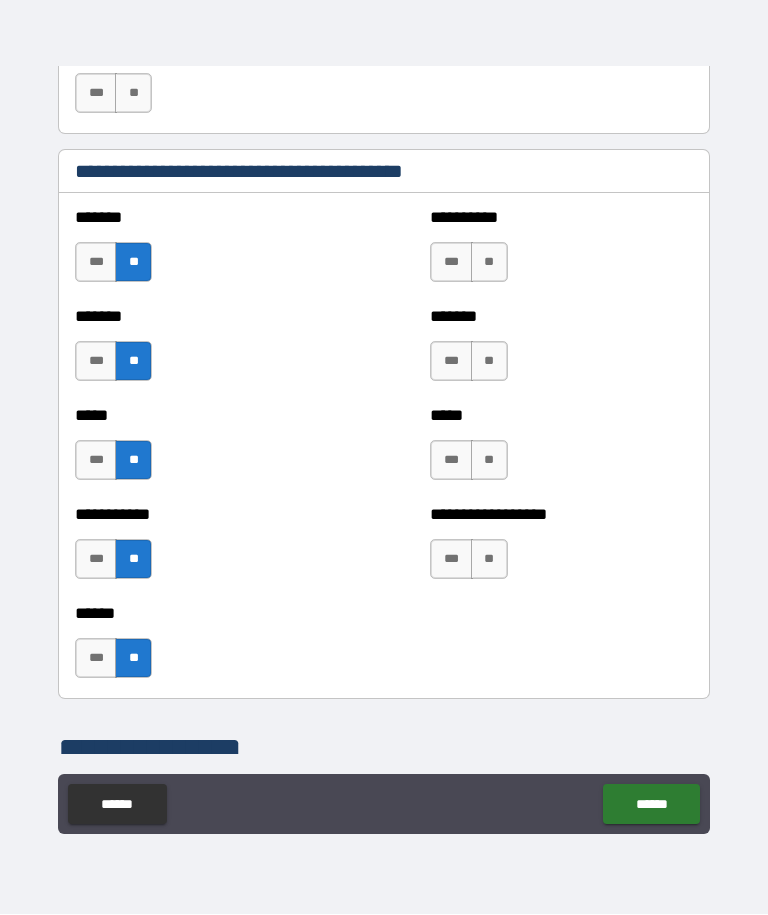 click on "**" at bounding box center [489, 263] 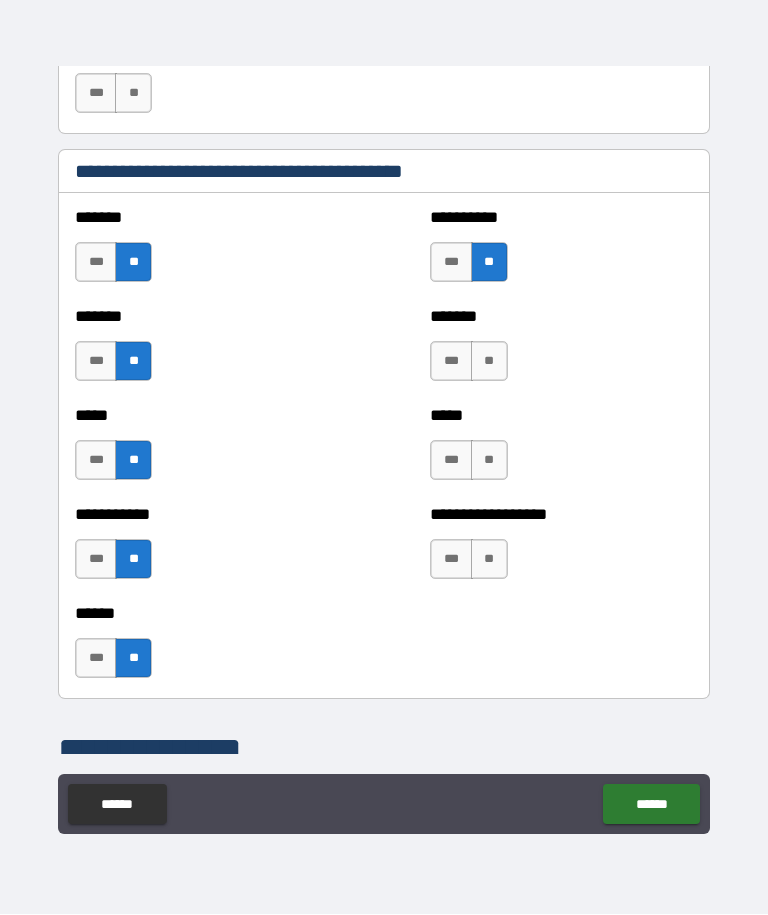 click on "**" at bounding box center (489, 362) 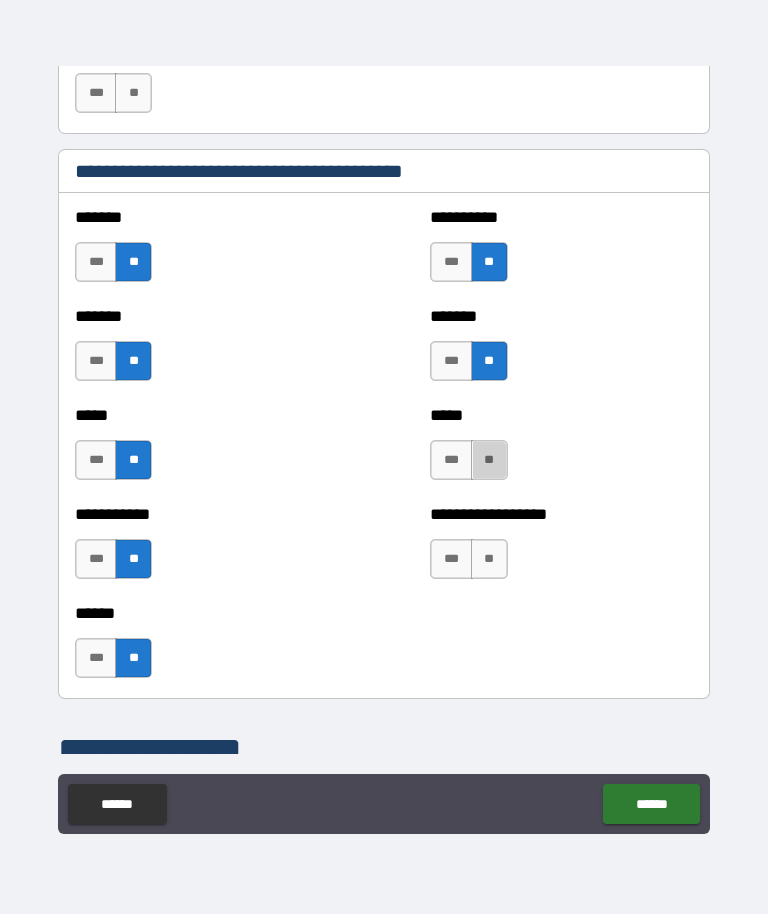 click on "**" at bounding box center [489, 461] 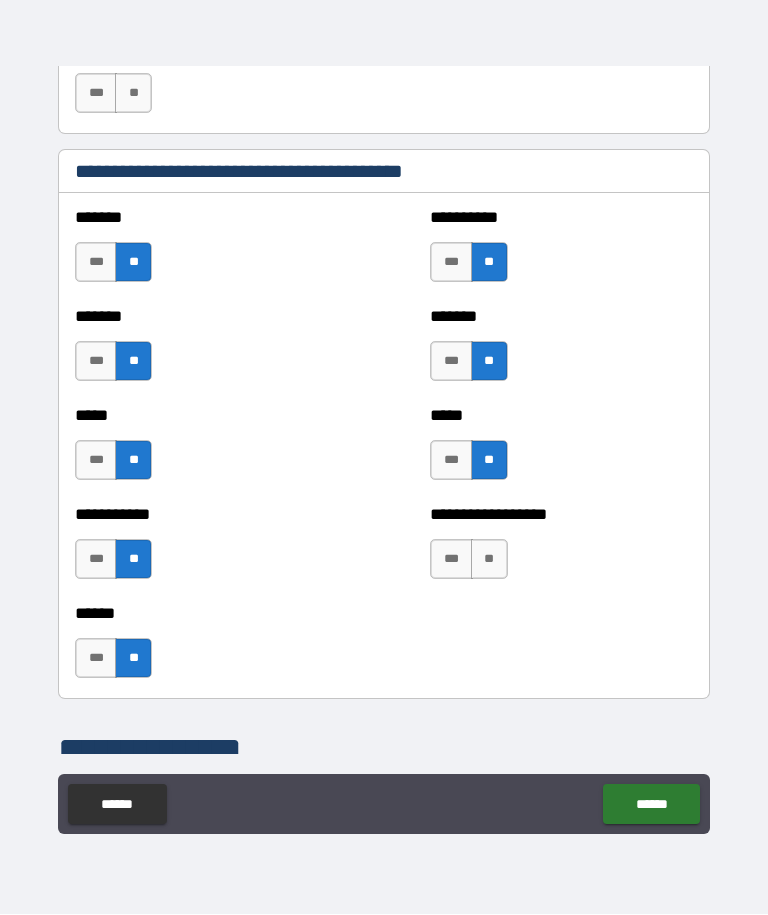 click on "**" at bounding box center [489, 560] 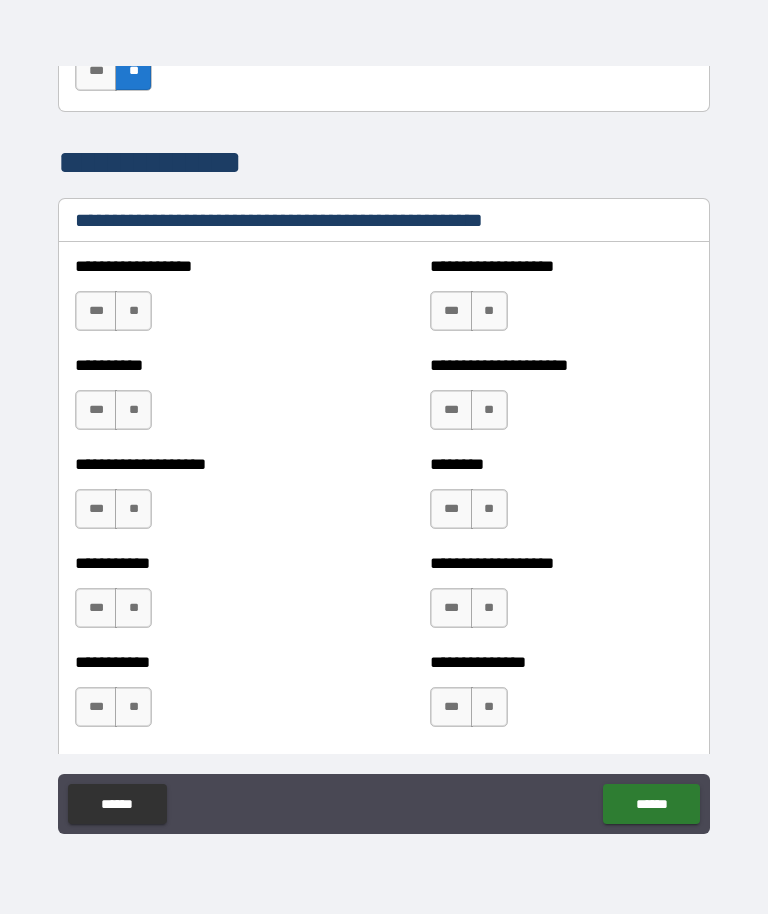 scroll, scrollTop: 2375, scrollLeft: 0, axis: vertical 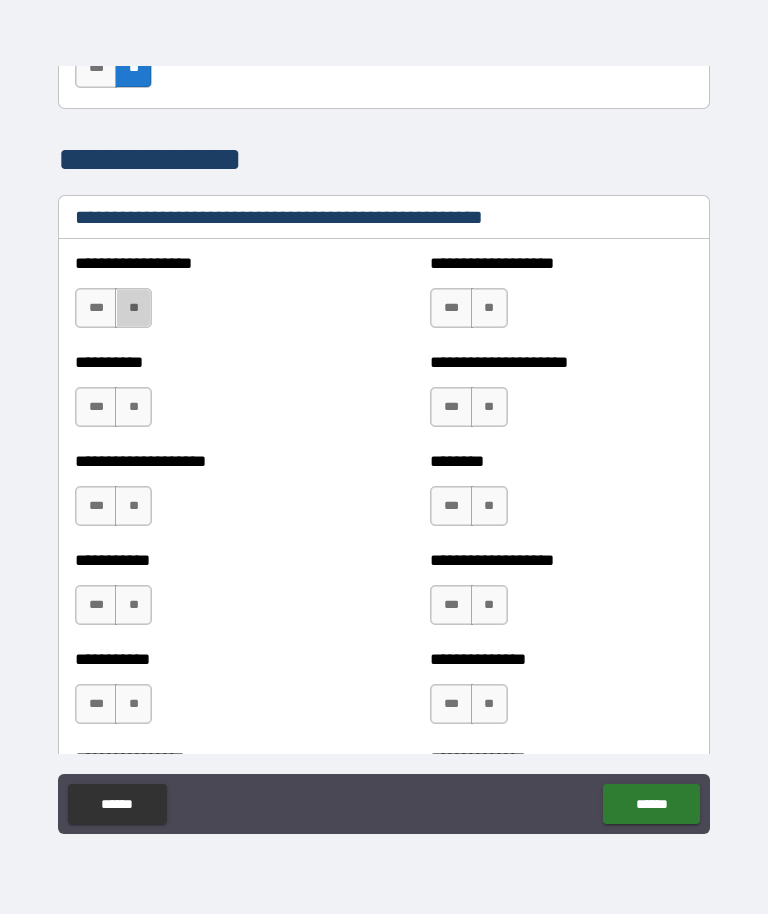 click on "**" at bounding box center (133, 309) 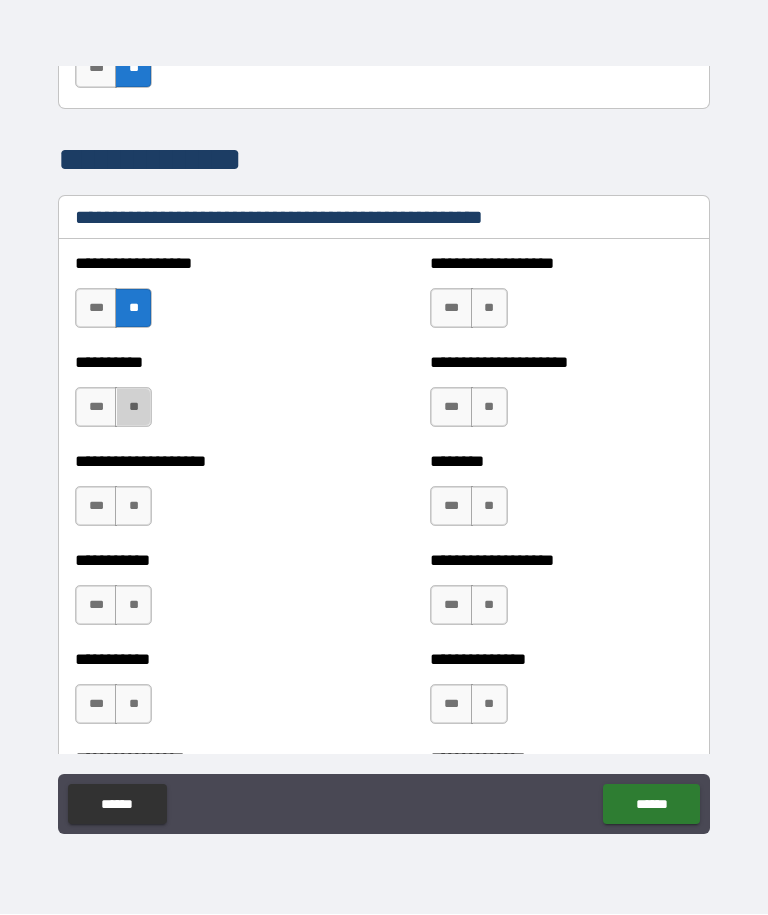 click on "**" at bounding box center [133, 408] 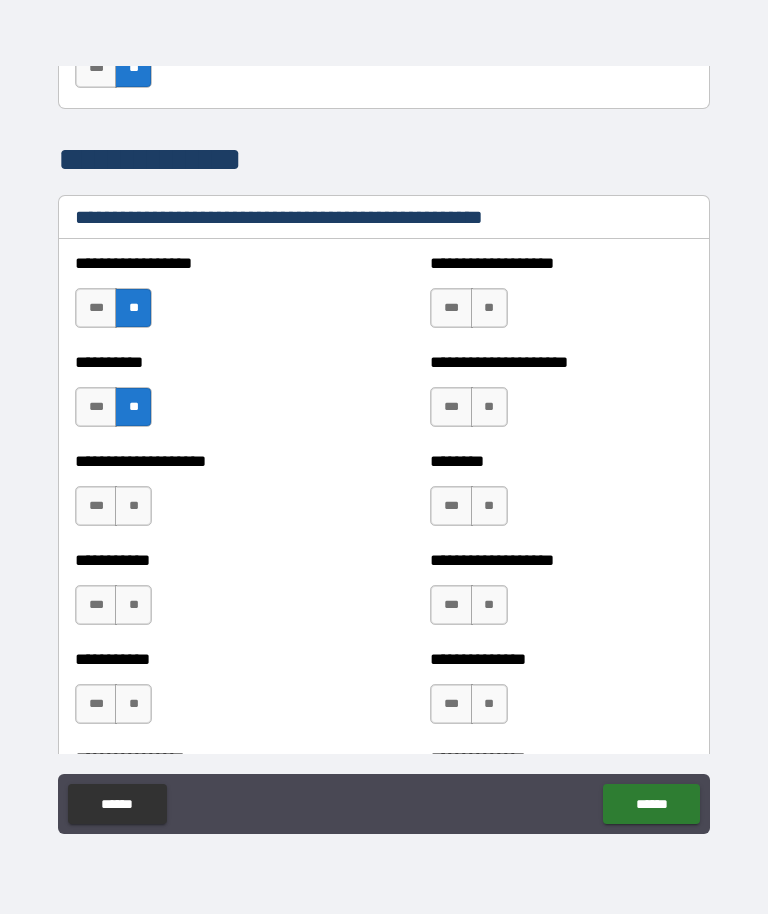 click on "**" at bounding box center (133, 507) 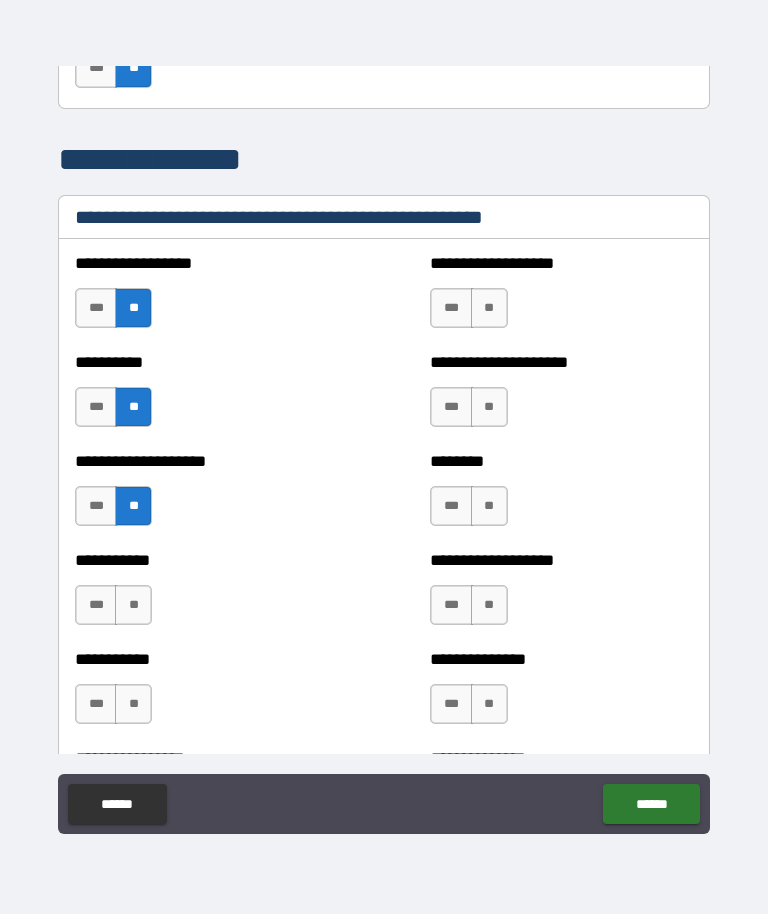 scroll, scrollTop: 2373, scrollLeft: 0, axis: vertical 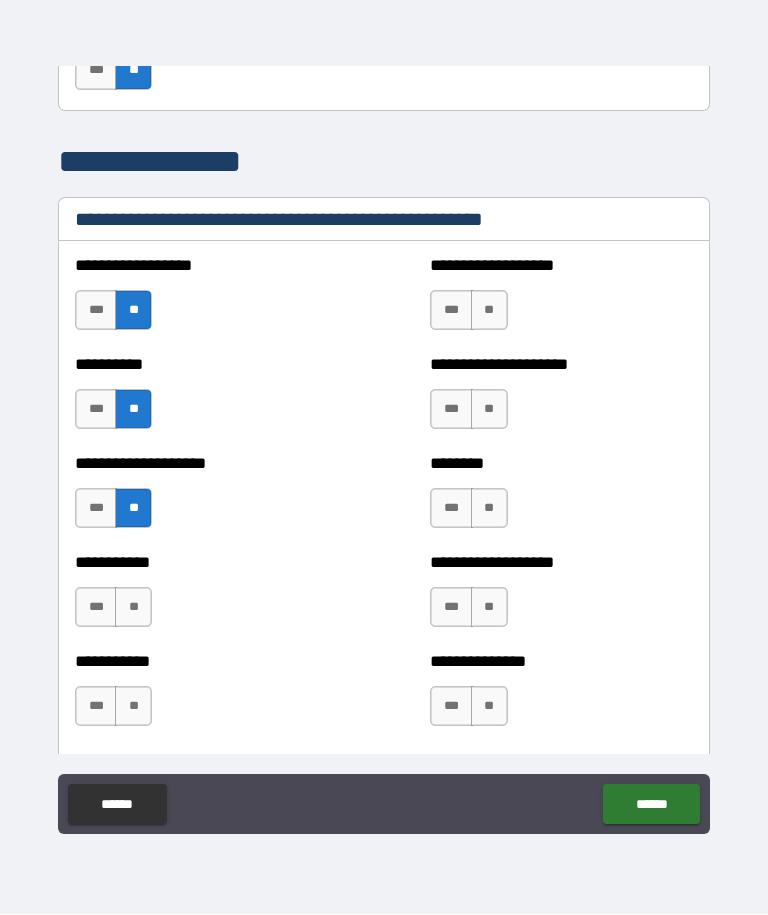 click on "**" at bounding box center [133, 707] 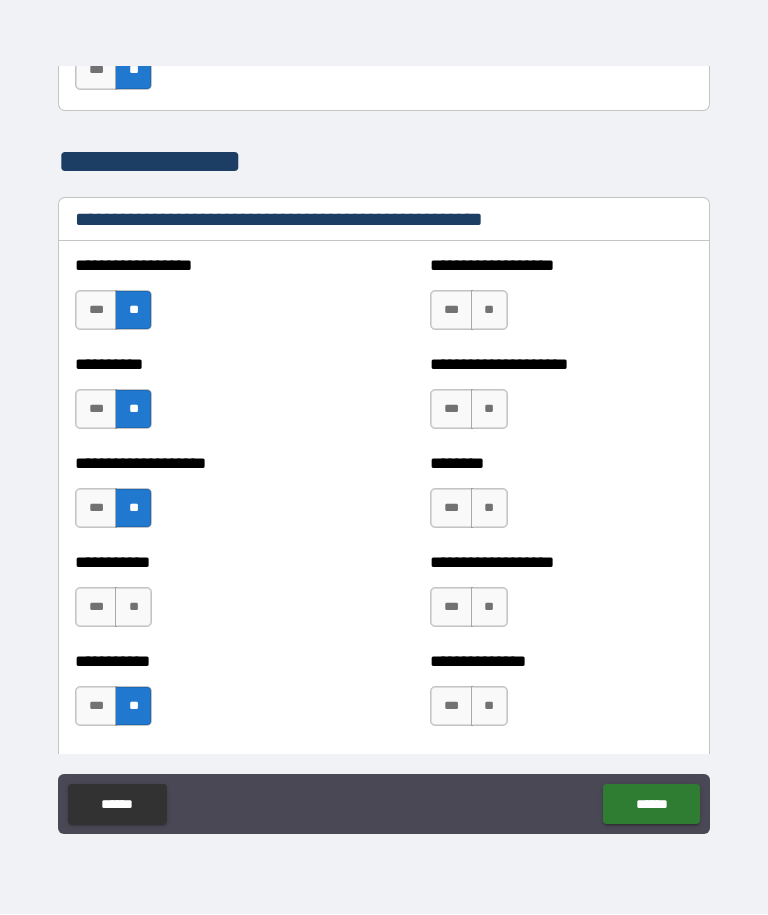 click on "**" at bounding box center (133, 608) 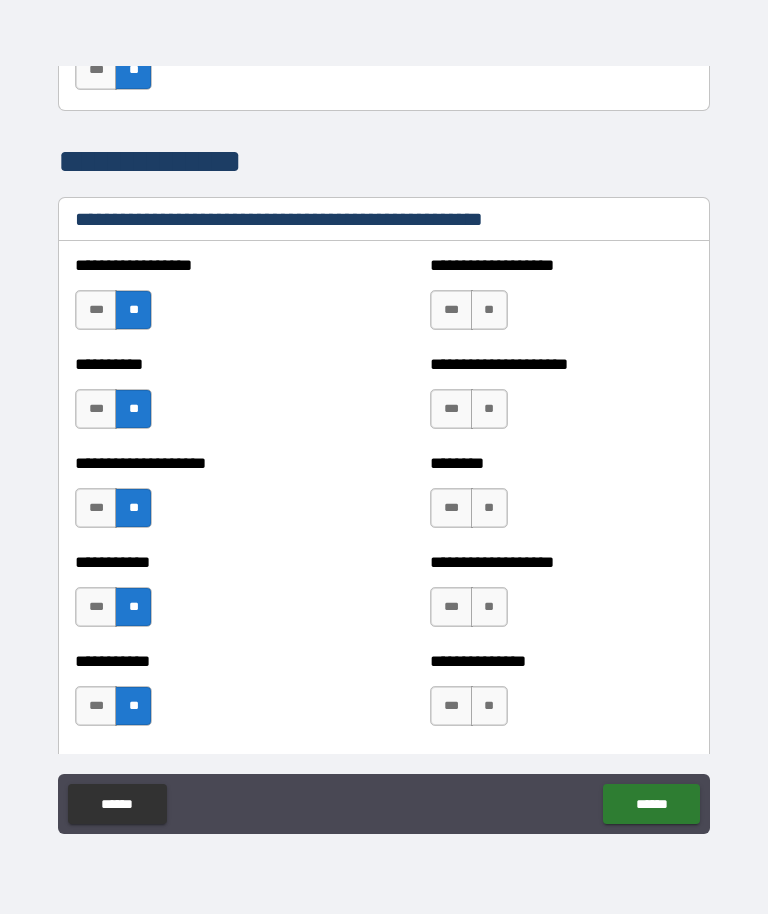 click on "**" at bounding box center (489, 311) 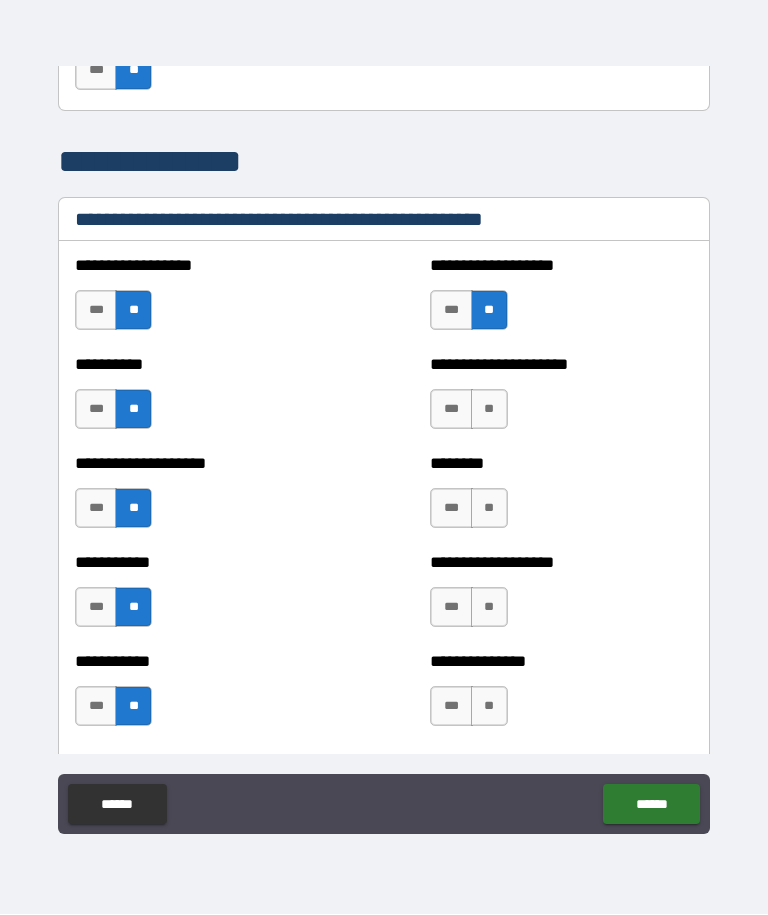 click on "**" at bounding box center [489, 410] 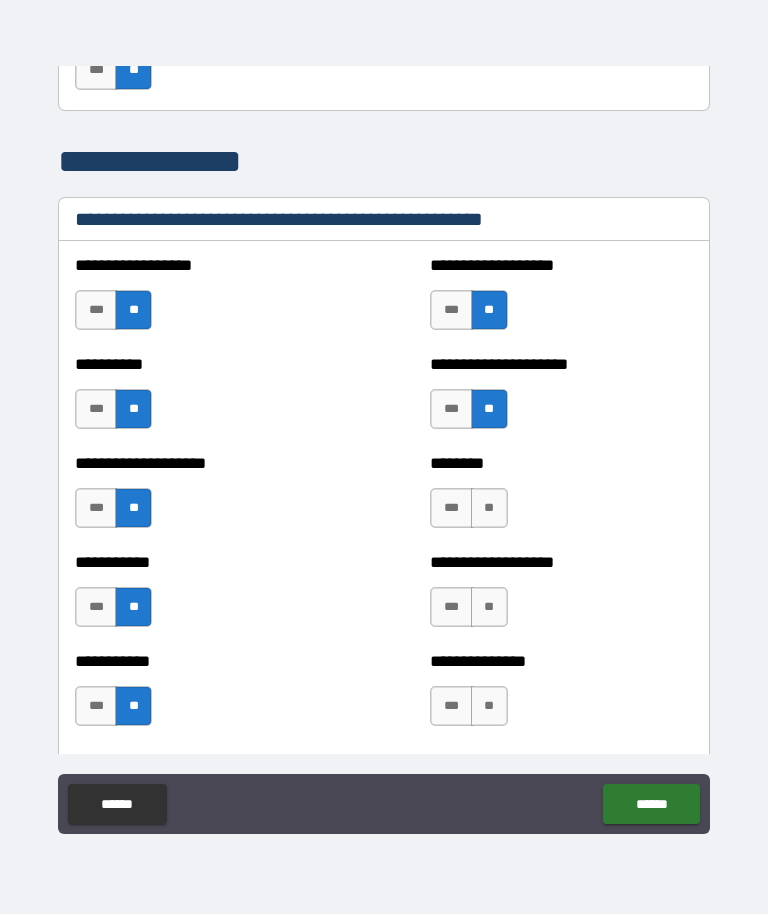 click on "**" at bounding box center (489, 509) 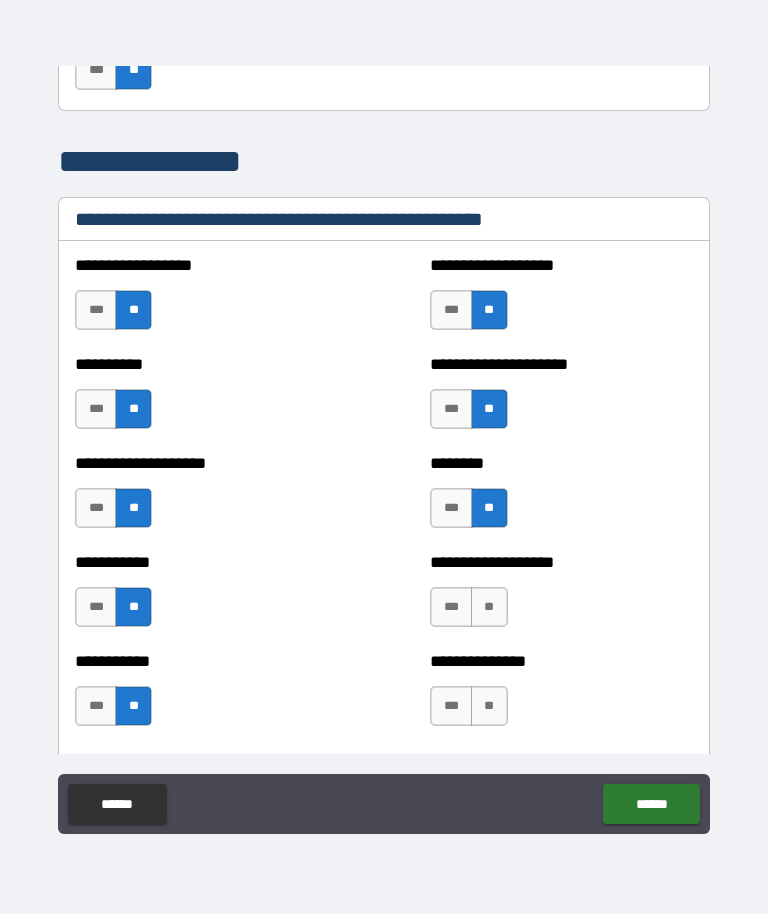 click on "**" at bounding box center [489, 608] 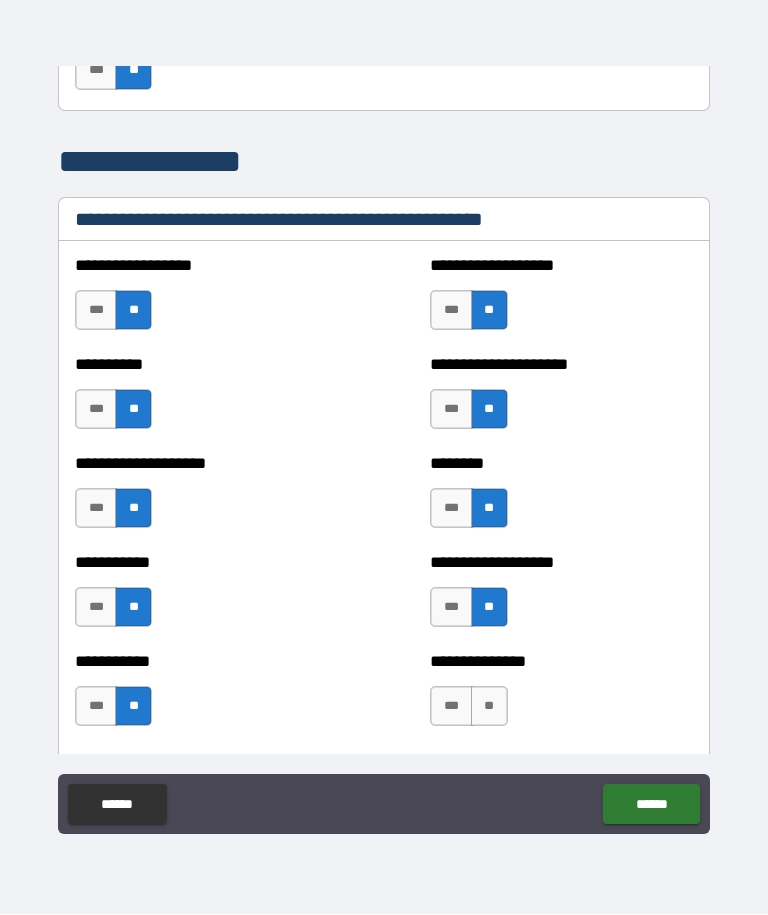 click on "**" at bounding box center (489, 707) 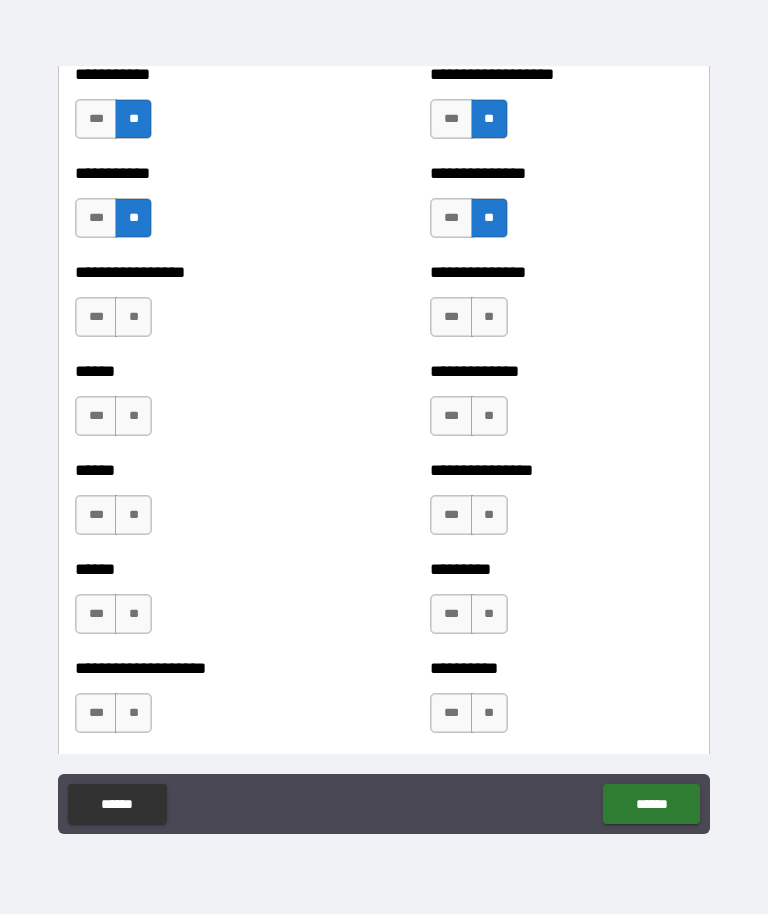 scroll, scrollTop: 2863, scrollLeft: 0, axis: vertical 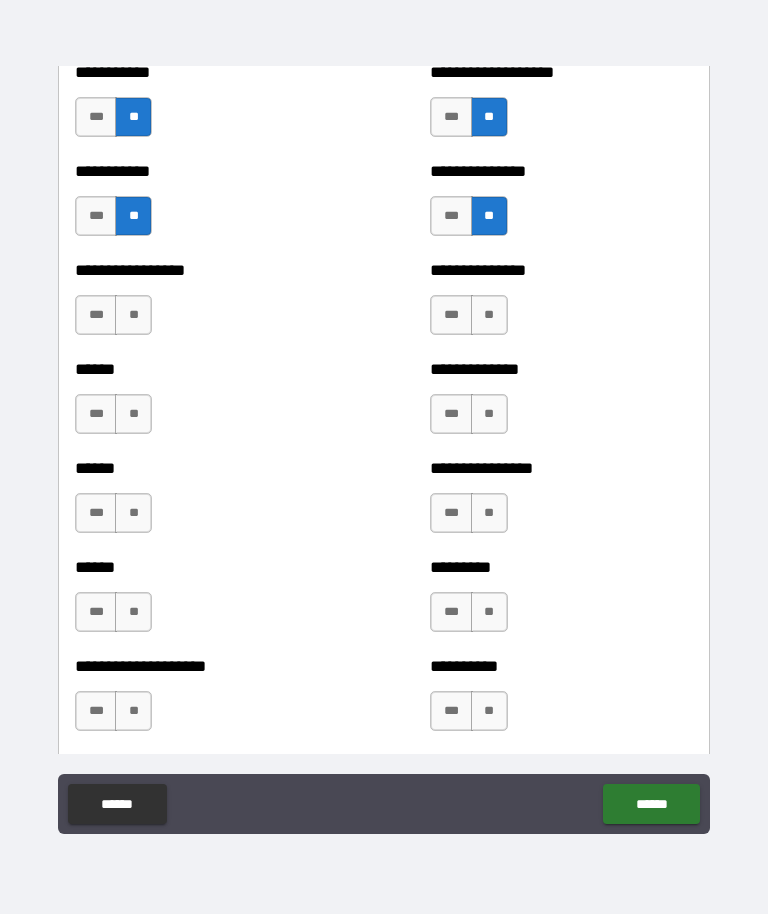 click on "**" at bounding box center (133, 316) 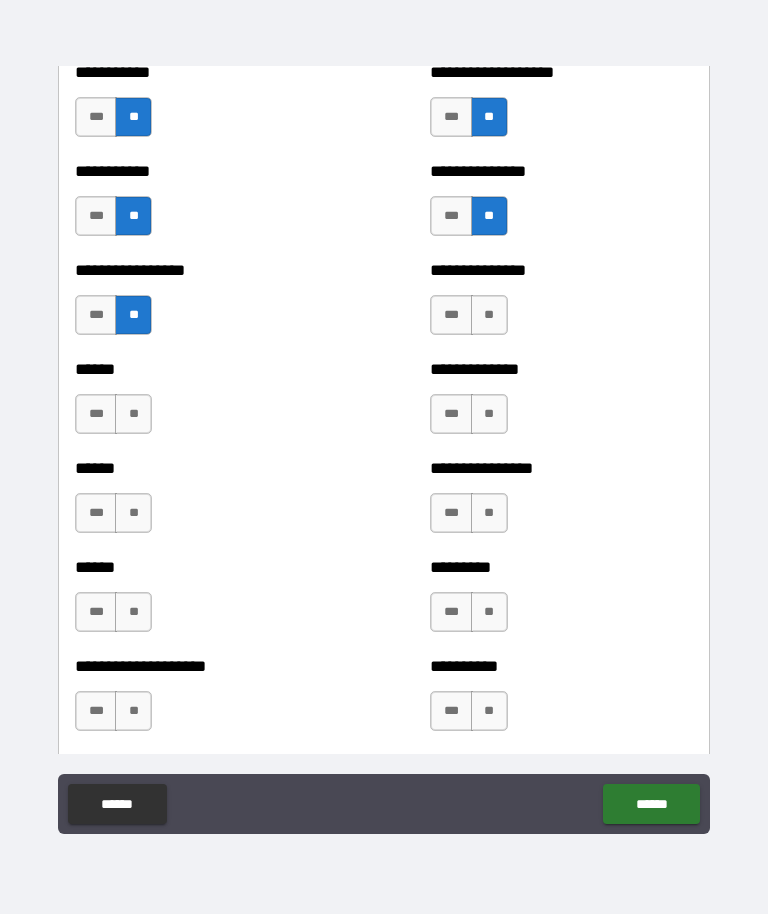 click on "**" at bounding box center [133, 415] 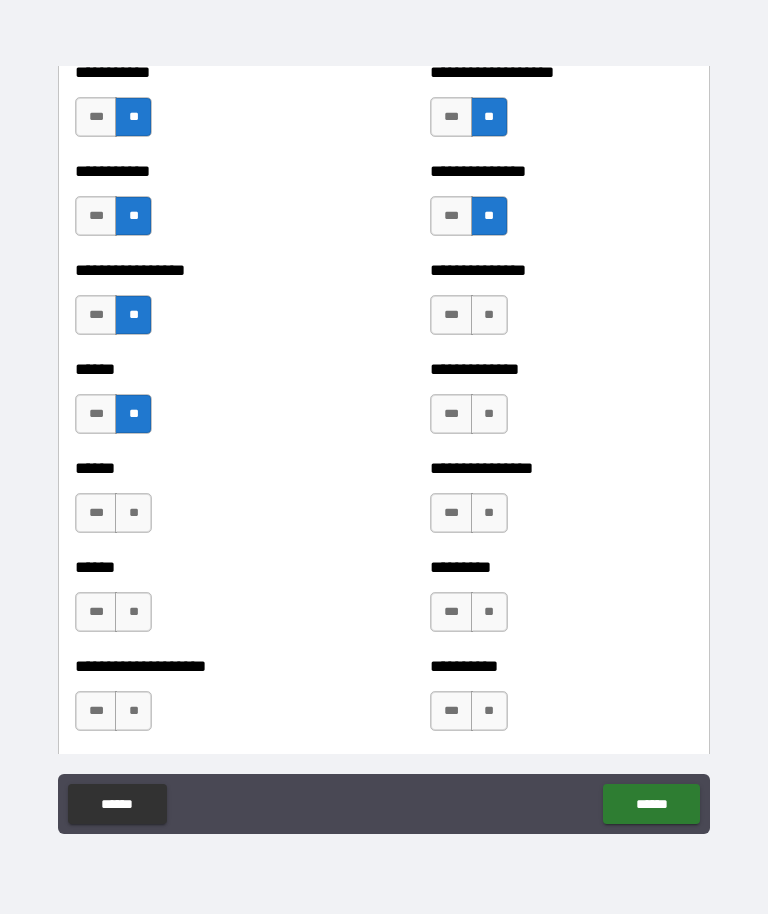 click on "**" at bounding box center [133, 514] 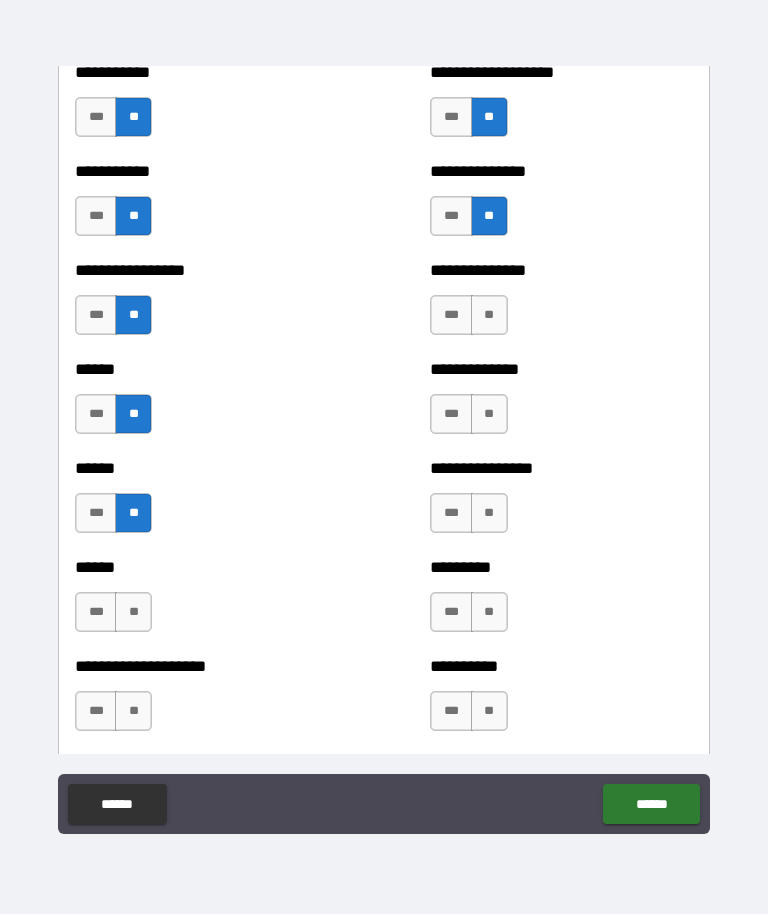 click on "**" at bounding box center (133, 613) 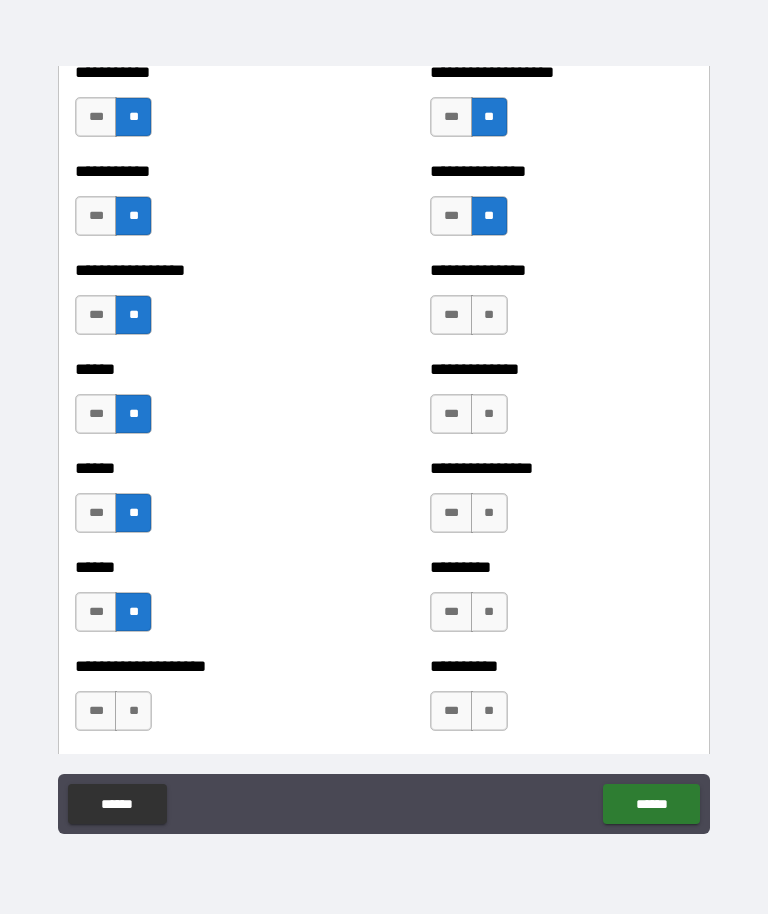 click on "**" at bounding box center [133, 712] 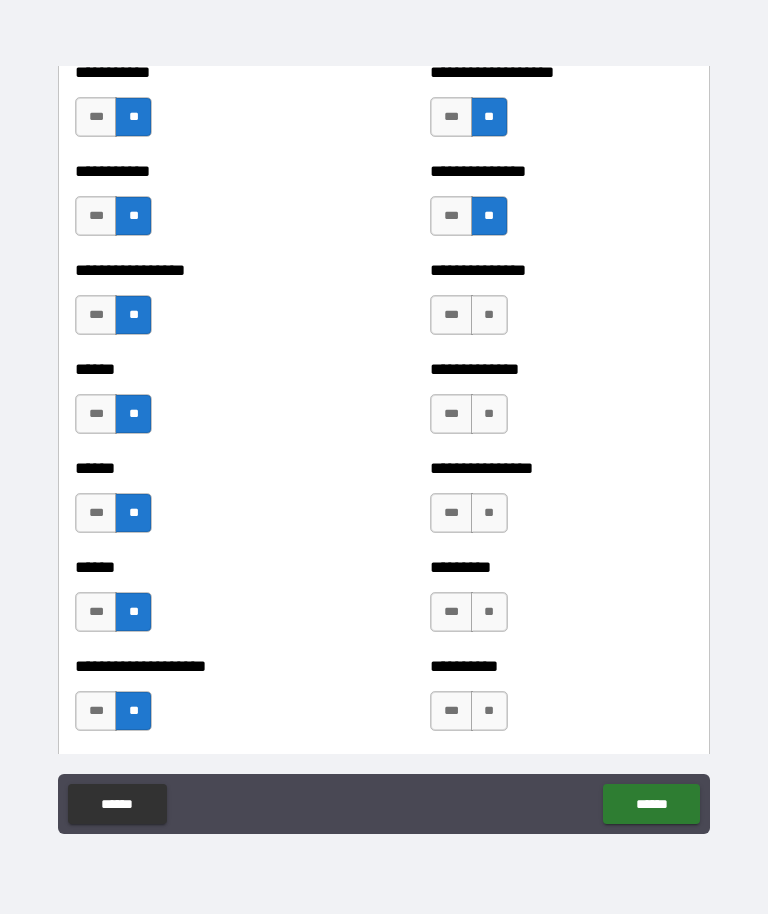 click on "***" at bounding box center (96, 712) 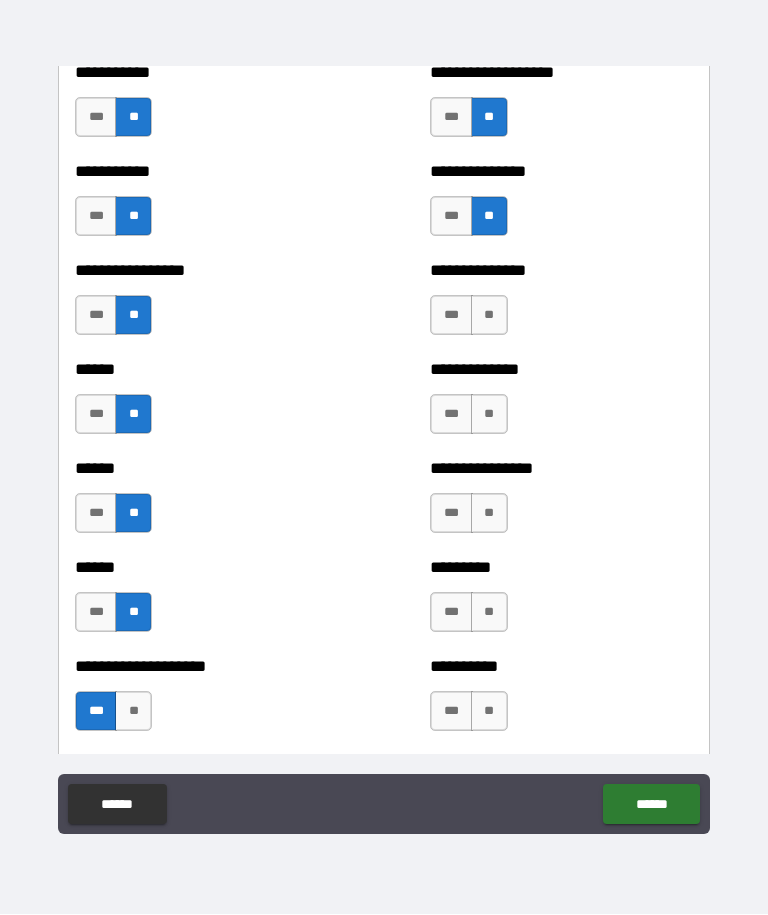 click on "**" at bounding box center (133, 712) 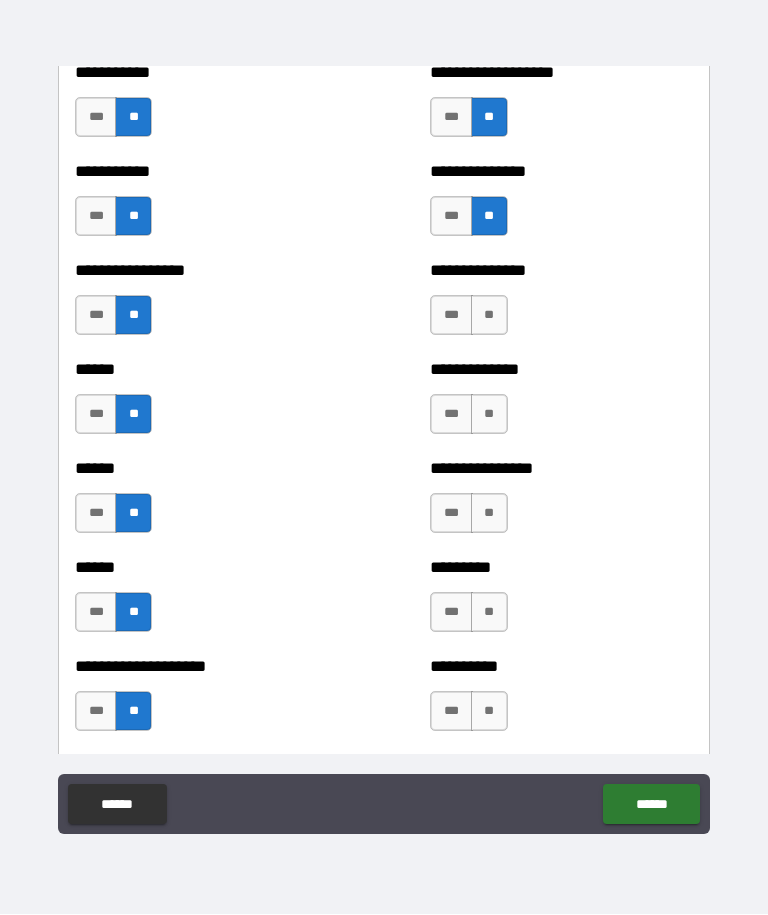 click on "**" at bounding box center (489, 316) 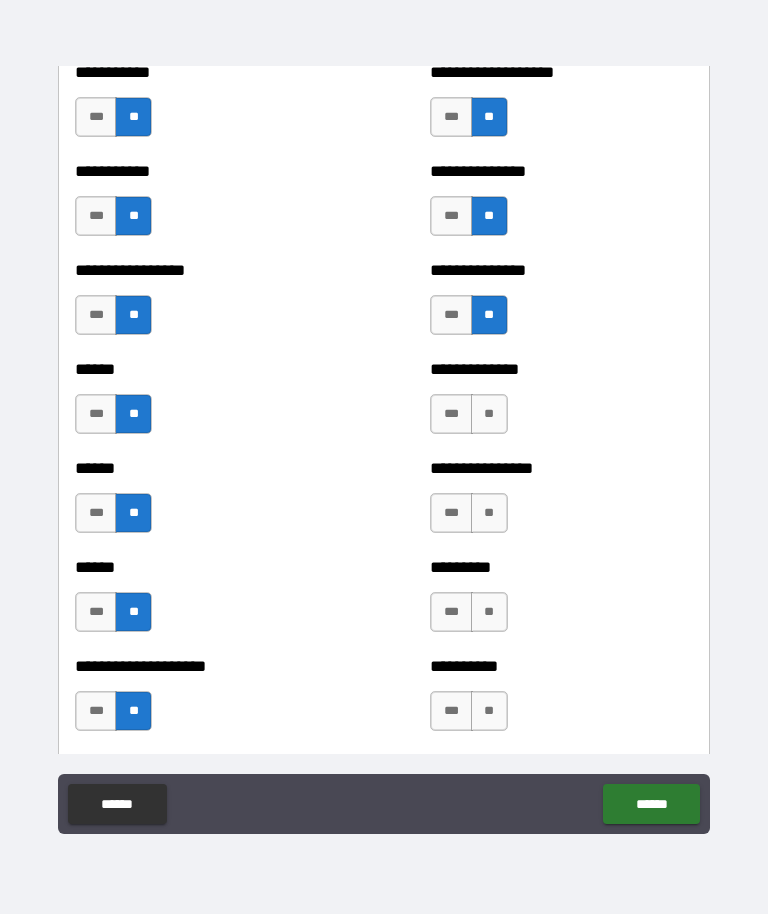 click on "**" at bounding box center [489, 415] 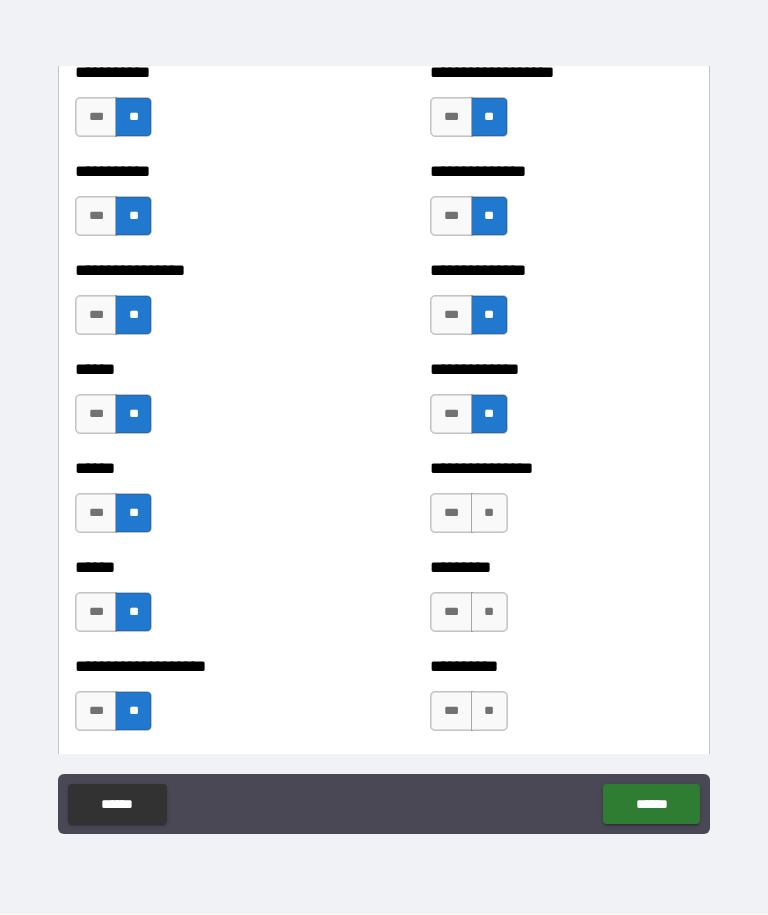click on "**********" at bounding box center [561, 504] 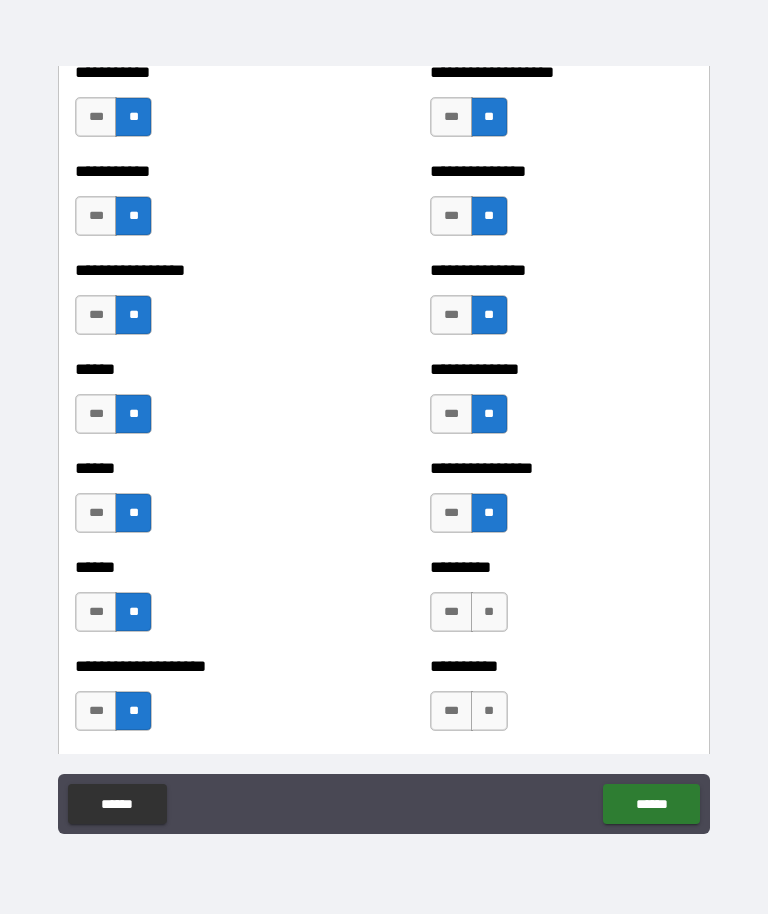 click on "**" at bounding box center [489, 613] 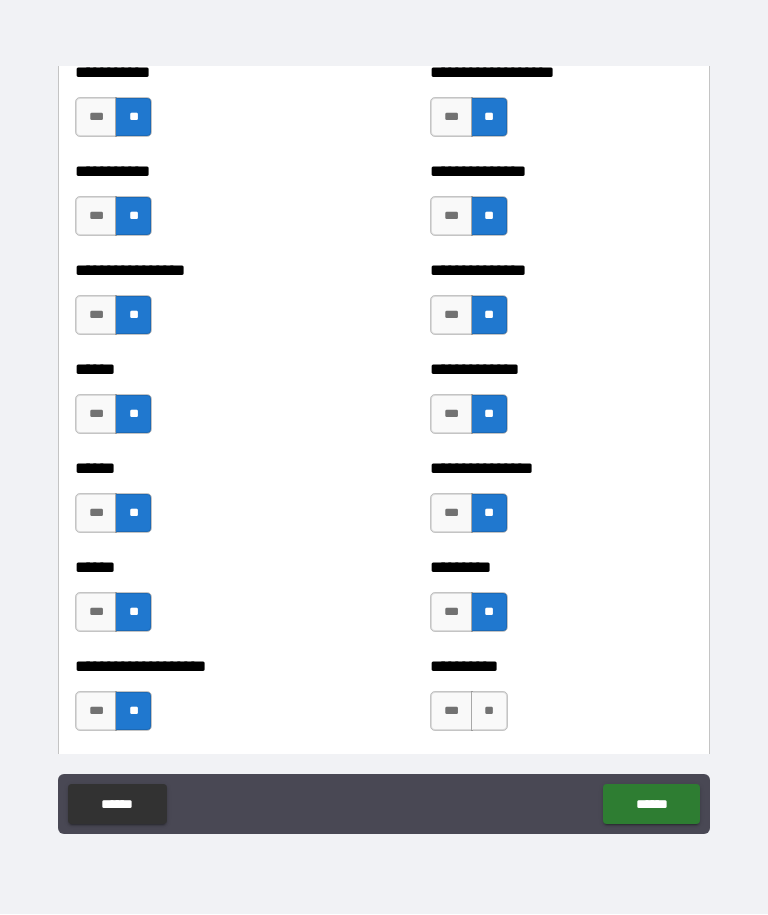 click on "**" at bounding box center (489, 712) 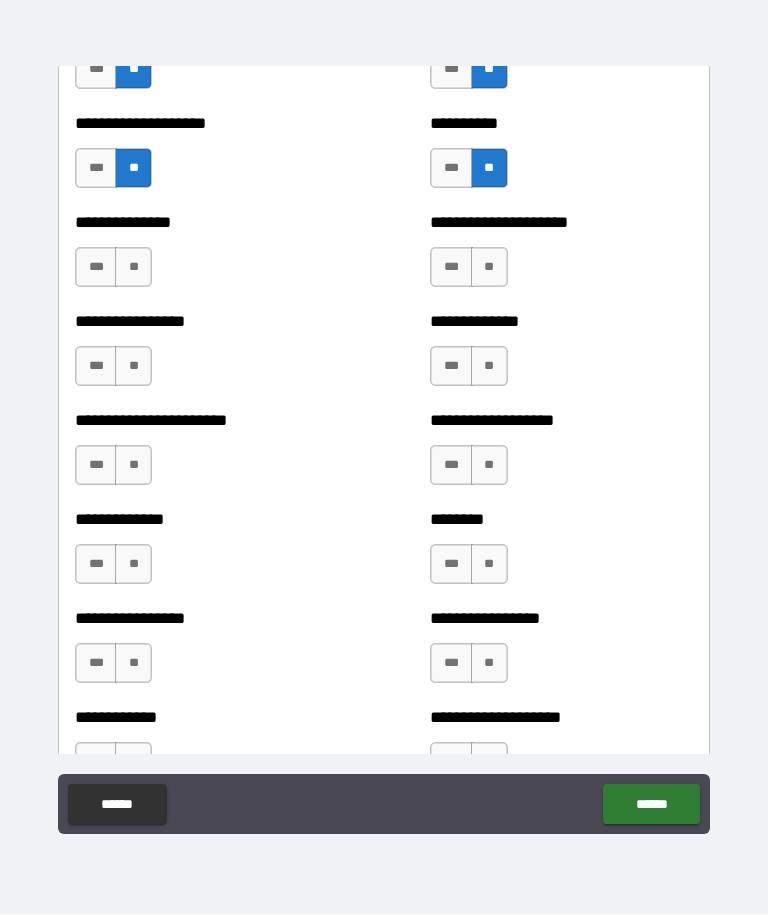 scroll, scrollTop: 3430, scrollLeft: 0, axis: vertical 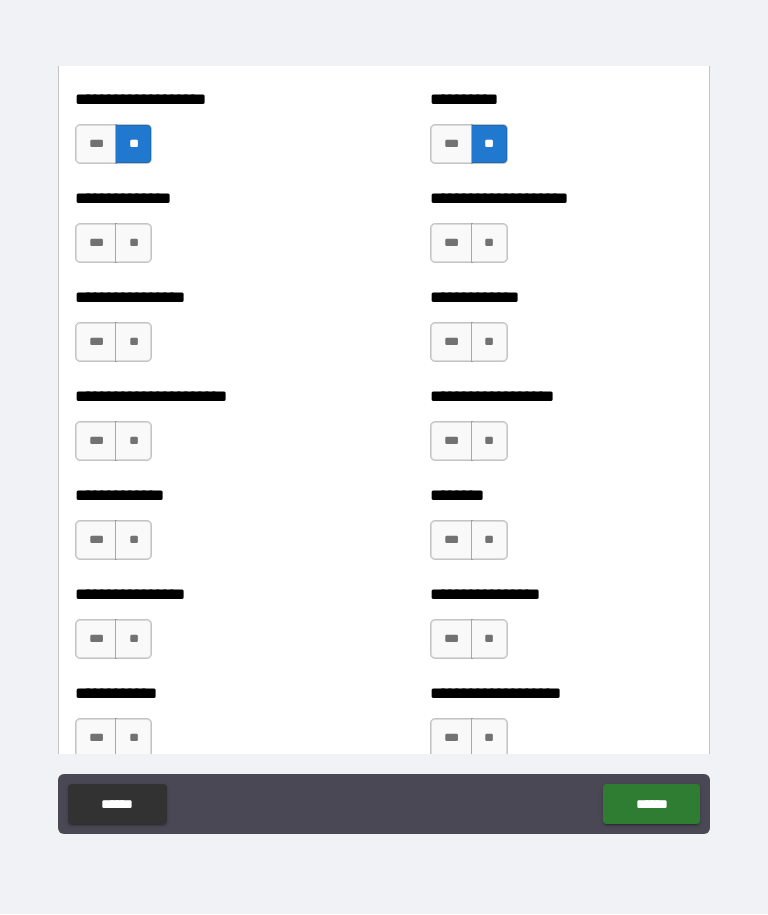 click on "***" at bounding box center [96, 244] 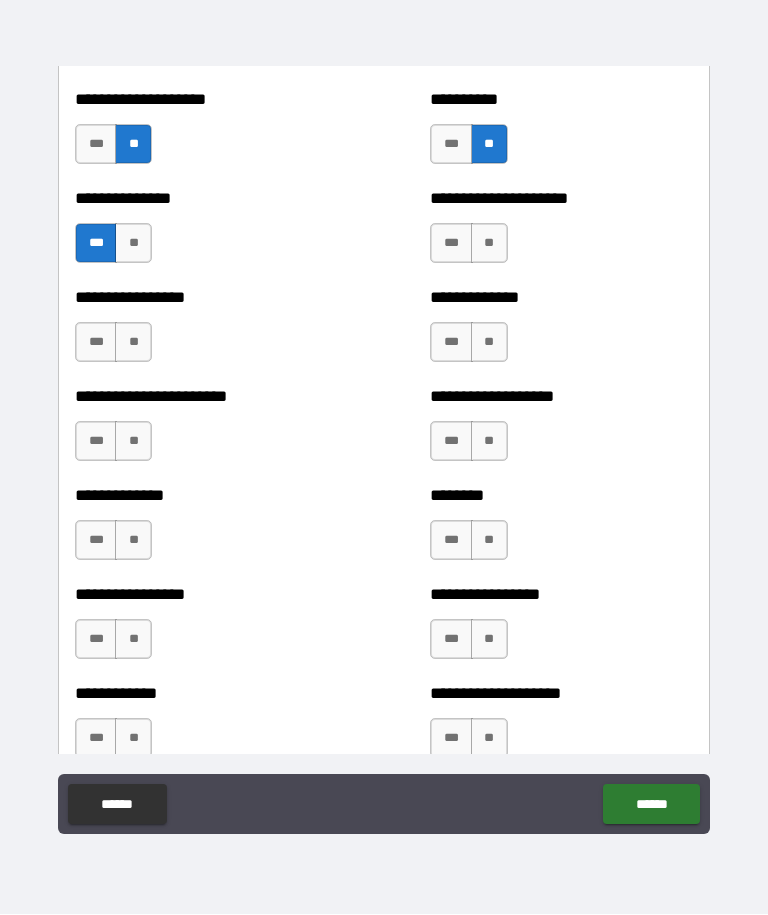 click on "**" at bounding box center [133, 343] 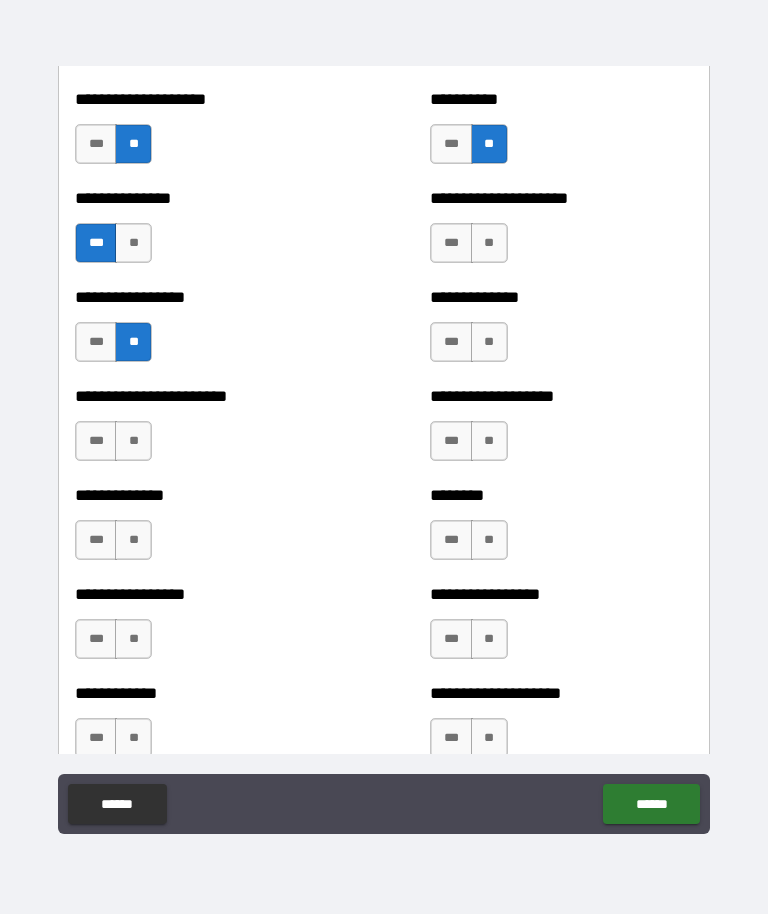 click on "**" at bounding box center [133, 442] 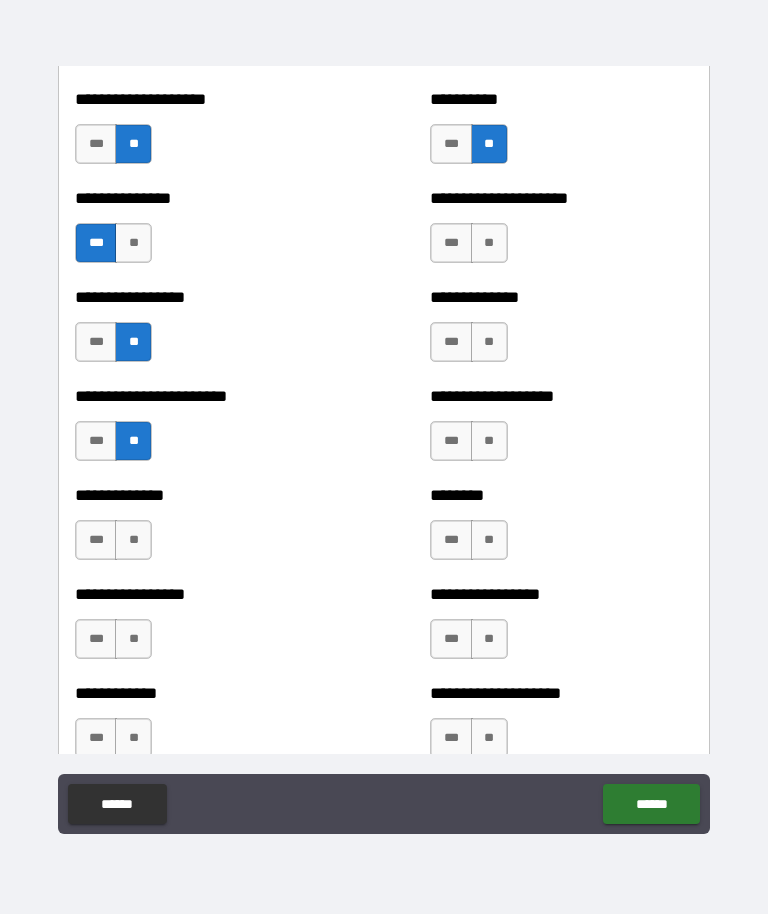 click on "**" at bounding box center [133, 541] 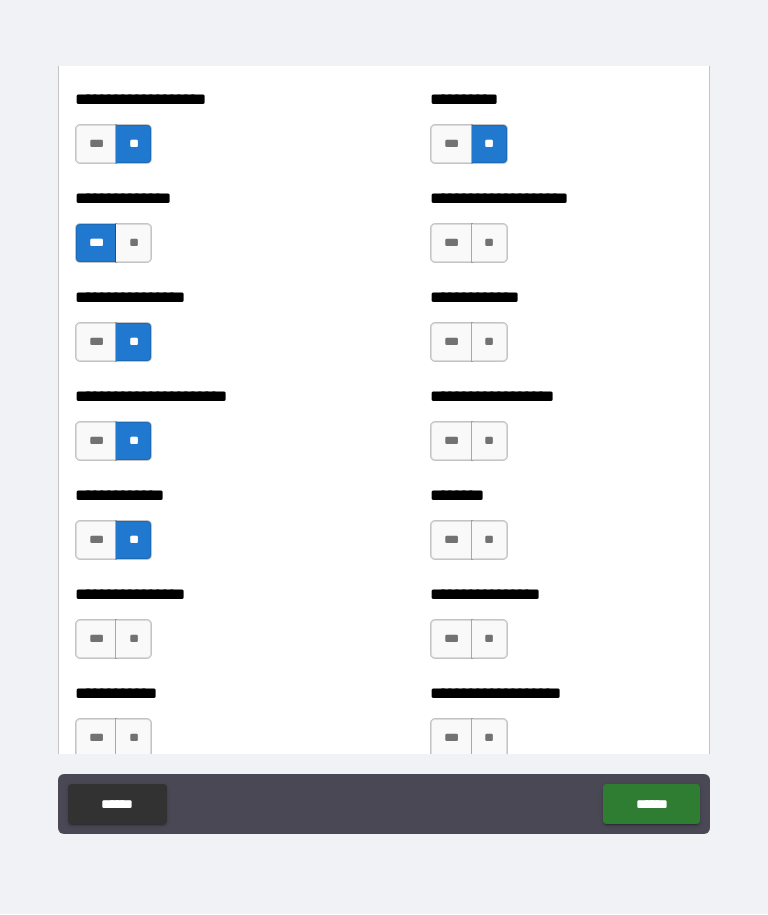 click on "**" at bounding box center (133, 640) 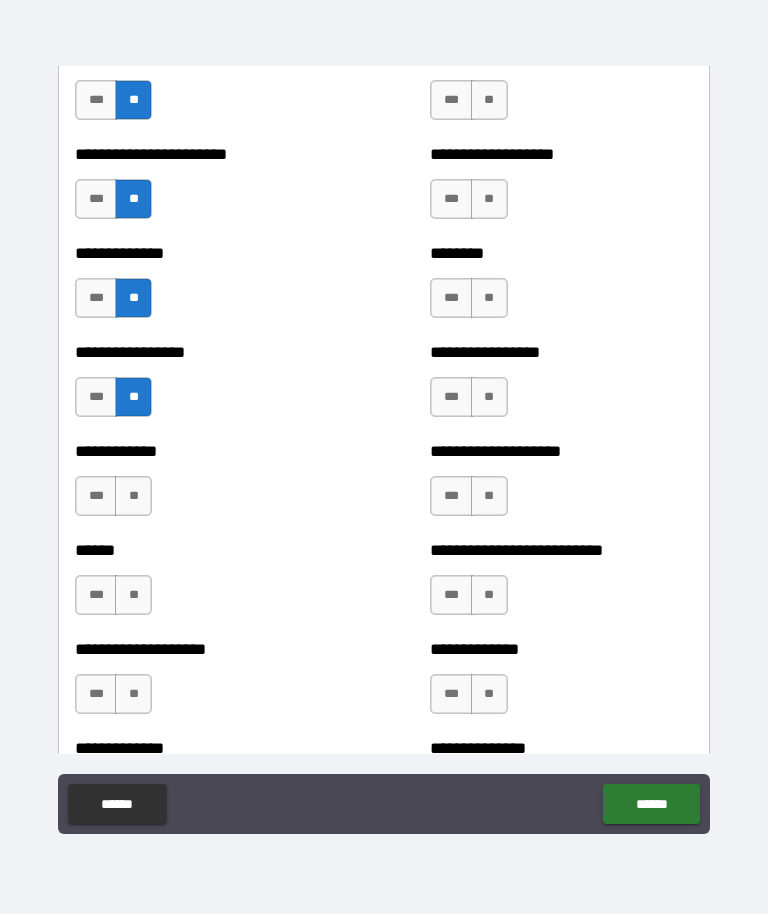 scroll, scrollTop: 3671, scrollLeft: 0, axis: vertical 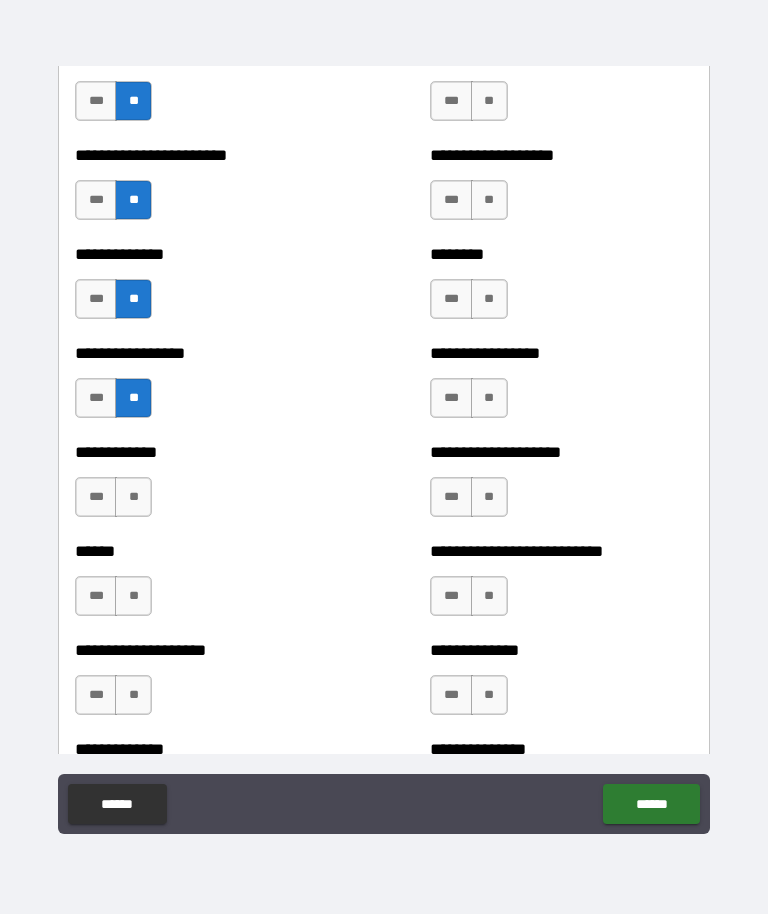click on "*** **" at bounding box center [116, 503] 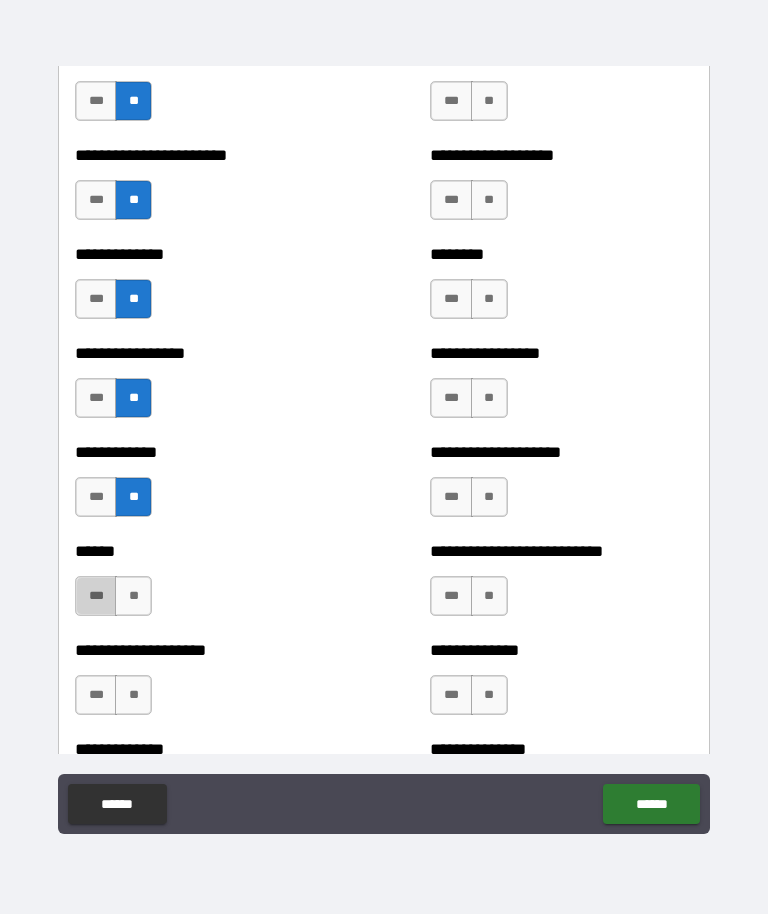 click on "***" at bounding box center (96, 597) 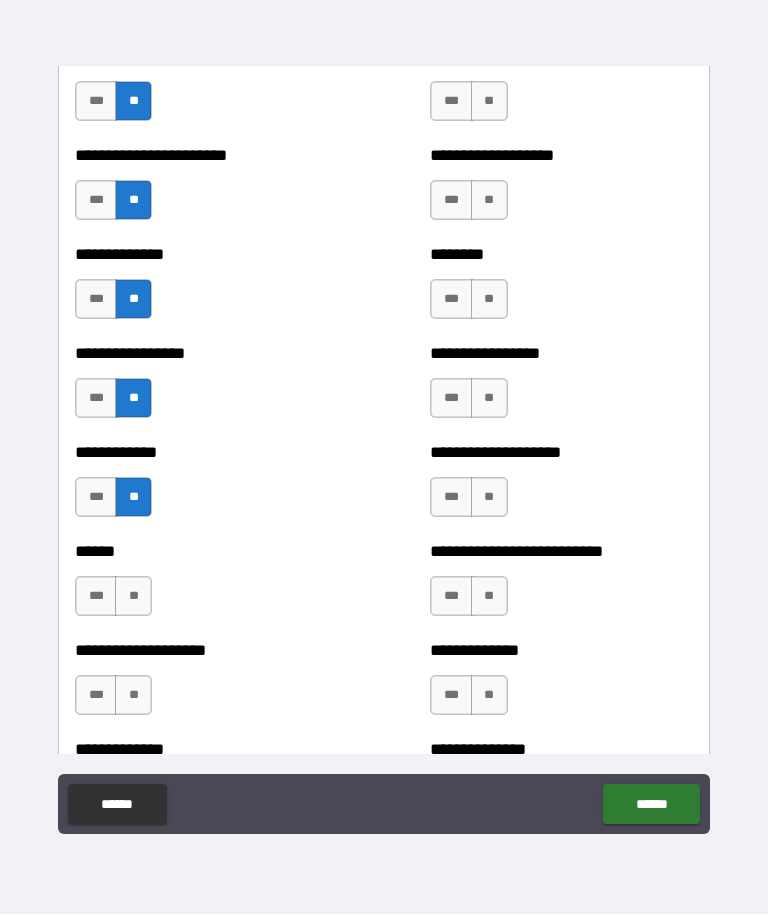 click on "***" at bounding box center (96, 597) 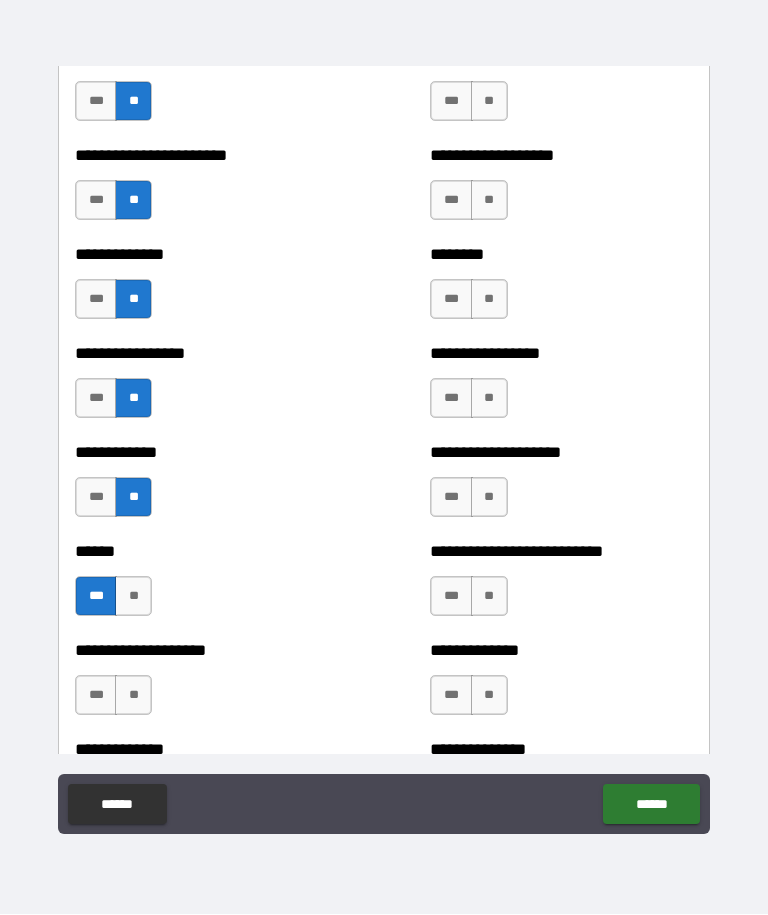 click on "**********" at bounding box center [206, 686] 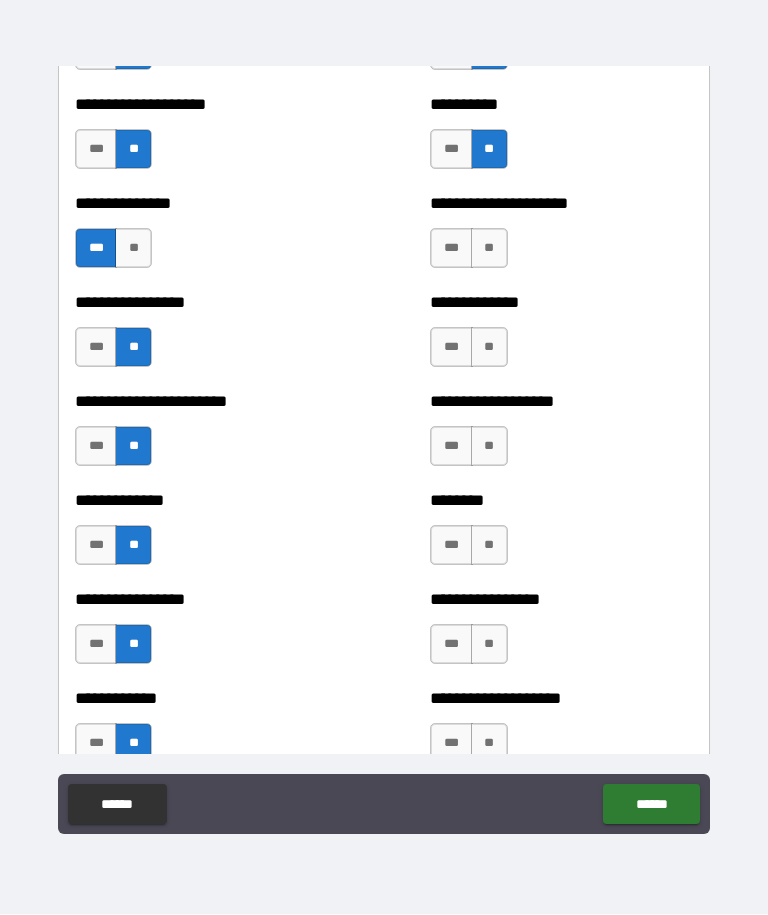 scroll, scrollTop: 3425, scrollLeft: 0, axis: vertical 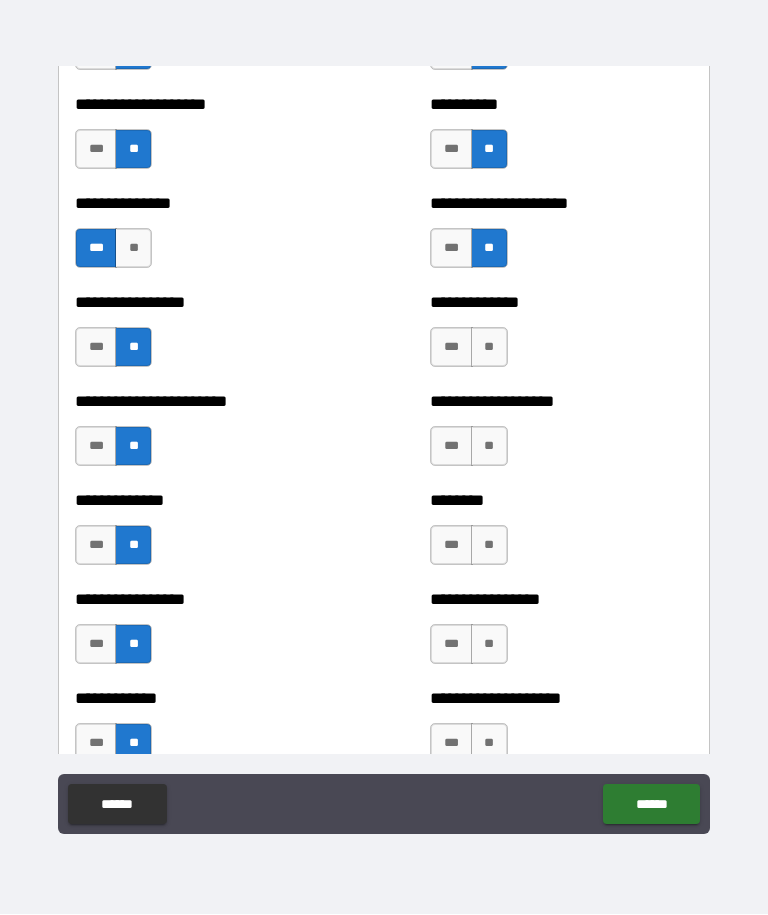 click on "**" at bounding box center (489, 348) 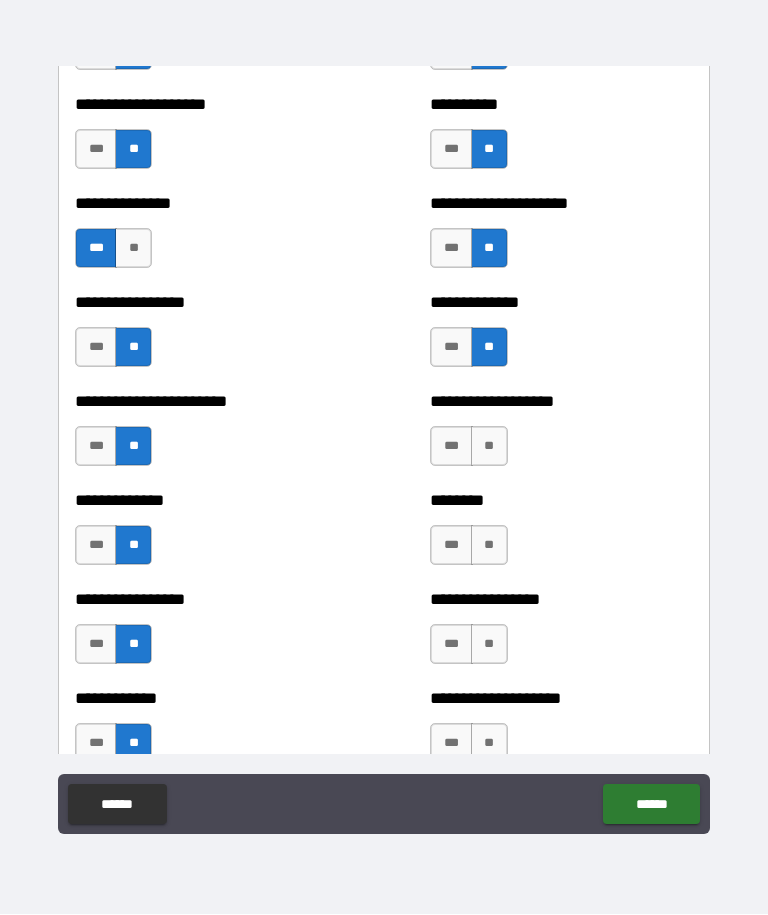 click on "**" at bounding box center (489, 447) 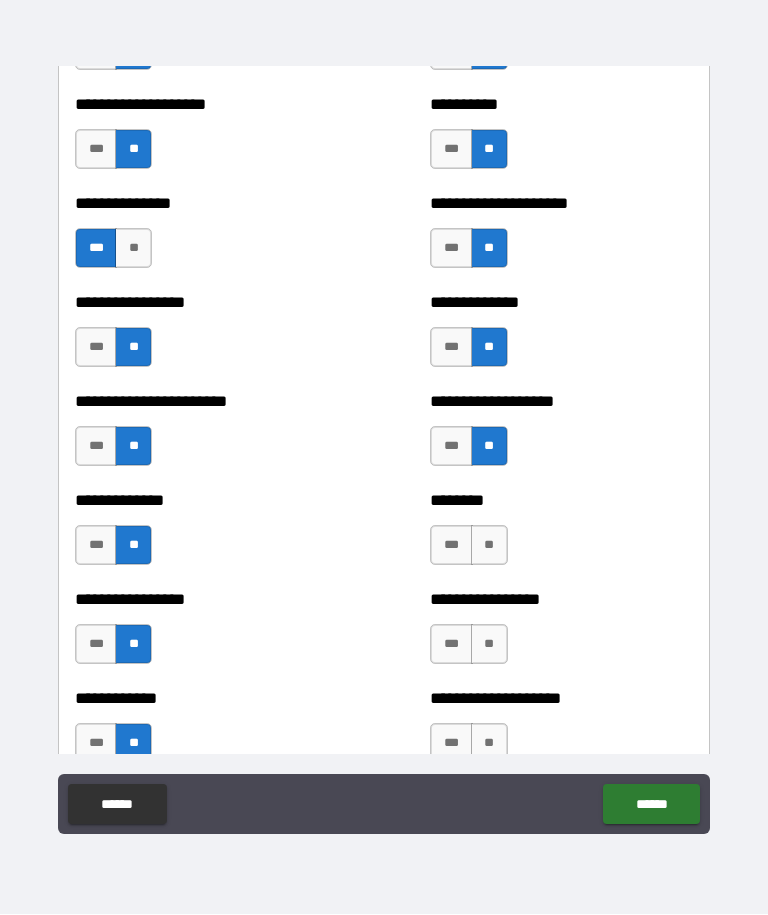 click on "**" at bounding box center [489, 546] 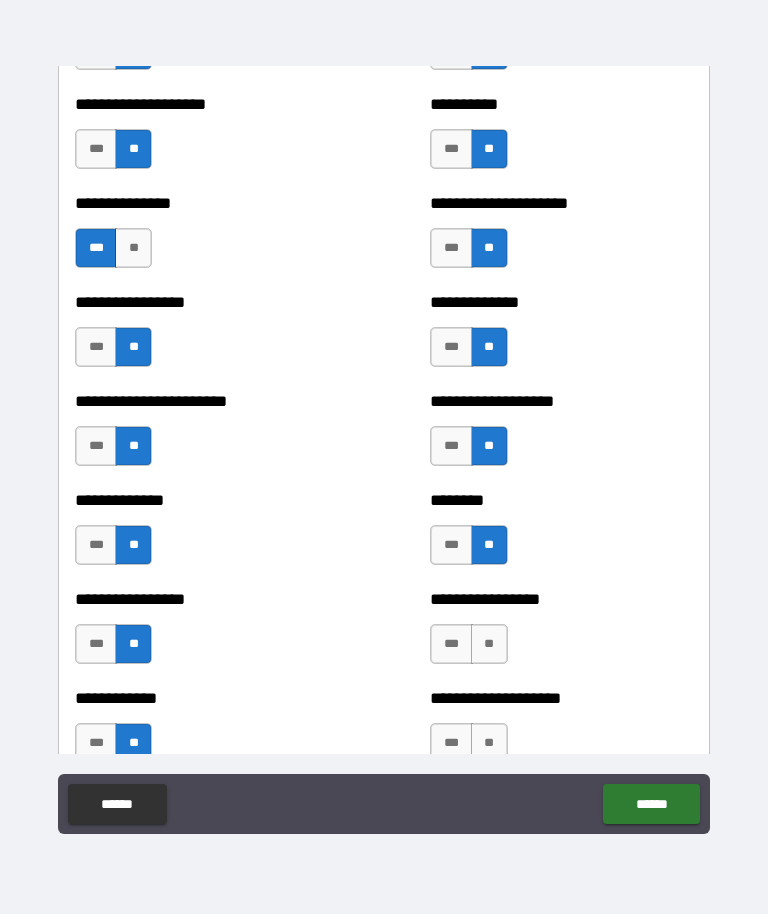 click on "**" at bounding box center [489, 645] 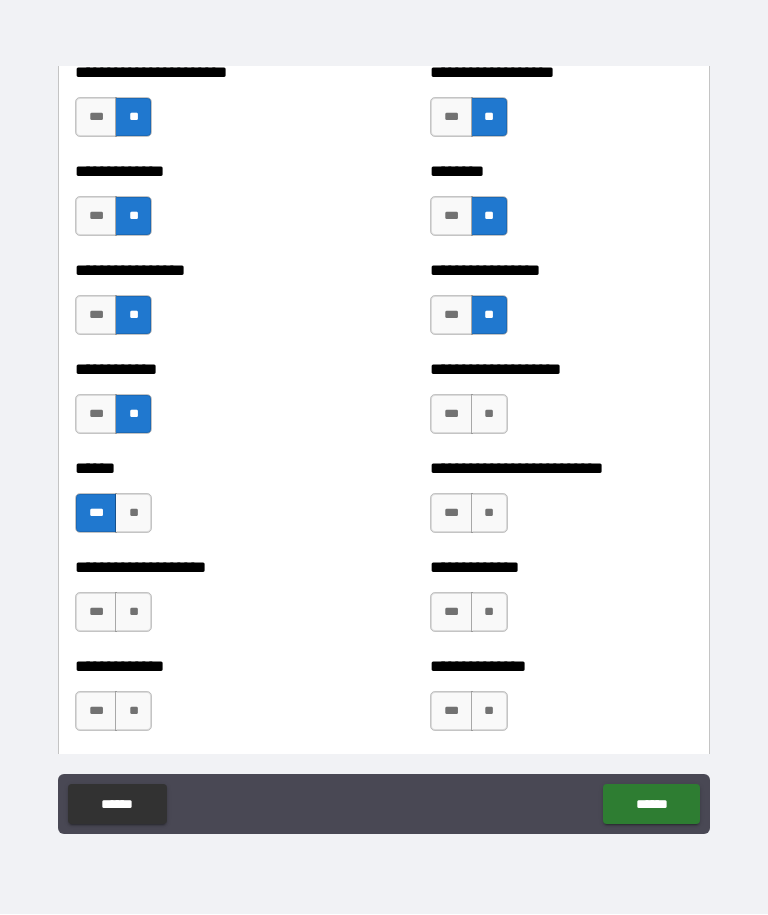 scroll, scrollTop: 3754, scrollLeft: 0, axis: vertical 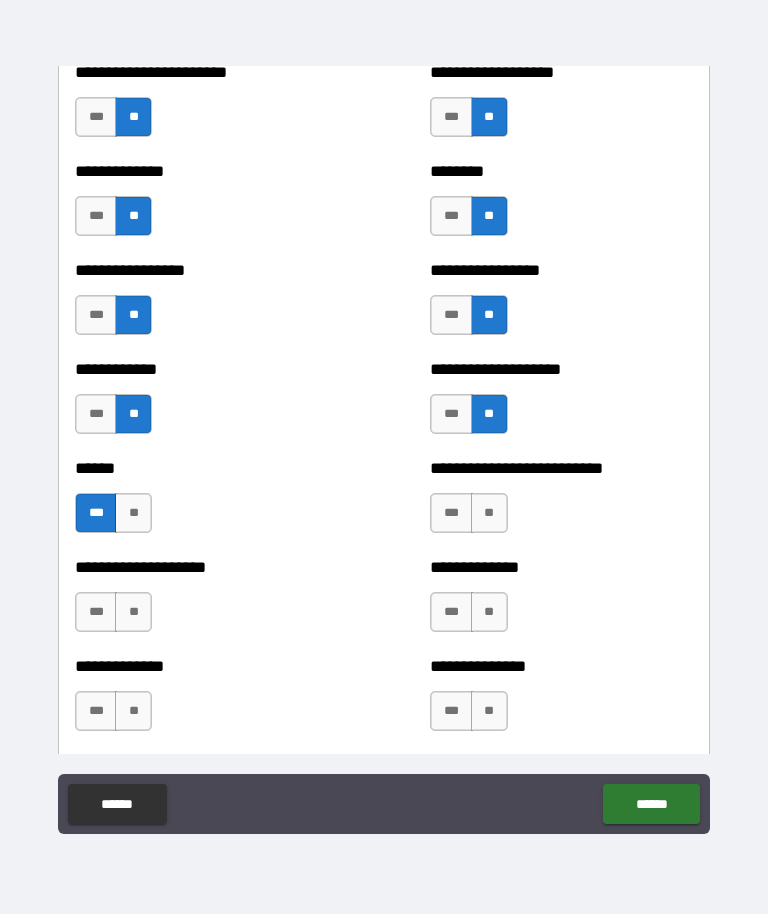 click on "**" at bounding box center [489, 514] 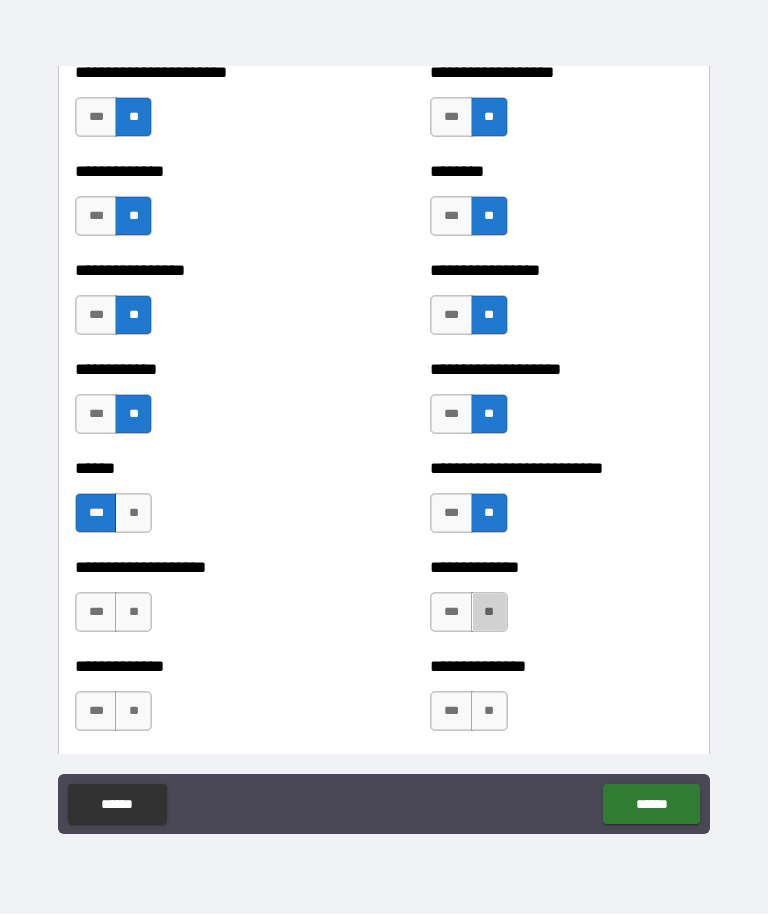 click on "**" at bounding box center [489, 613] 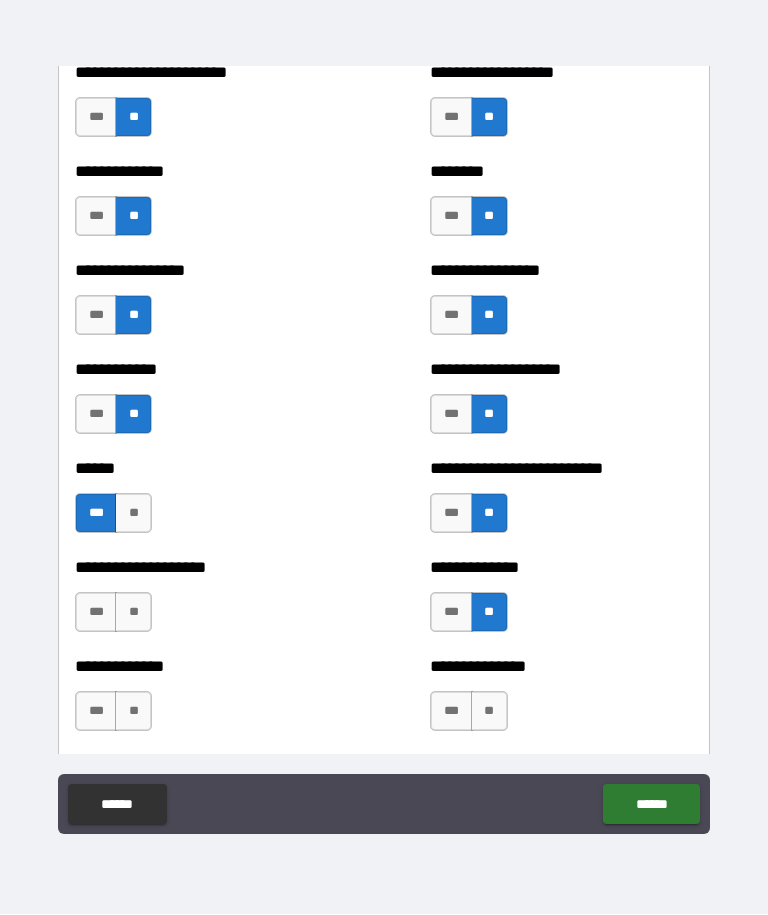 click on "**********" at bounding box center [206, 603] 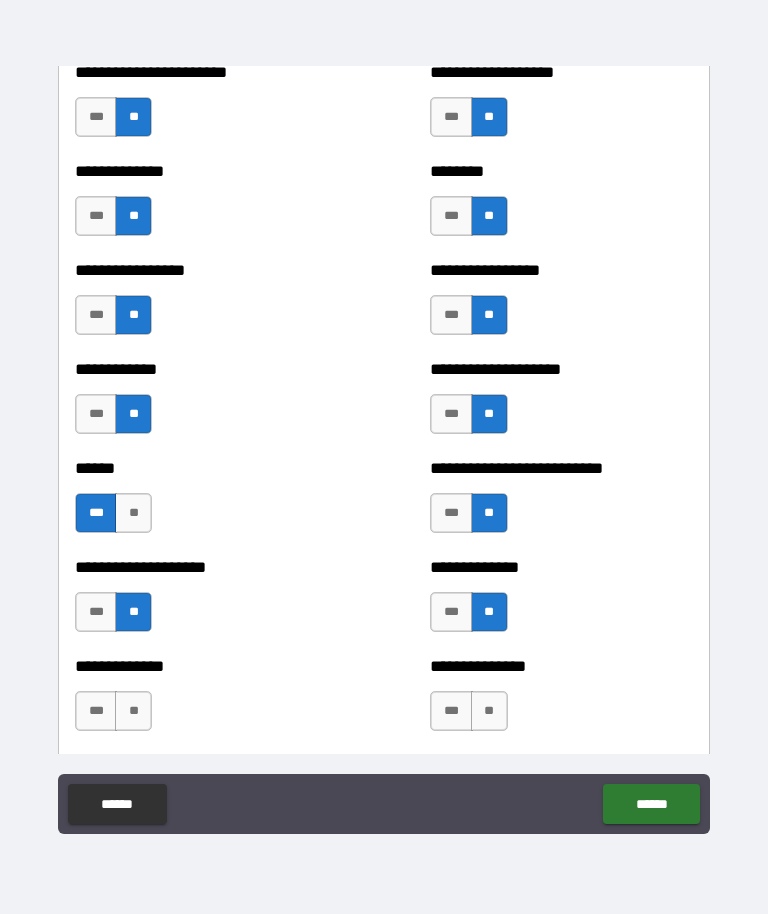 click on "**" at bounding box center (133, 712) 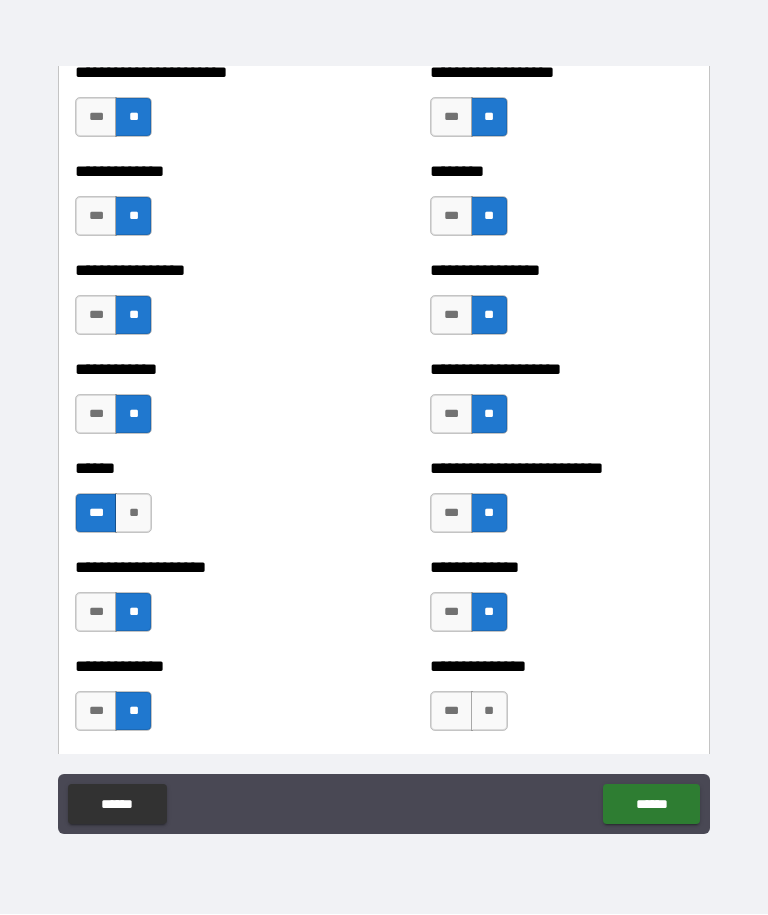 click on "**********" at bounding box center (561, 702) 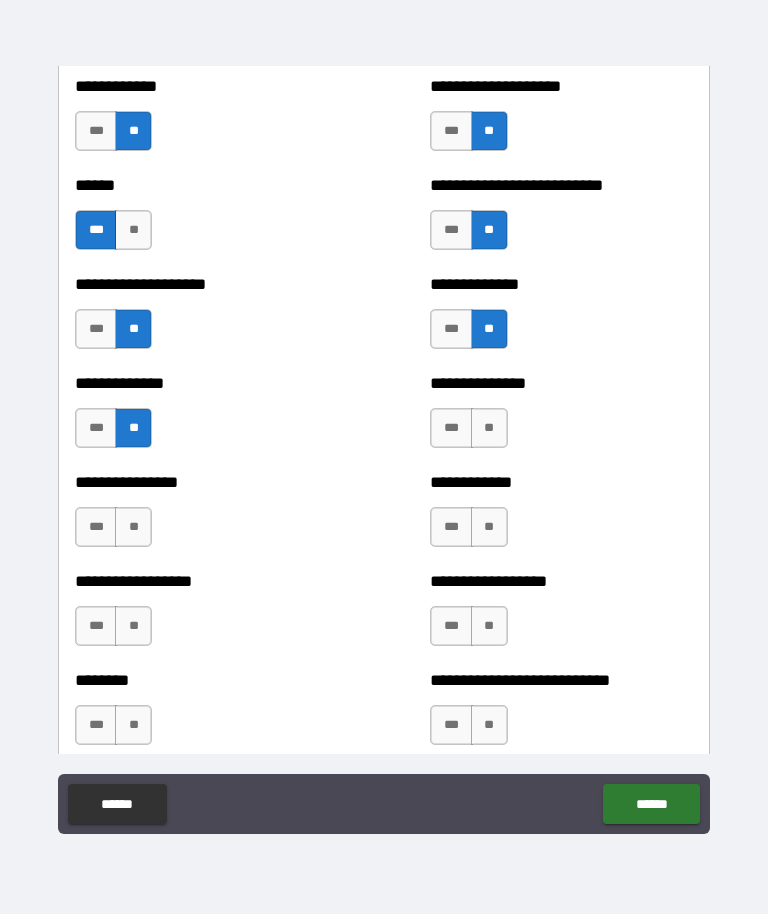 scroll, scrollTop: 4047, scrollLeft: 0, axis: vertical 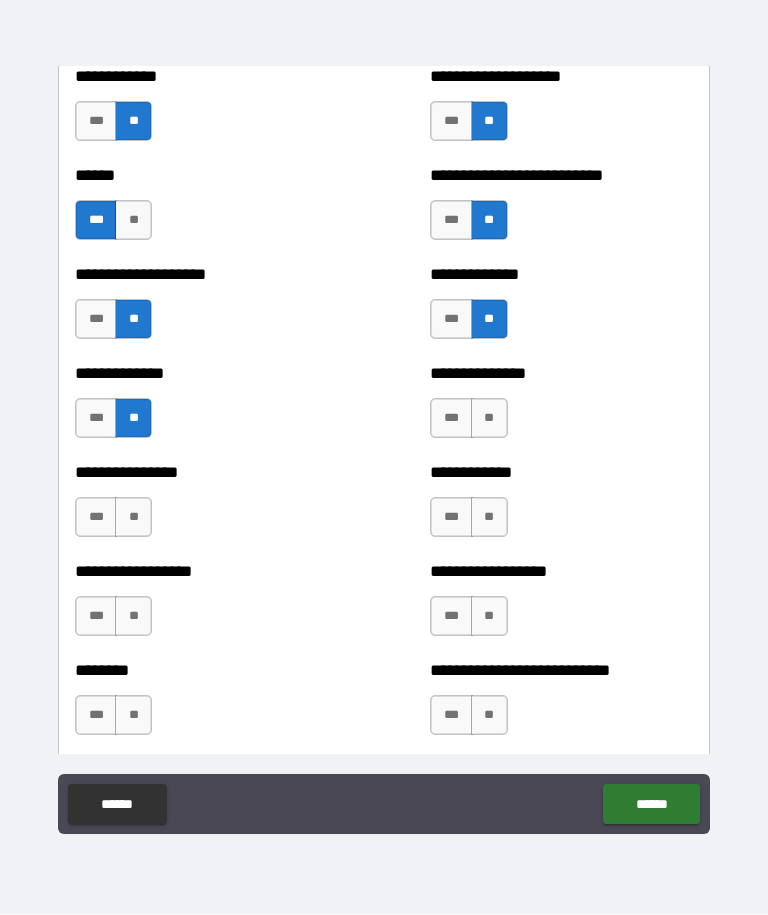 click on "**" at bounding box center [489, 419] 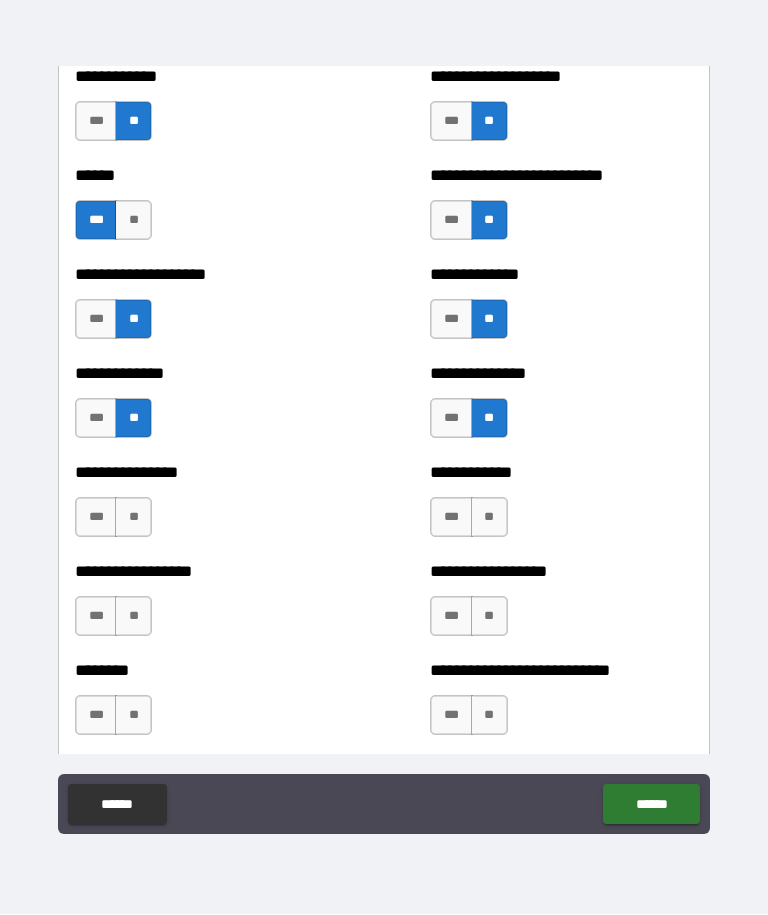 click on "**" at bounding box center (489, 518) 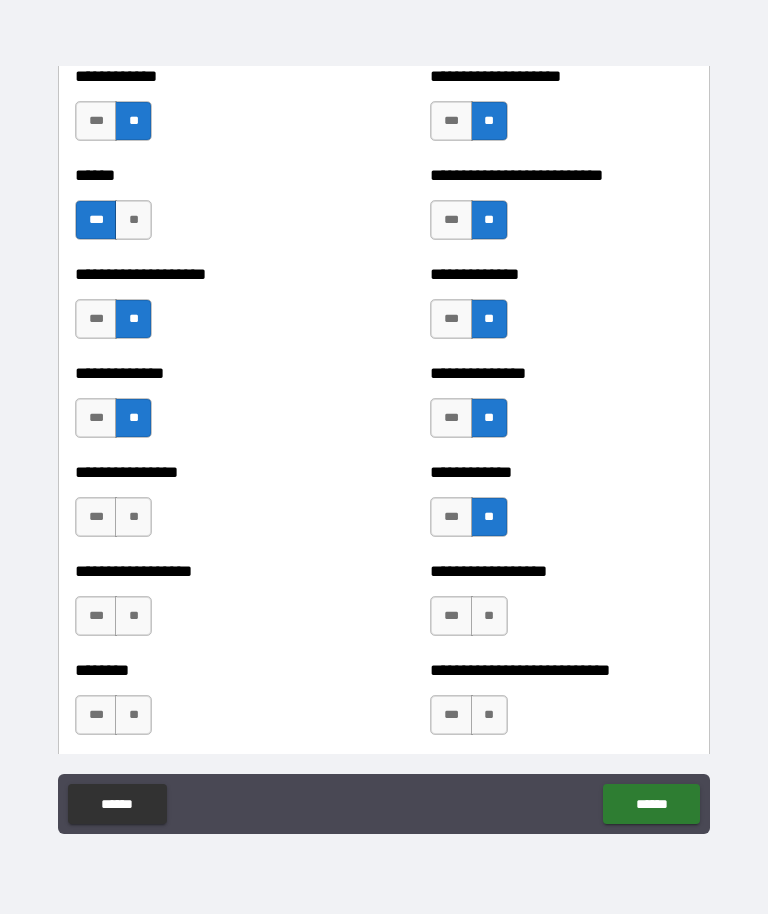 click on "**" at bounding box center (133, 518) 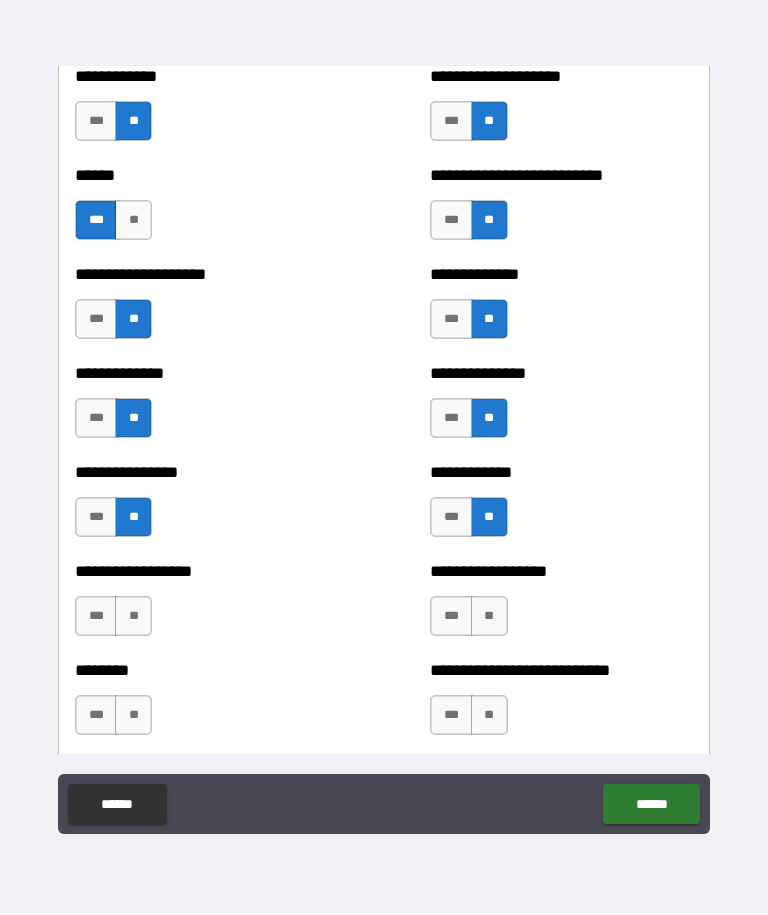 click on "**" at bounding box center [133, 617] 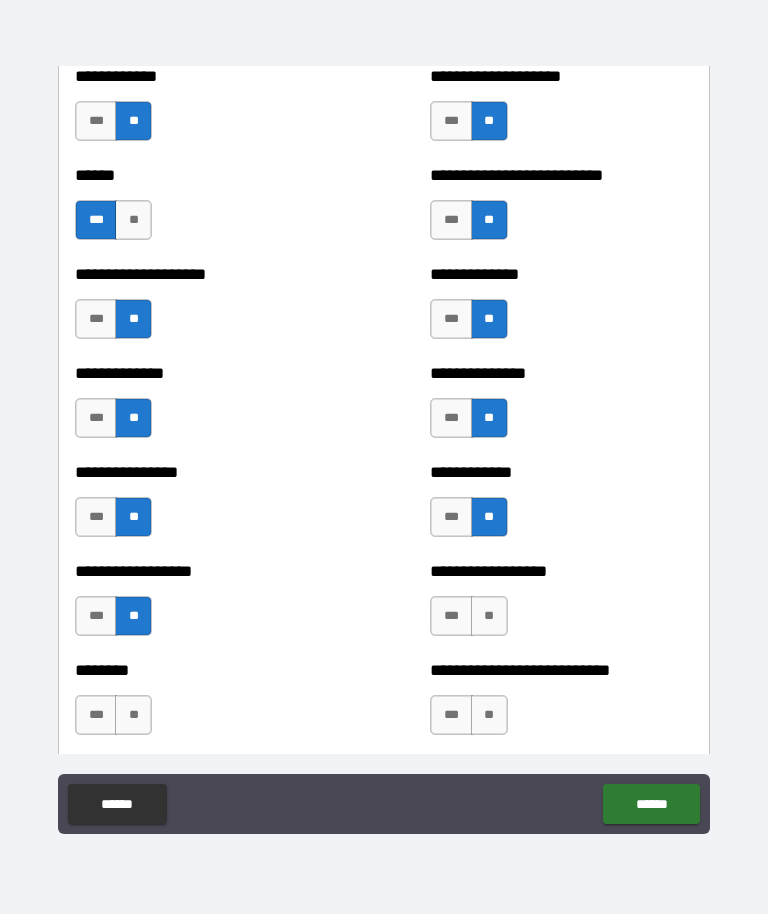 click on "**" at bounding box center [489, 617] 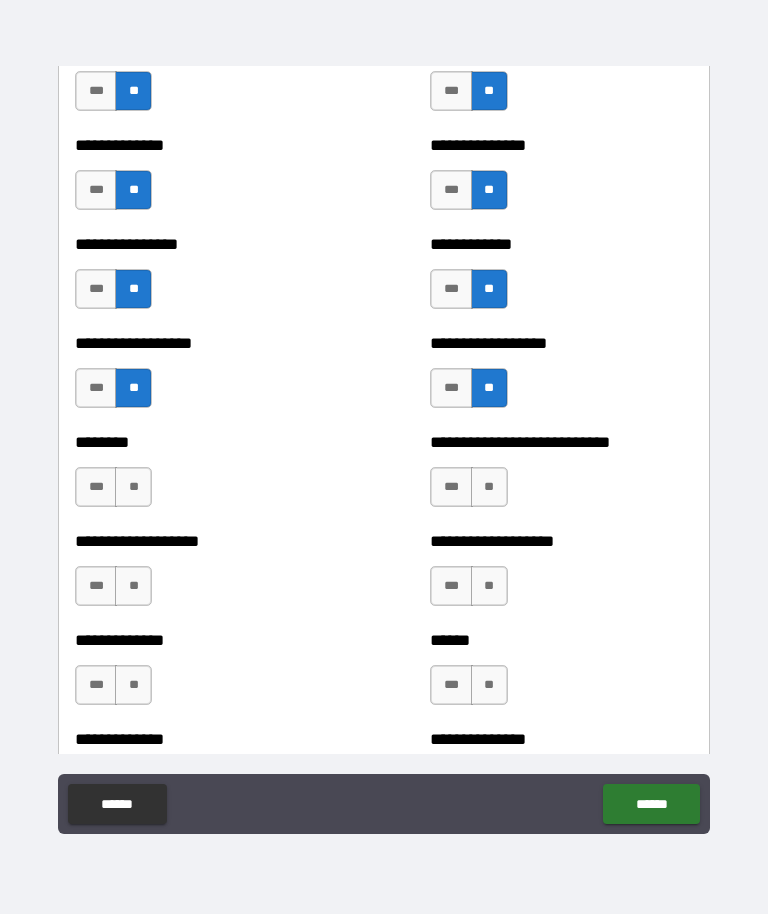 scroll, scrollTop: 4276, scrollLeft: 0, axis: vertical 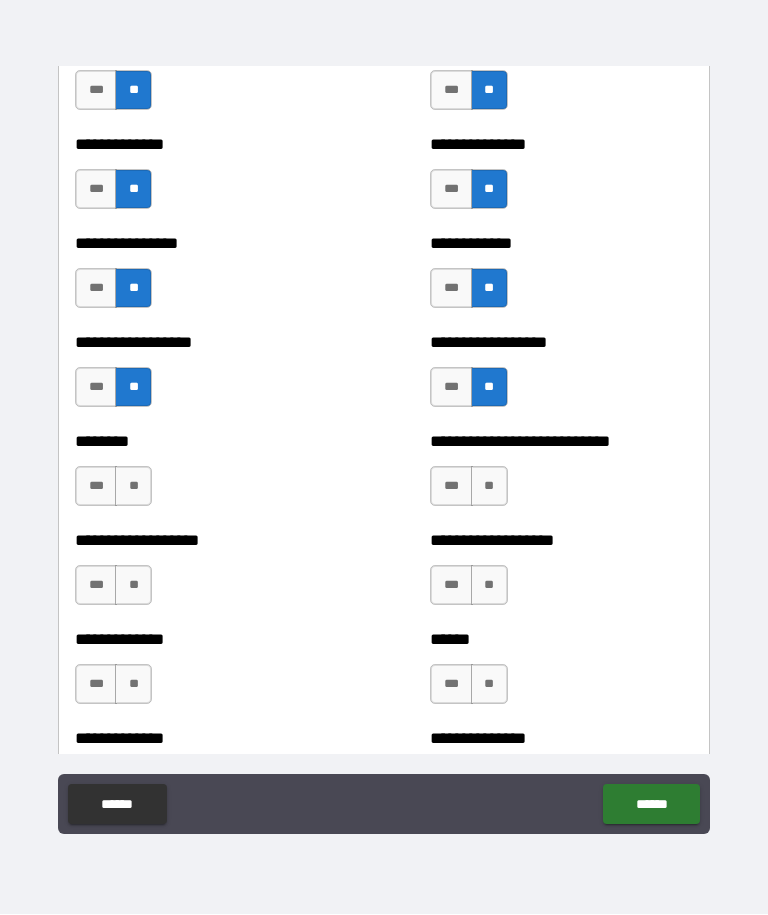 click on "**" at bounding box center [133, 487] 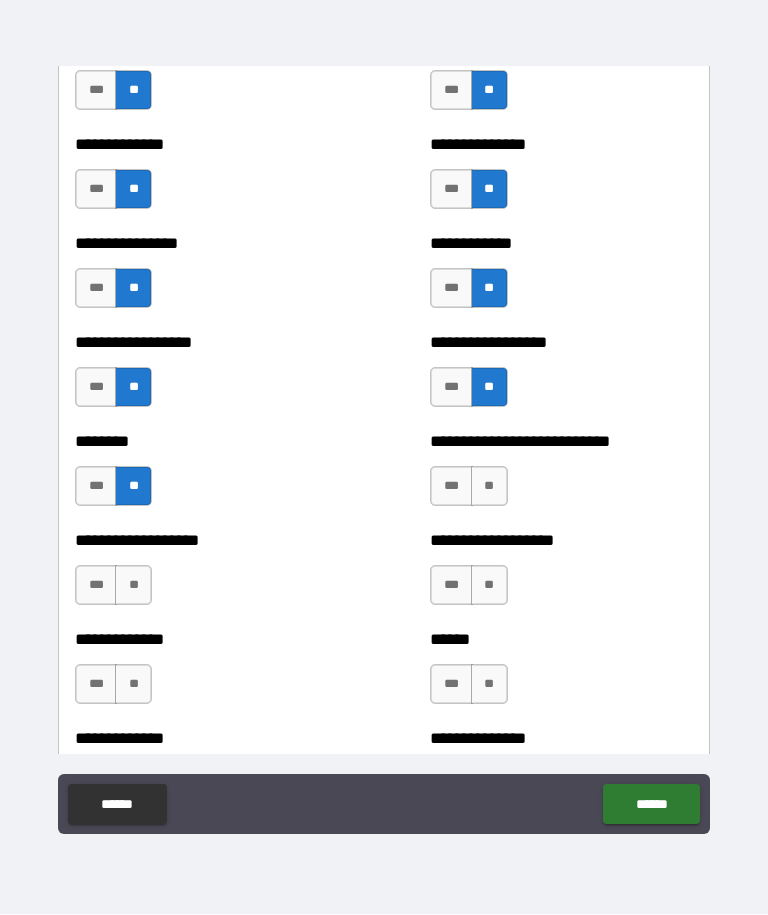 click on "**********" at bounding box center [561, 477] 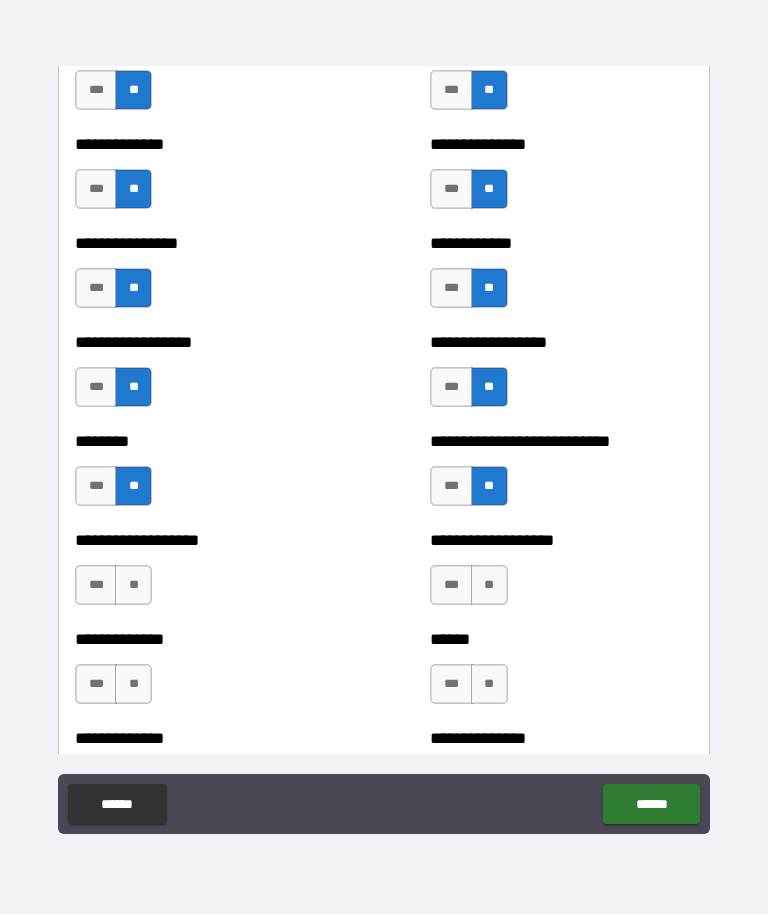 click on "**" at bounding box center [489, 586] 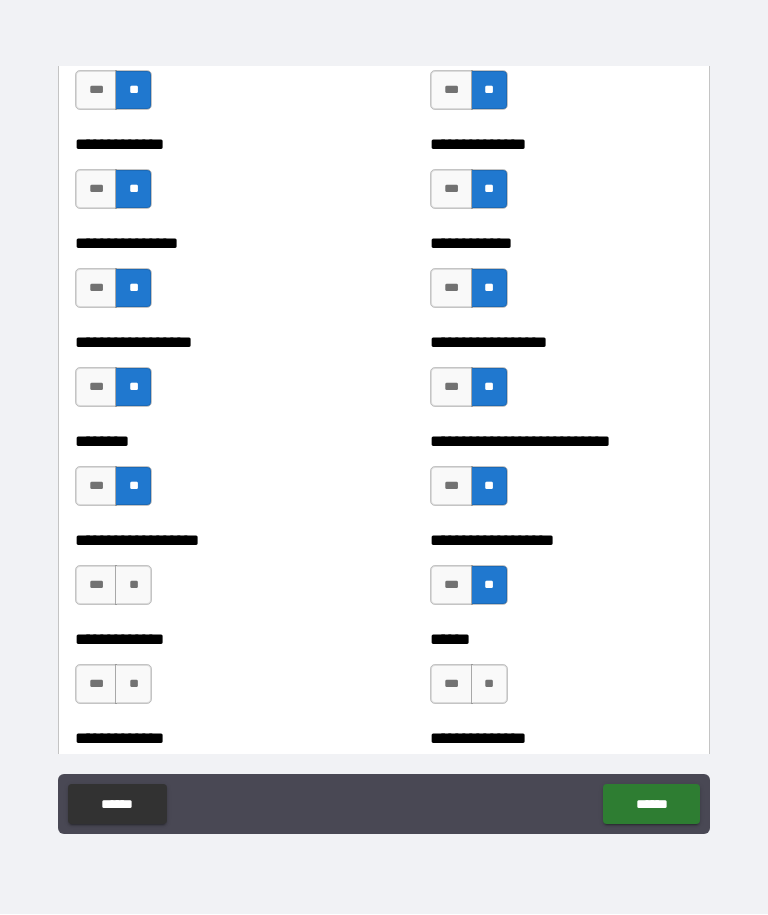 click on "**********" at bounding box center [206, 576] 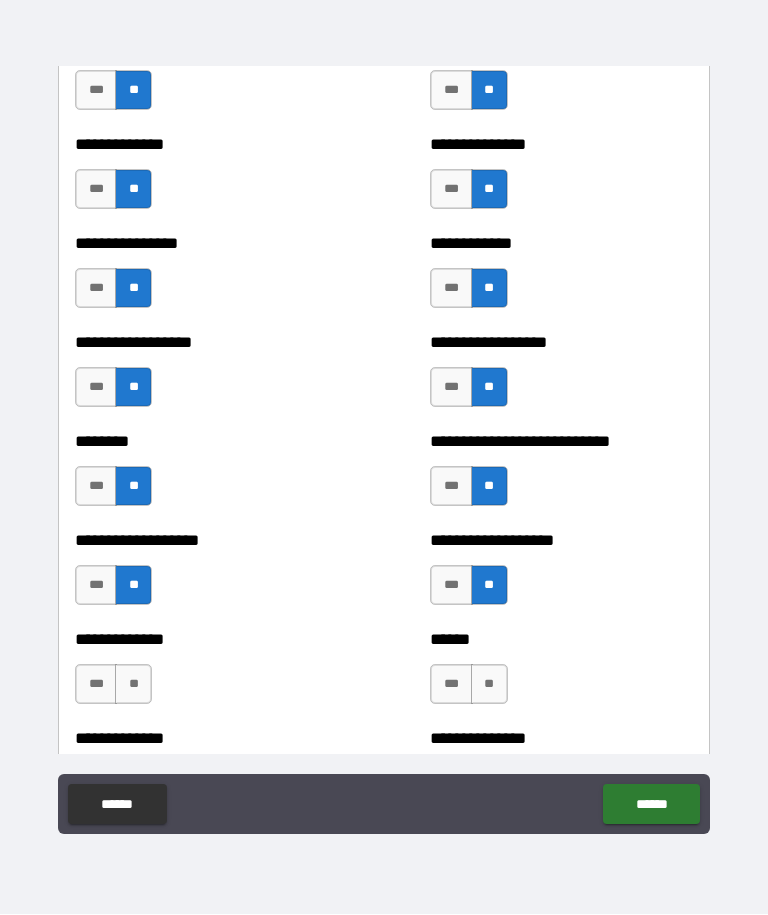click on "**" at bounding box center [133, 685] 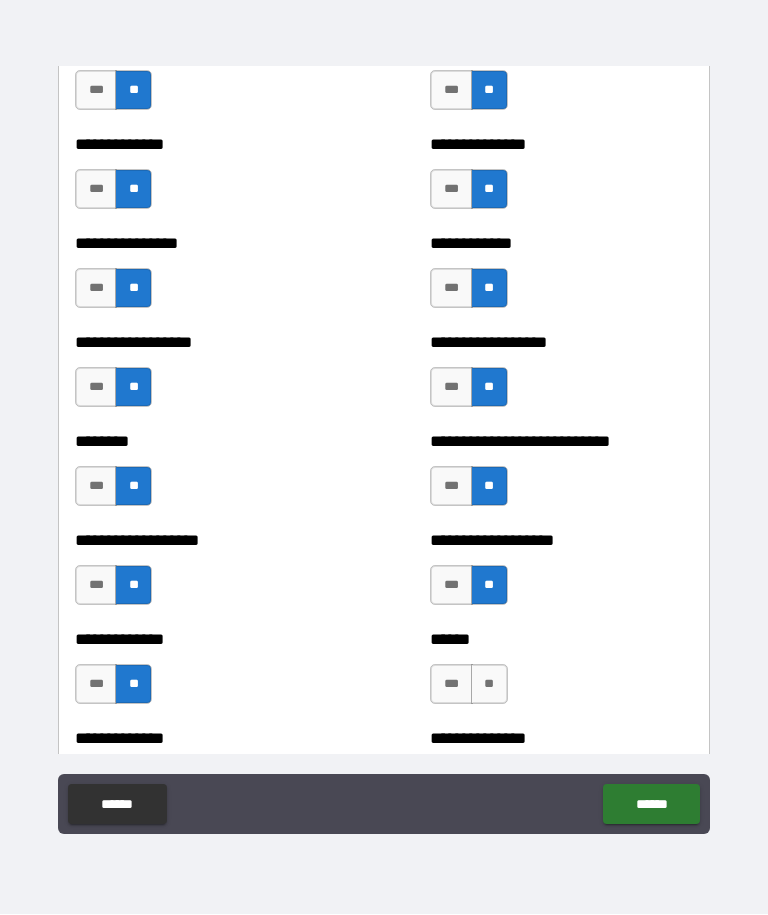 click on "****** *** **" at bounding box center [561, 675] 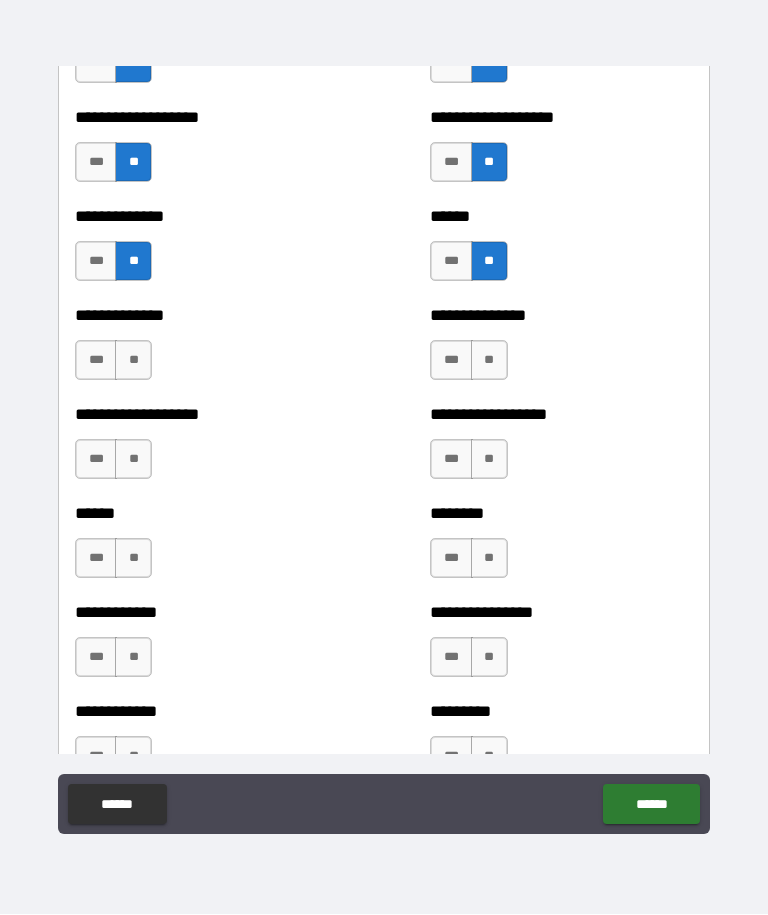 scroll, scrollTop: 4700, scrollLeft: 0, axis: vertical 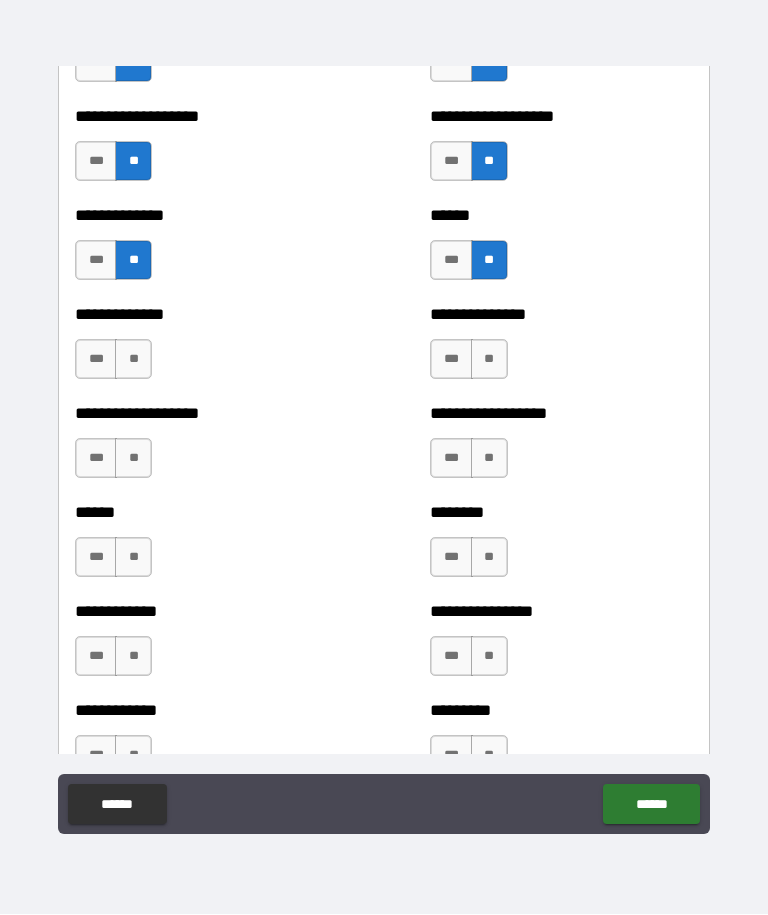 click on "**" at bounding box center [133, 360] 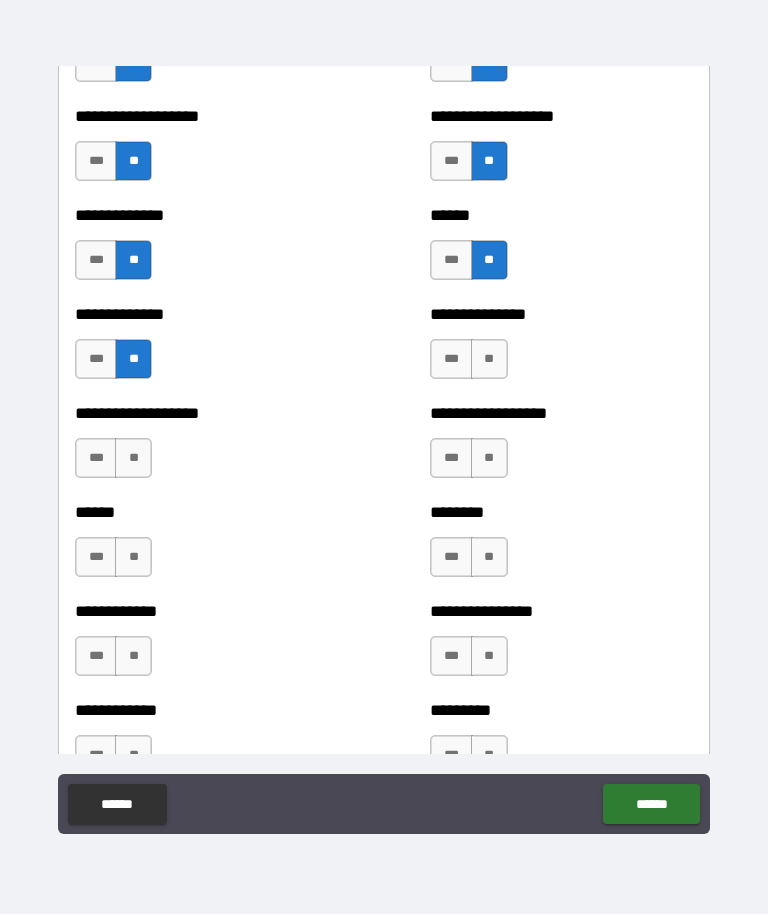 click on "**" at bounding box center [489, 360] 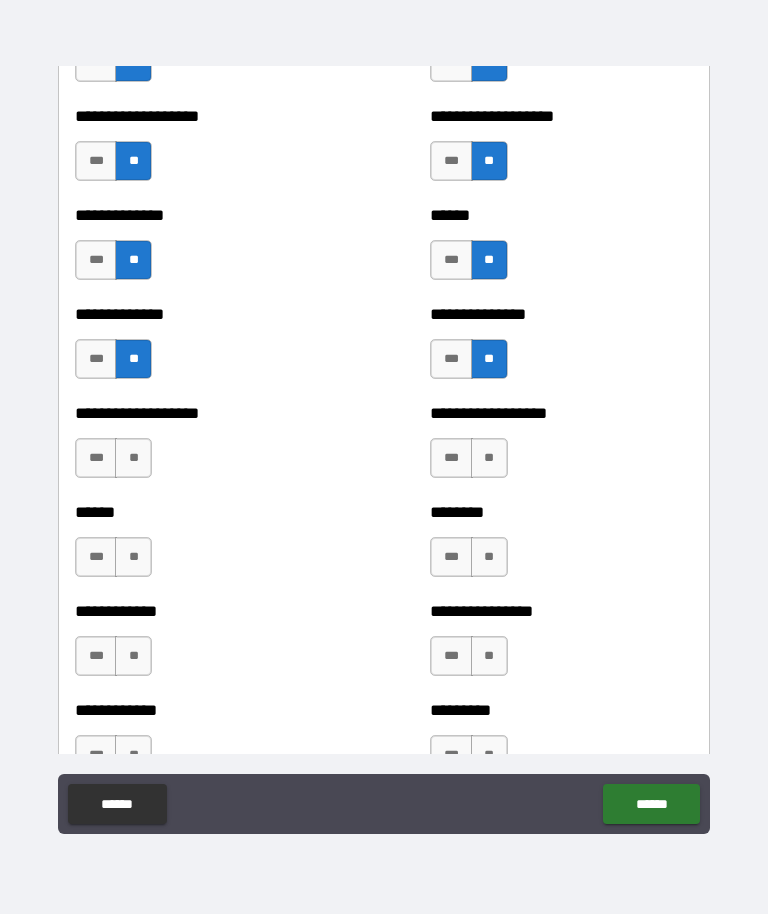 click on "**" at bounding box center [133, 459] 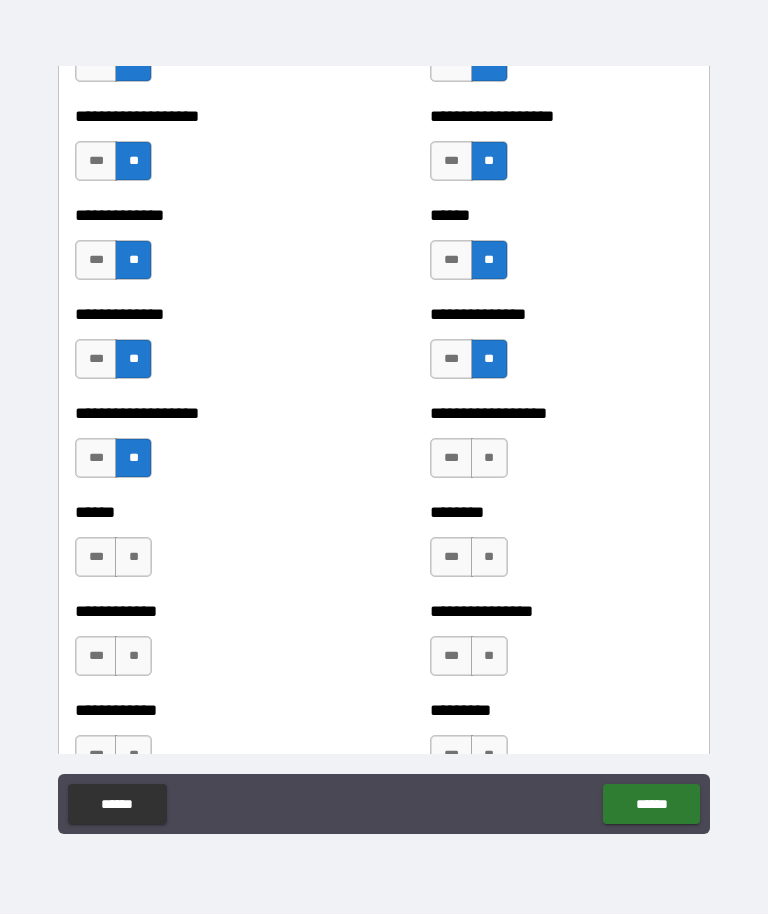 click on "**" at bounding box center [489, 459] 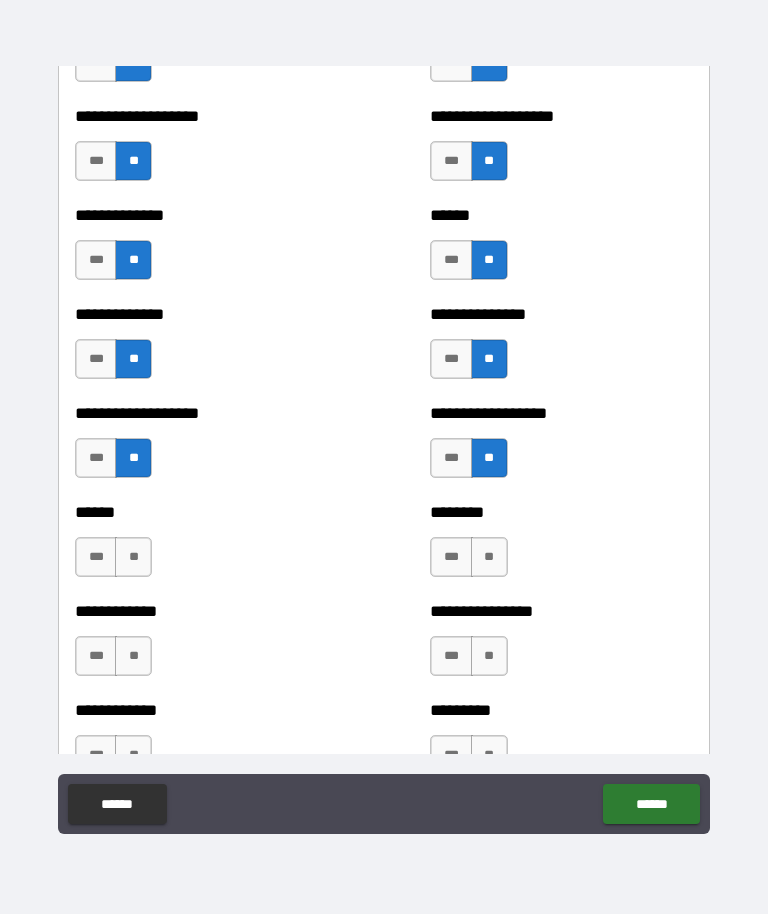 click on "**" at bounding box center (133, 558) 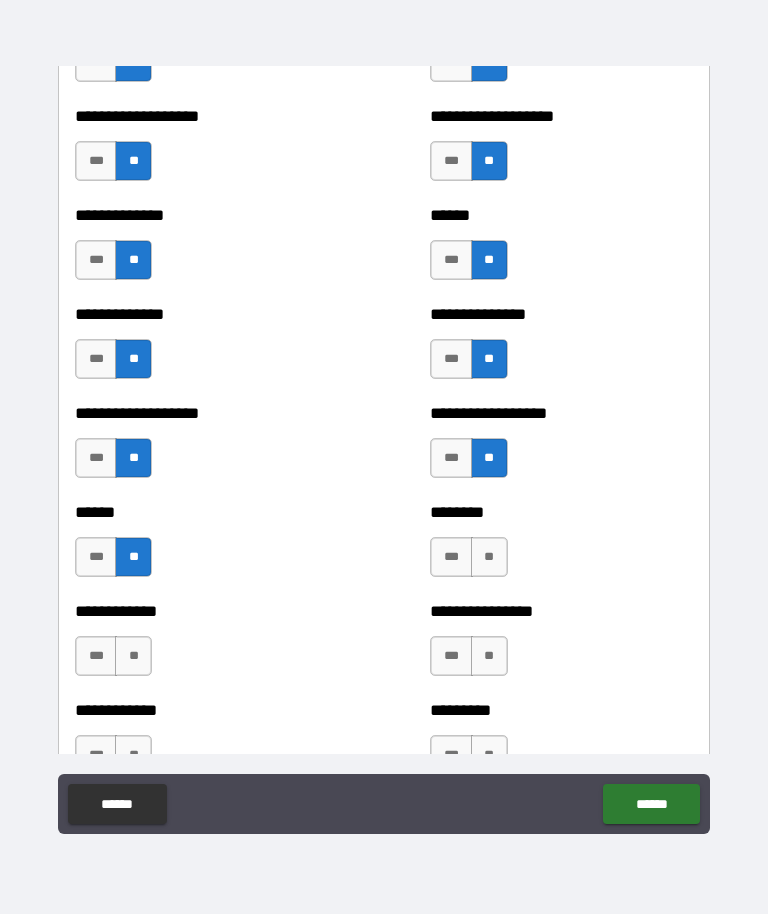 click on "**" at bounding box center [489, 558] 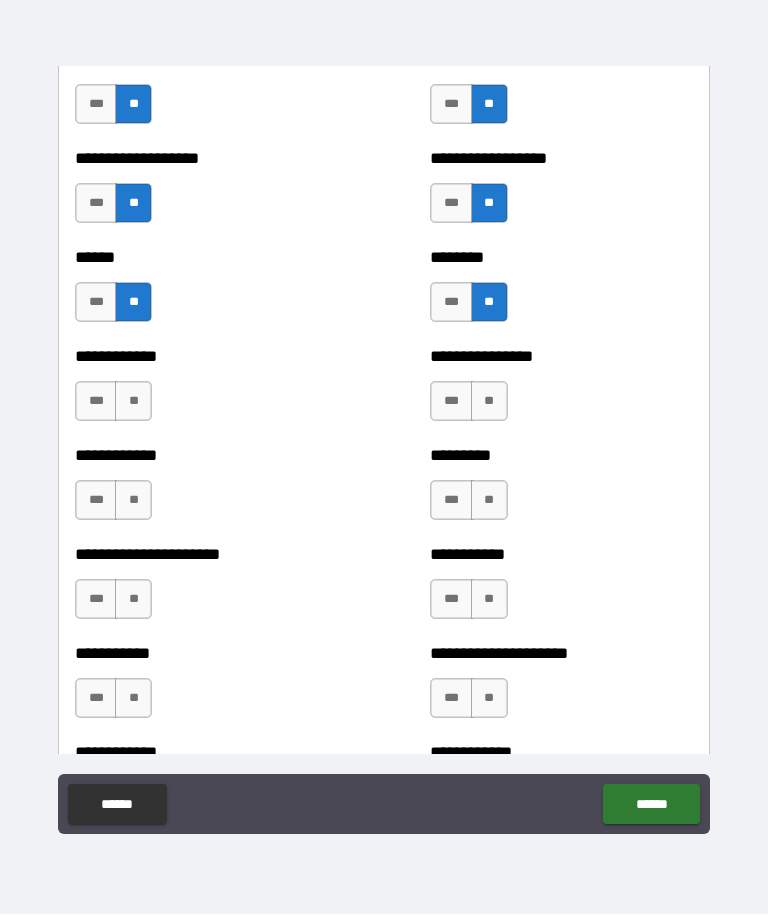 scroll, scrollTop: 4968, scrollLeft: 0, axis: vertical 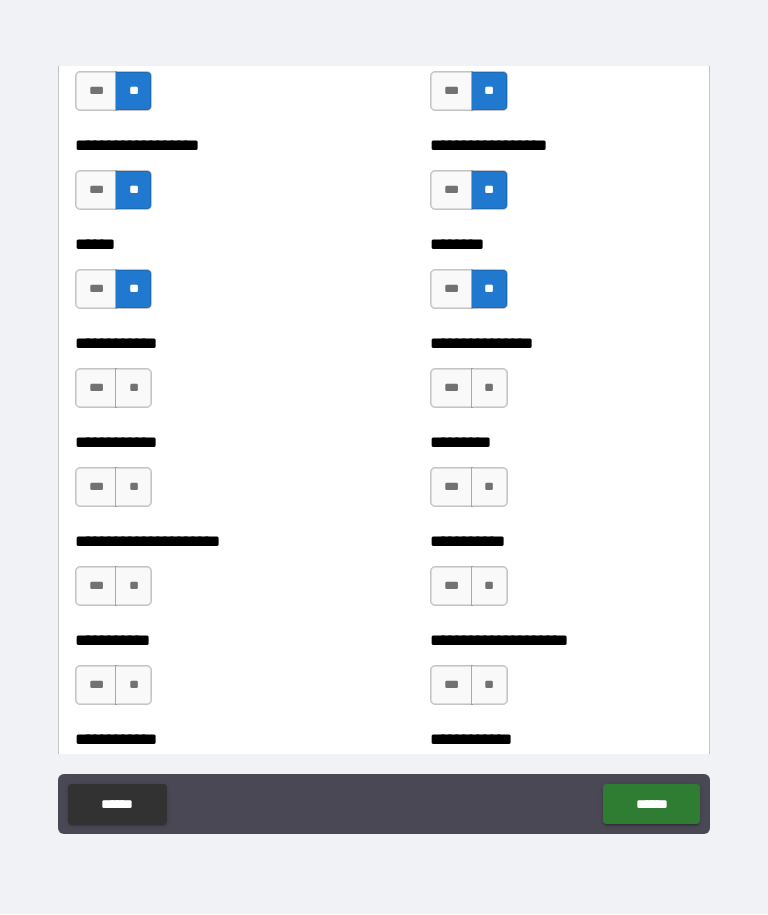 click on "**" at bounding box center (133, 389) 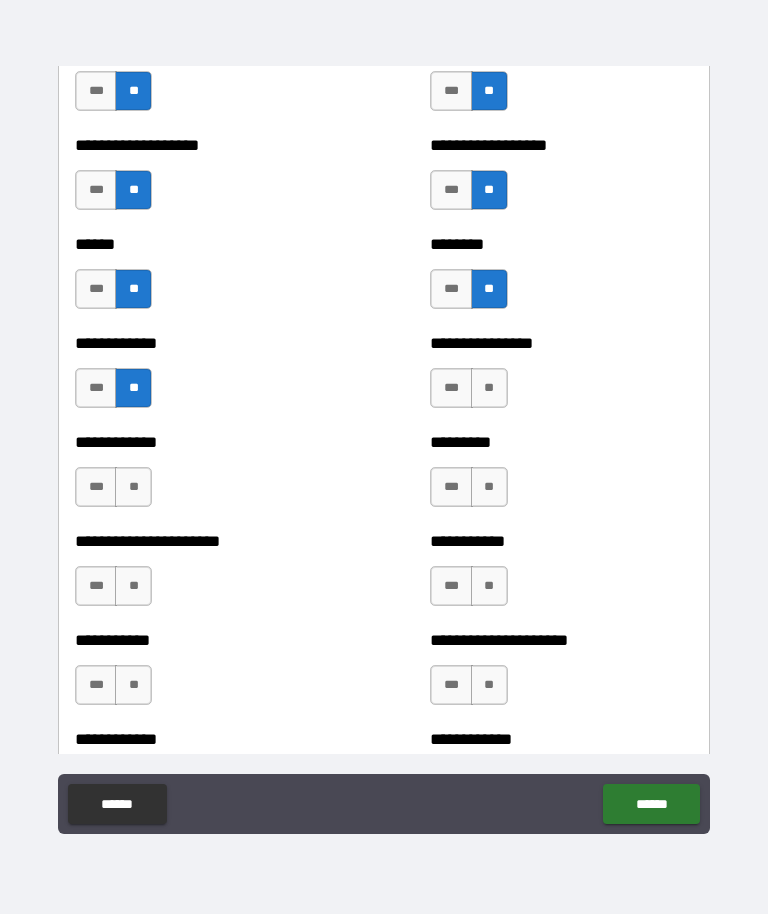 click on "**********" at bounding box center [561, 379] 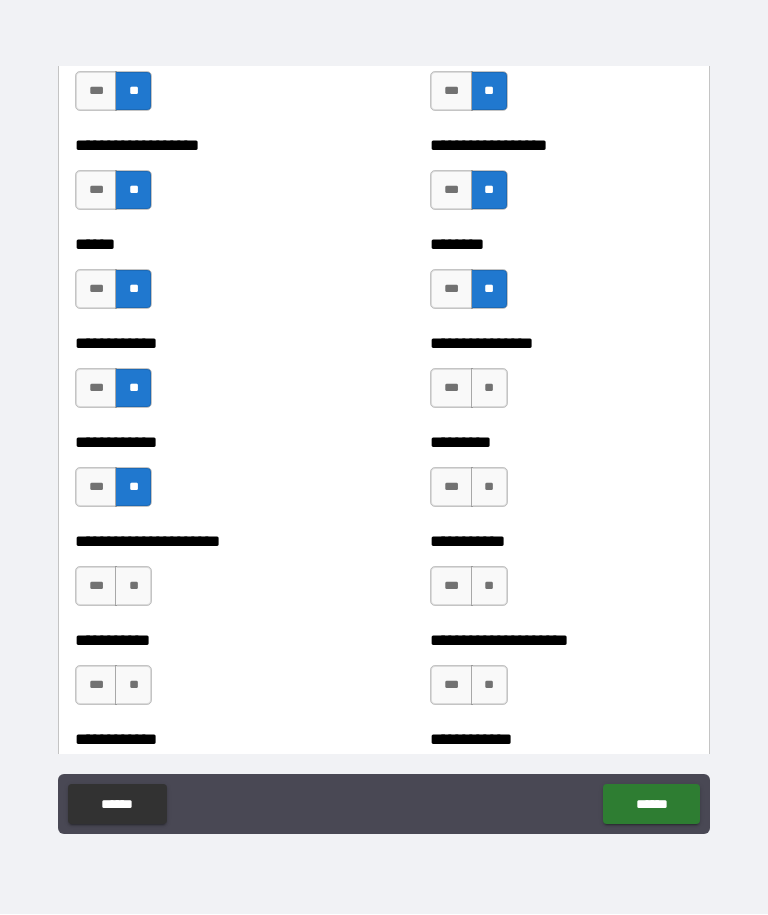 click on "**" at bounding box center [489, 488] 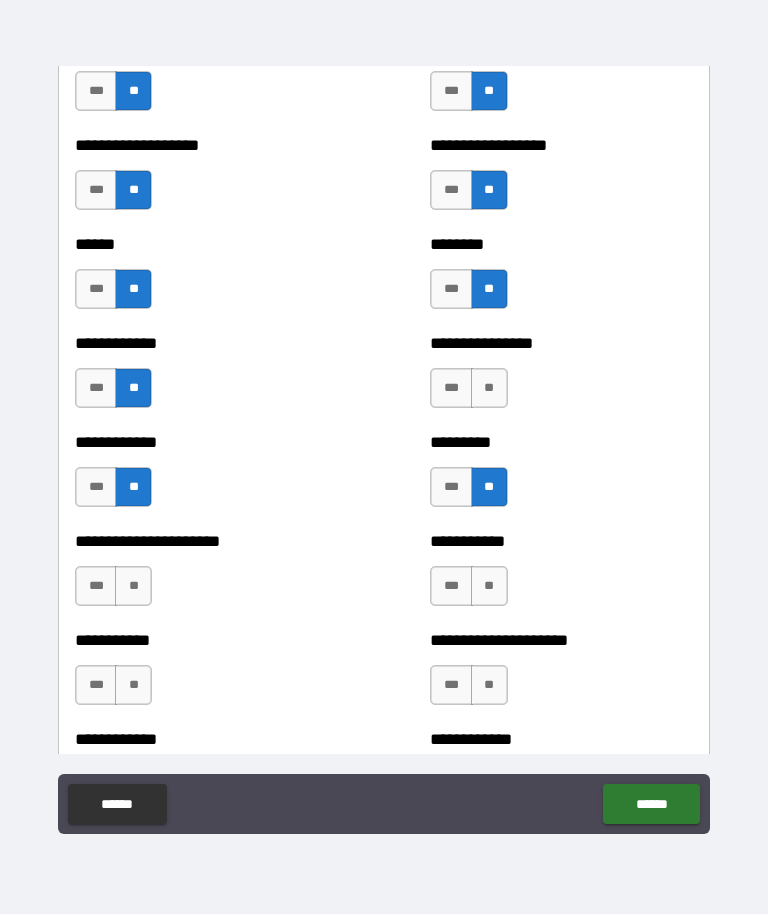 click on "**********" at bounding box center (206, 577) 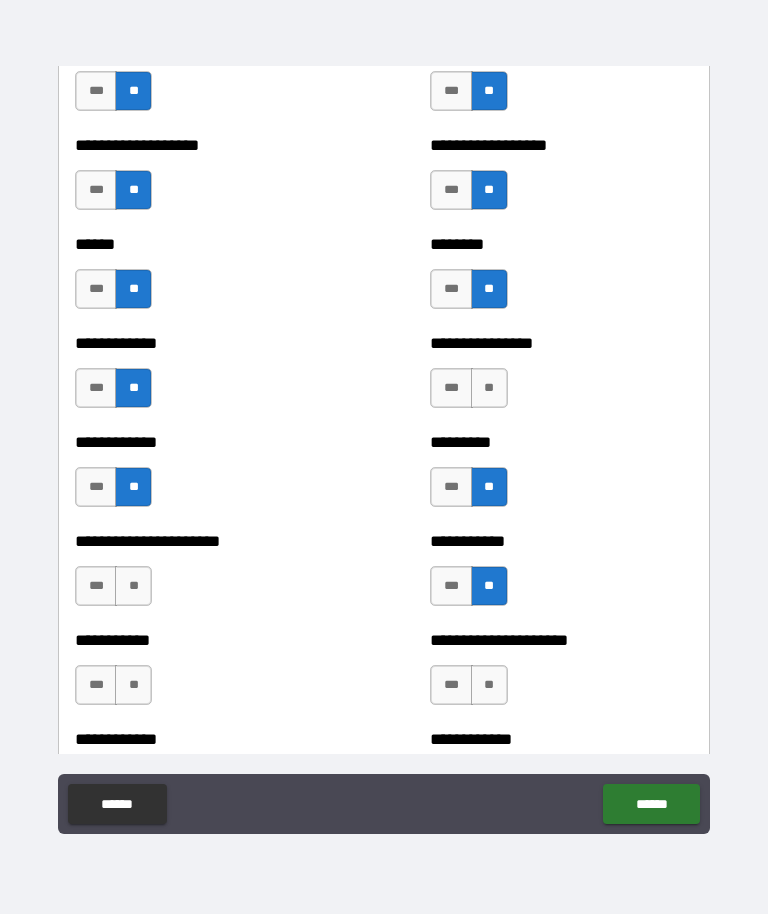 click on "**********" at bounding box center (206, 577) 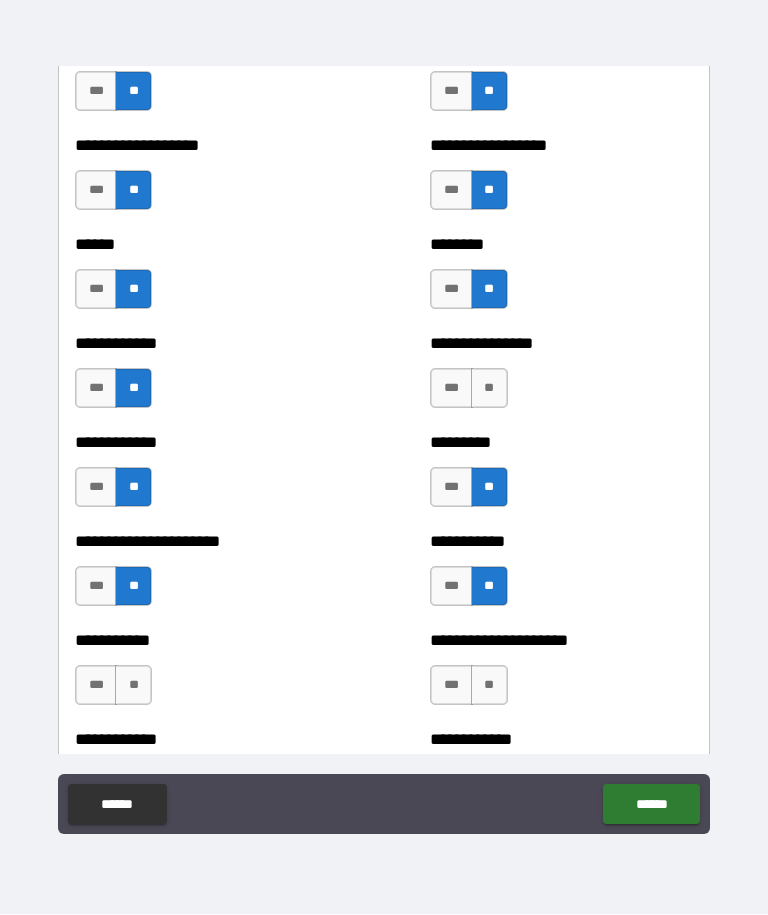 click on "**" at bounding box center [133, 686] 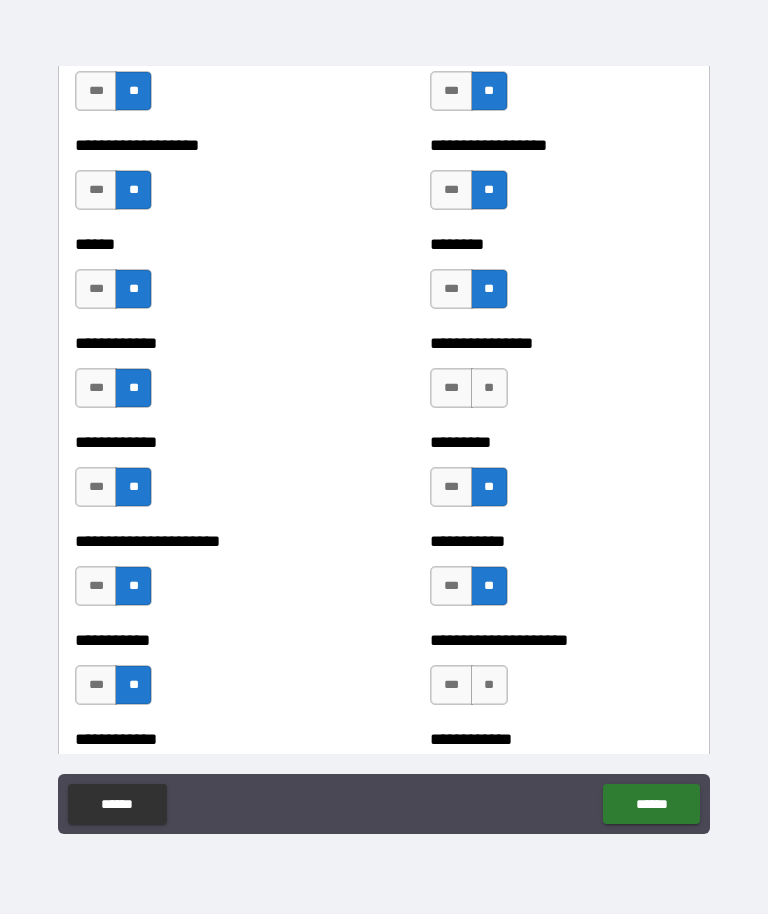 click on "**********" at bounding box center (561, 676) 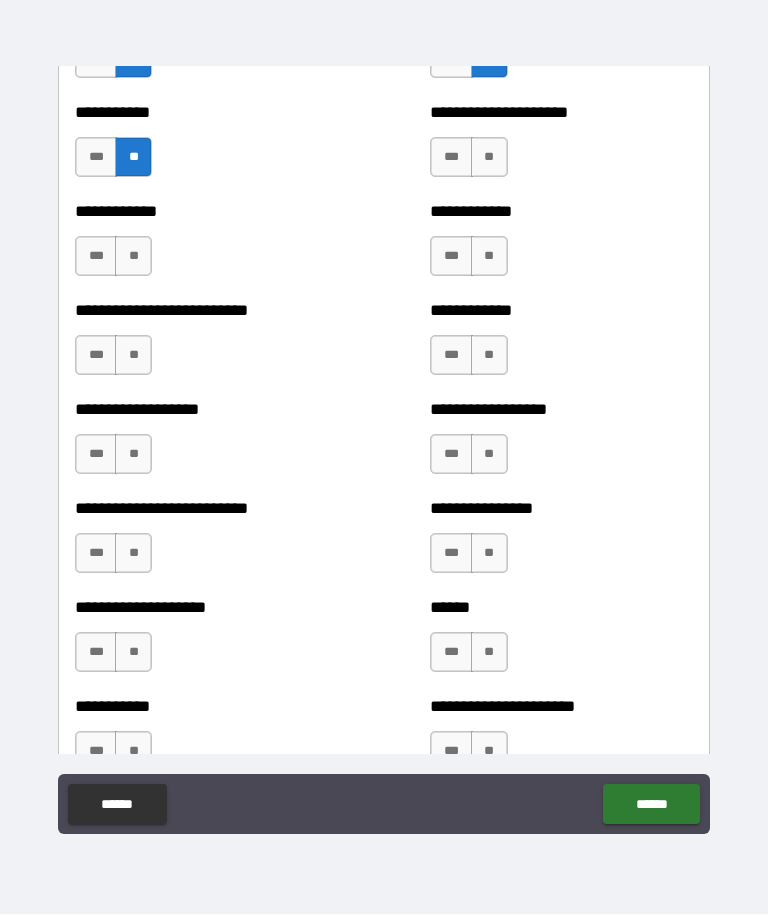 scroll, scrollTop: 5503, scrollLeft: 0, axis: vertical 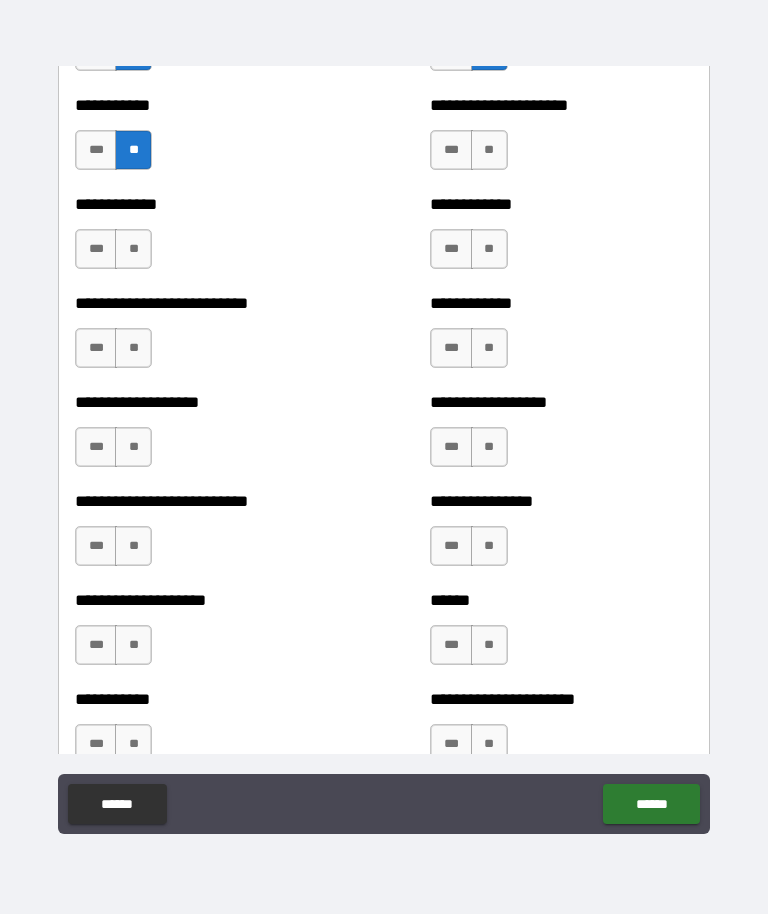 click on "**********" at bounding box center (561, 141) 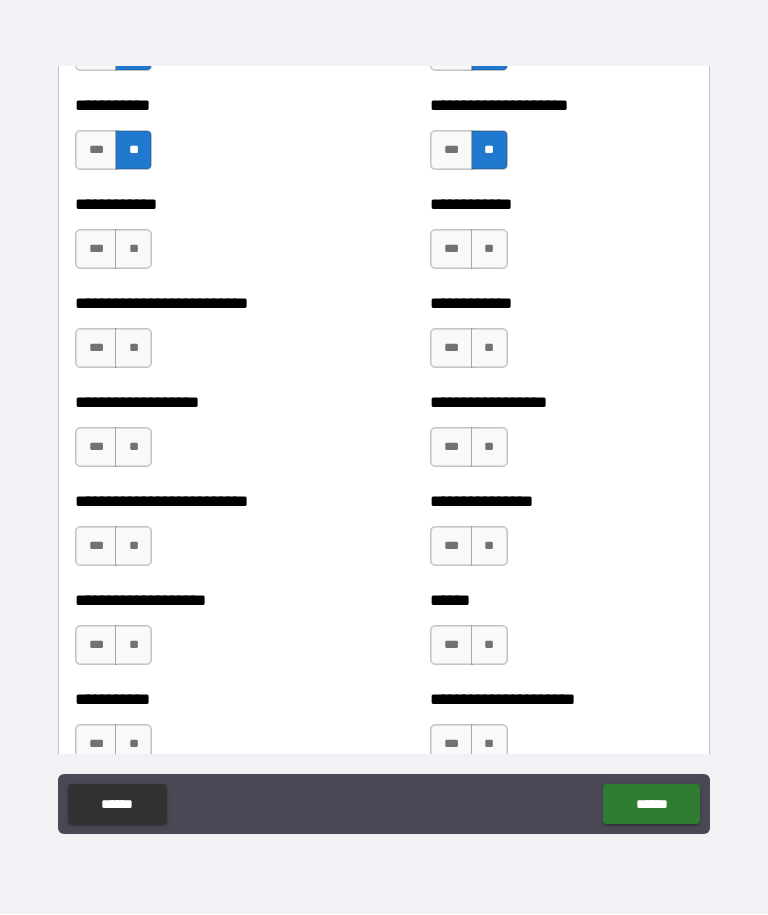 click on "**" at bounding box center [133, 250] 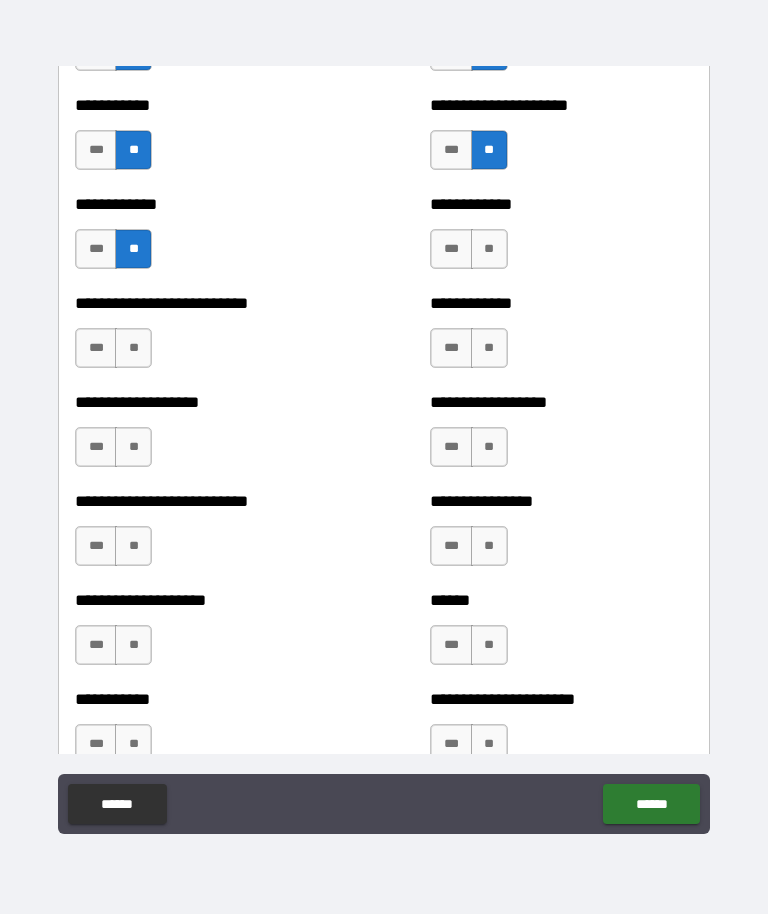 click on "**" at bounding box center [489, 250] 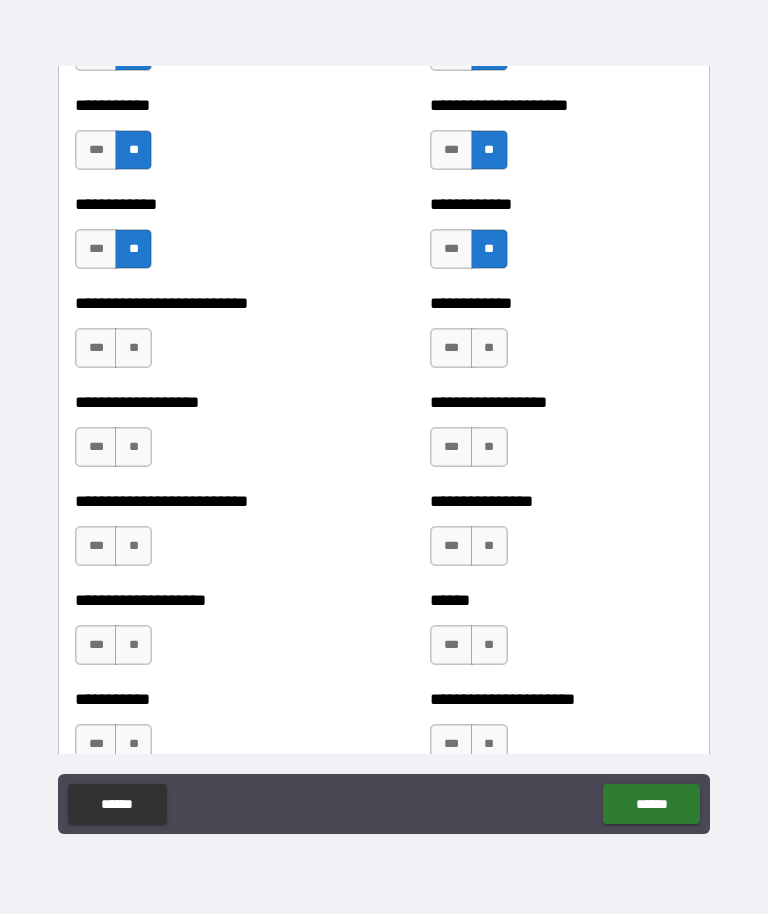 click on "**" at bounding box center (489, 349) 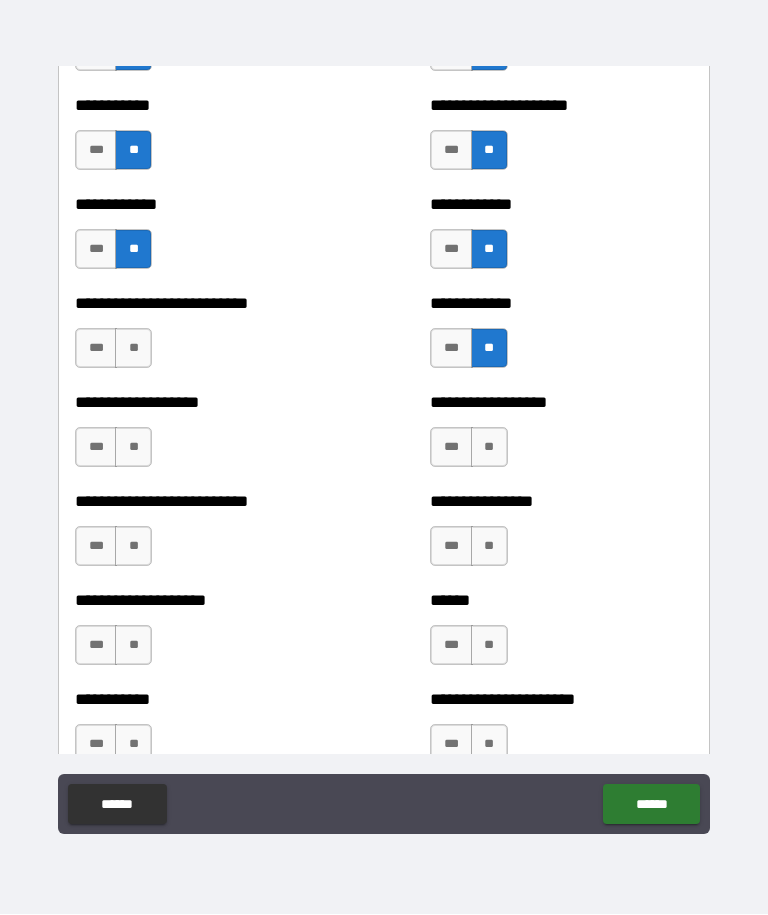 click on "**" at bounding box center [133, 349] 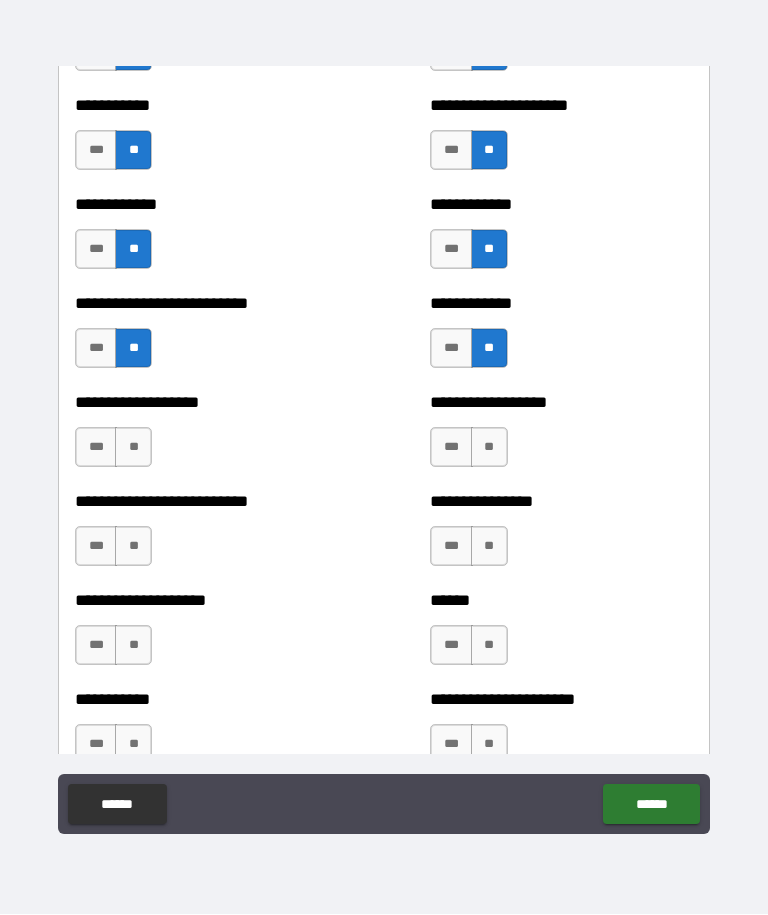 click on "**" at bounding box center [133, 448] 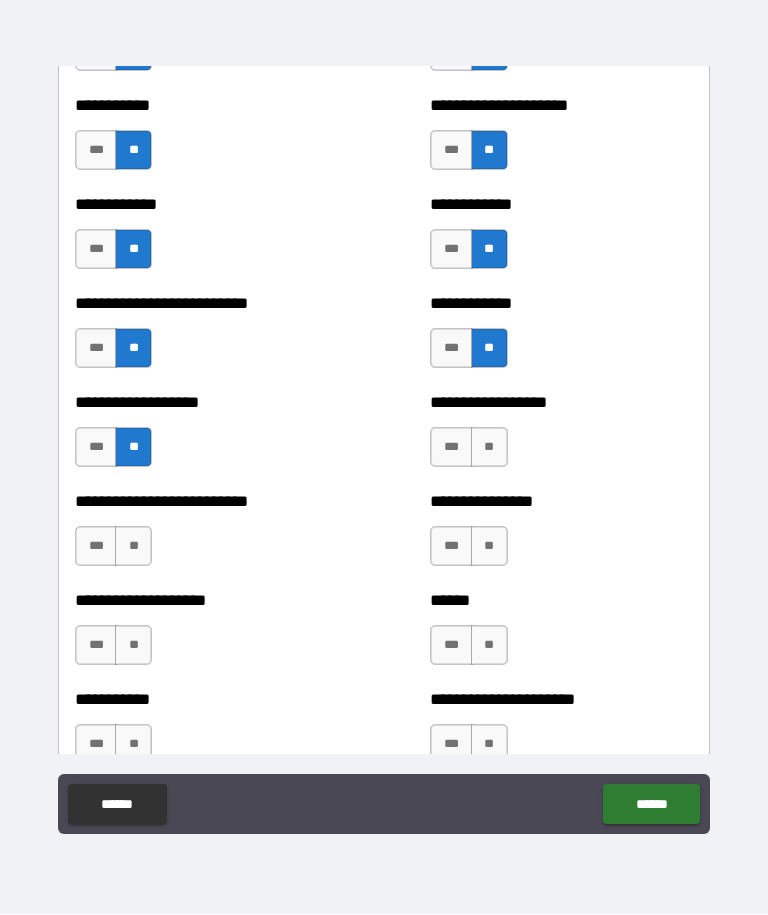 click on "**" at bounding box center [489, 448] 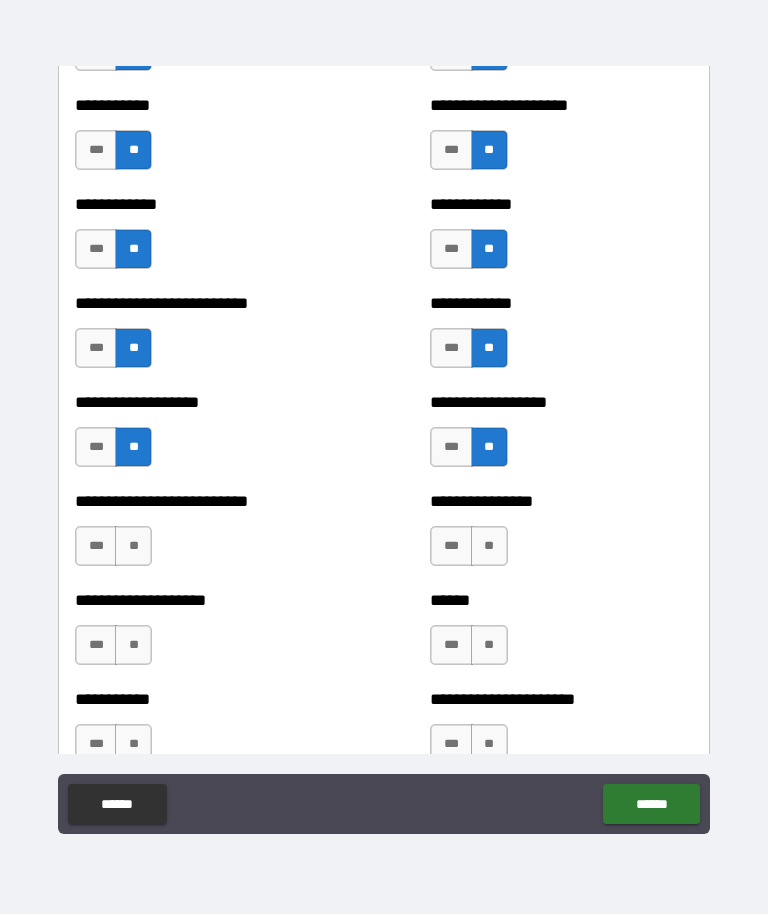 click on "**********" at bounding box center (561, 537) 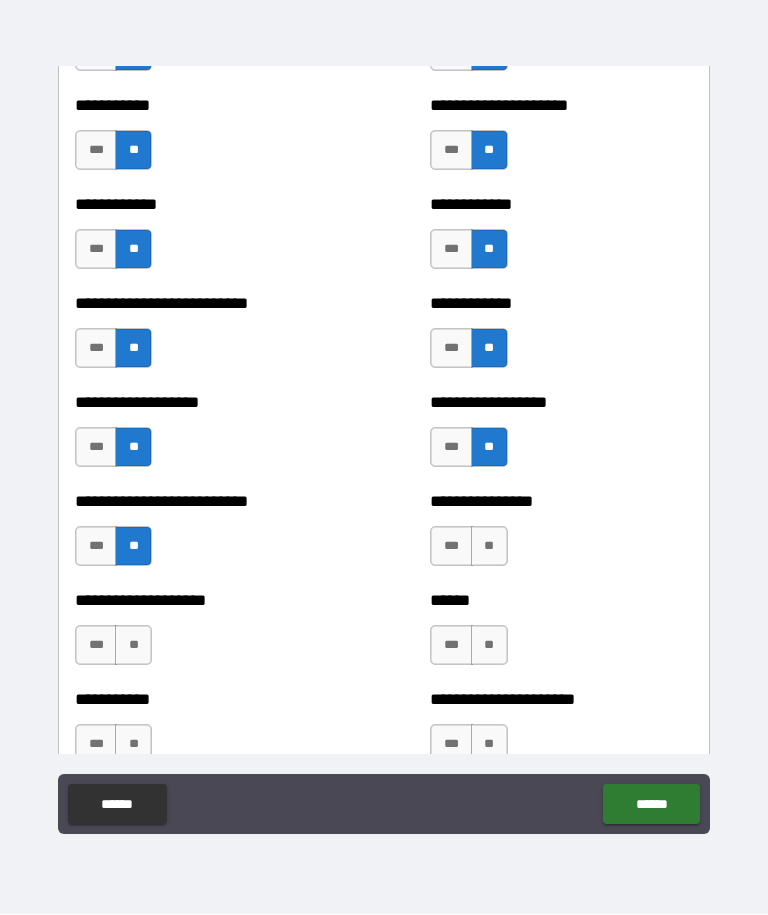 click on "**" at bounding box center [489, 547] 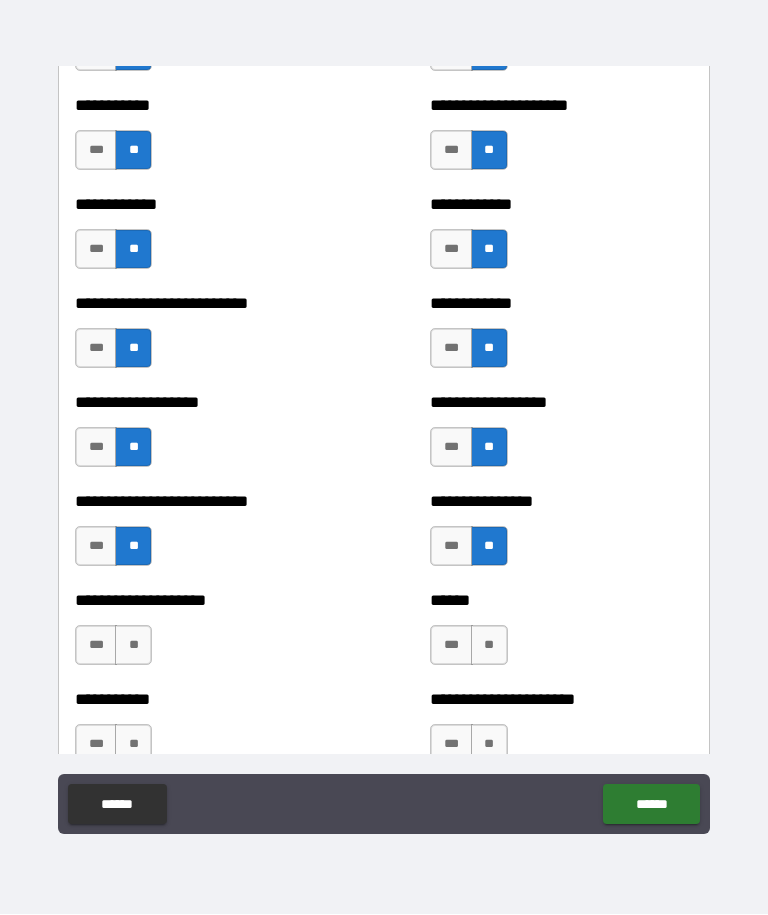 click on "**" at bounding box center (133, 646) 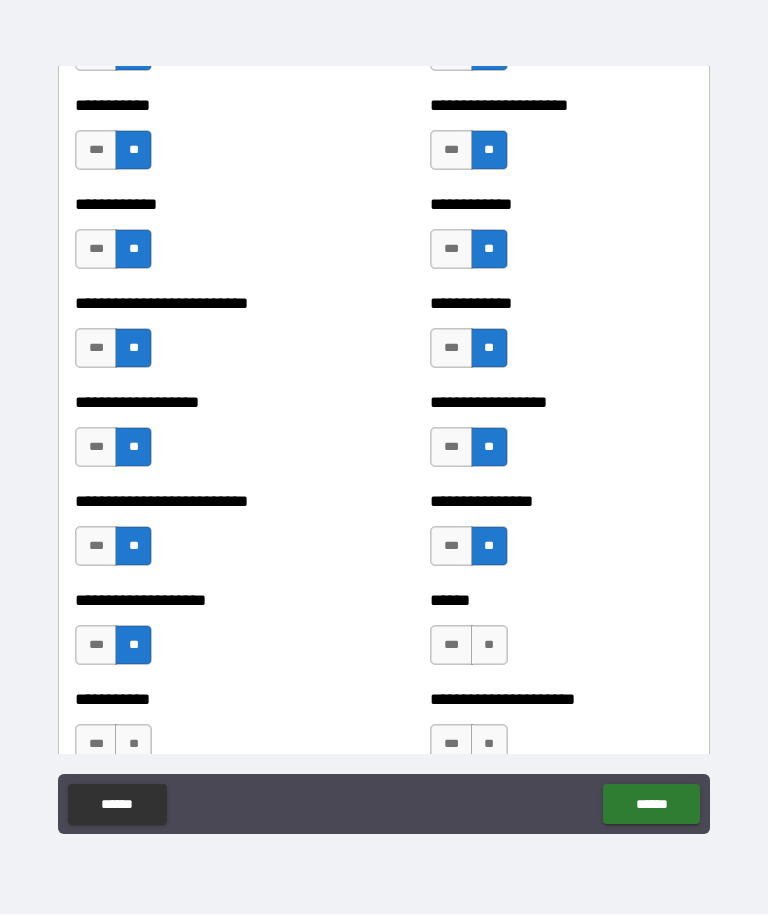 click on "**" at bounding box center (489, 646) 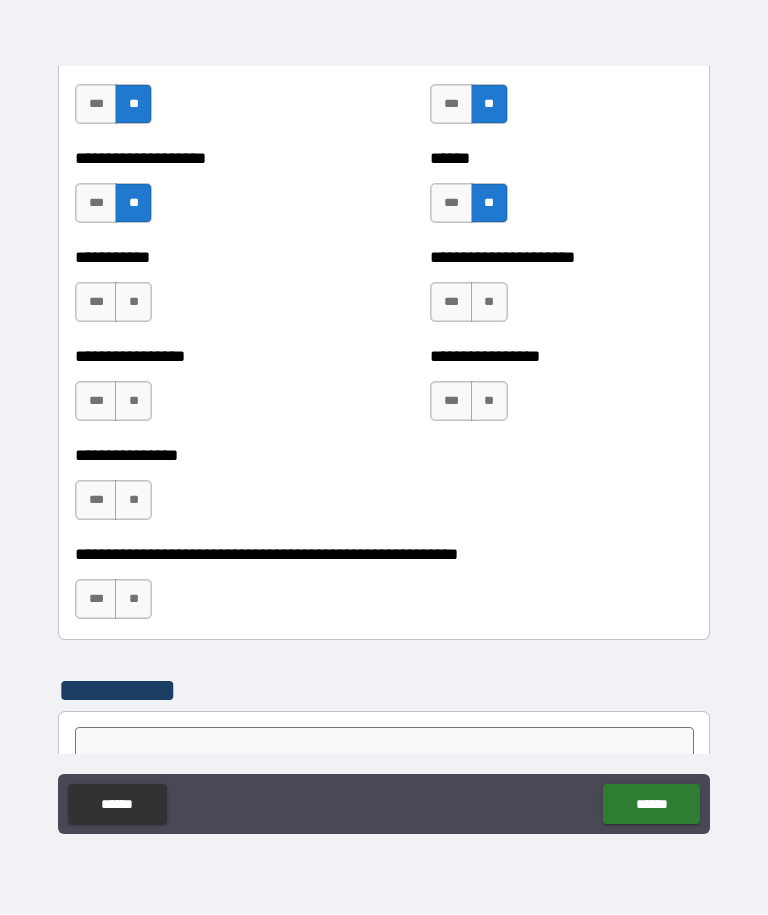 scroll, scrollTop: 5946, scrollLeft: 0, axis: vertical 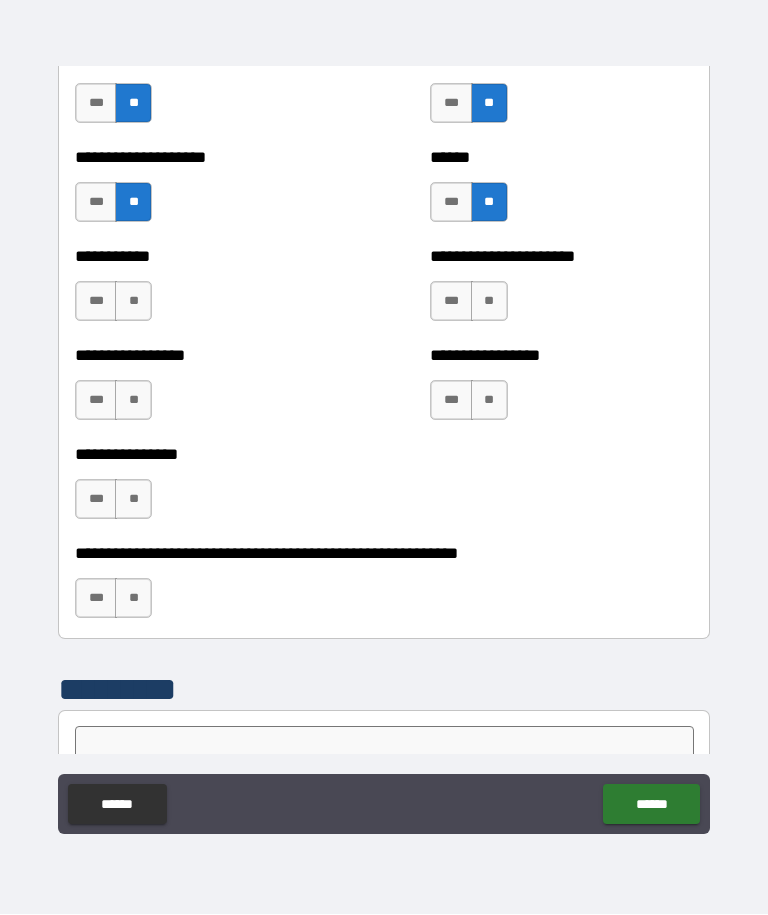 click on "**" at bounding box center [133, 302] 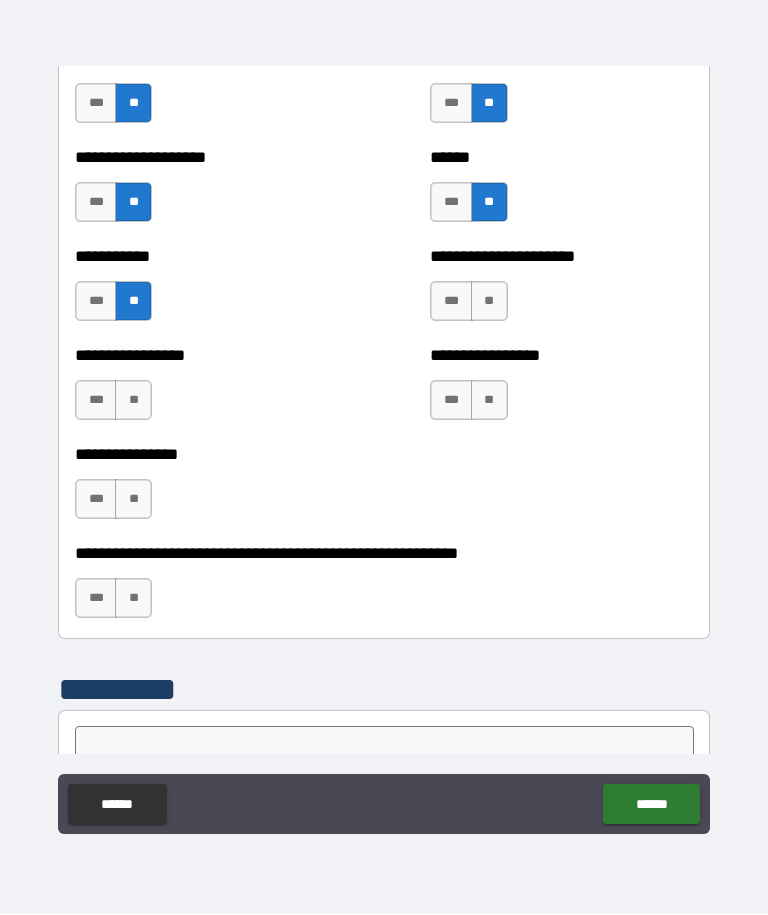 click on "**" at bounding box center [489, 302] 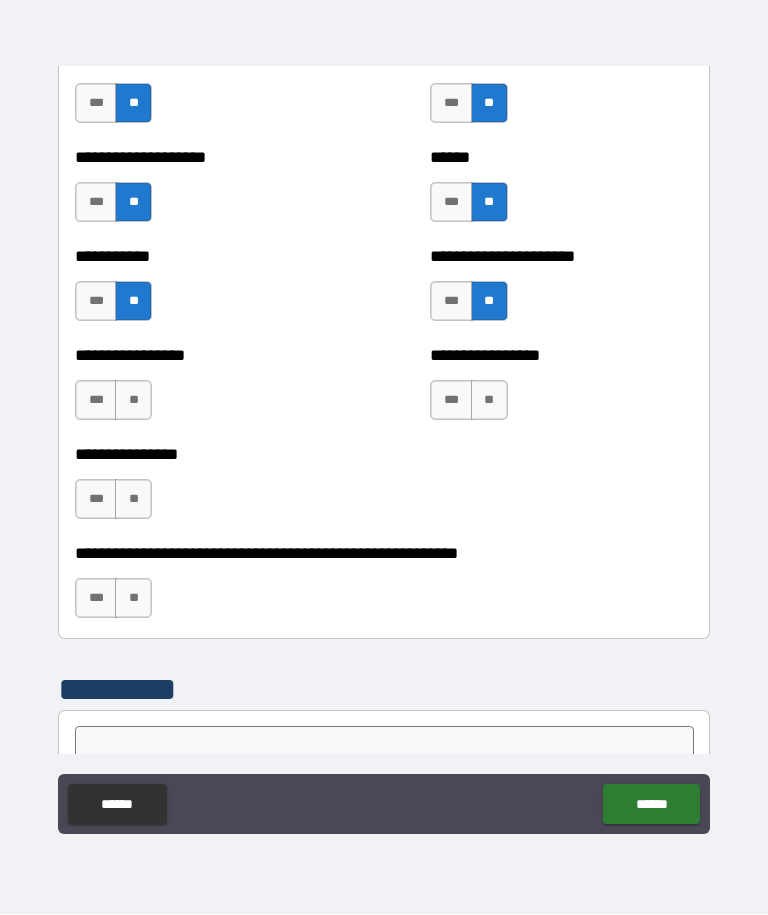 click on "**" at bounding box center [489, 401] 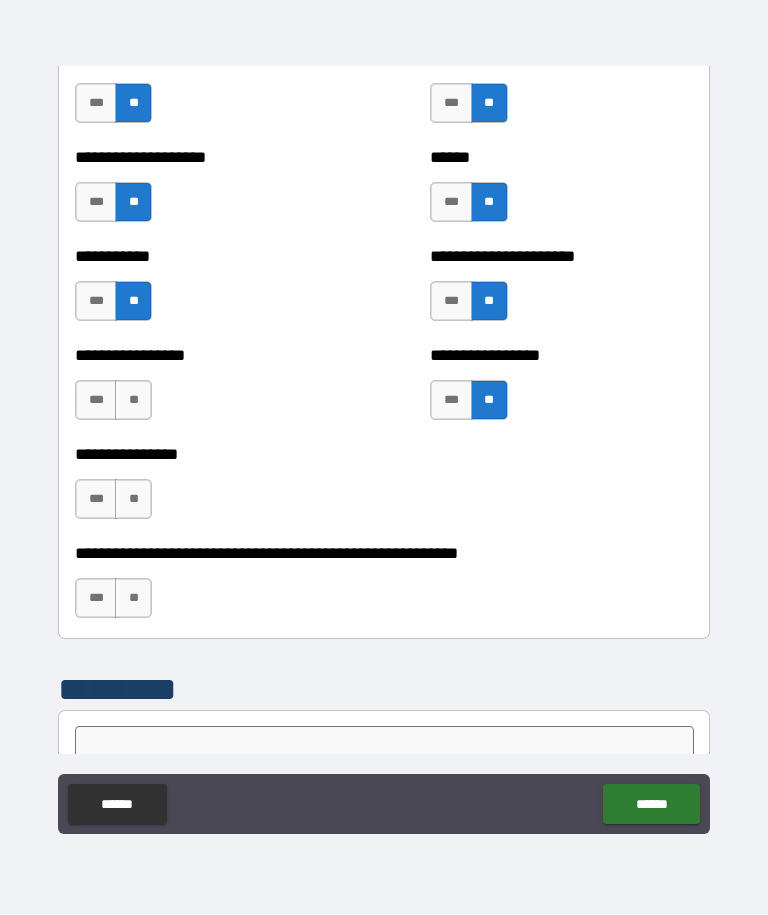 click on "**" at bounding box center (133, 401) 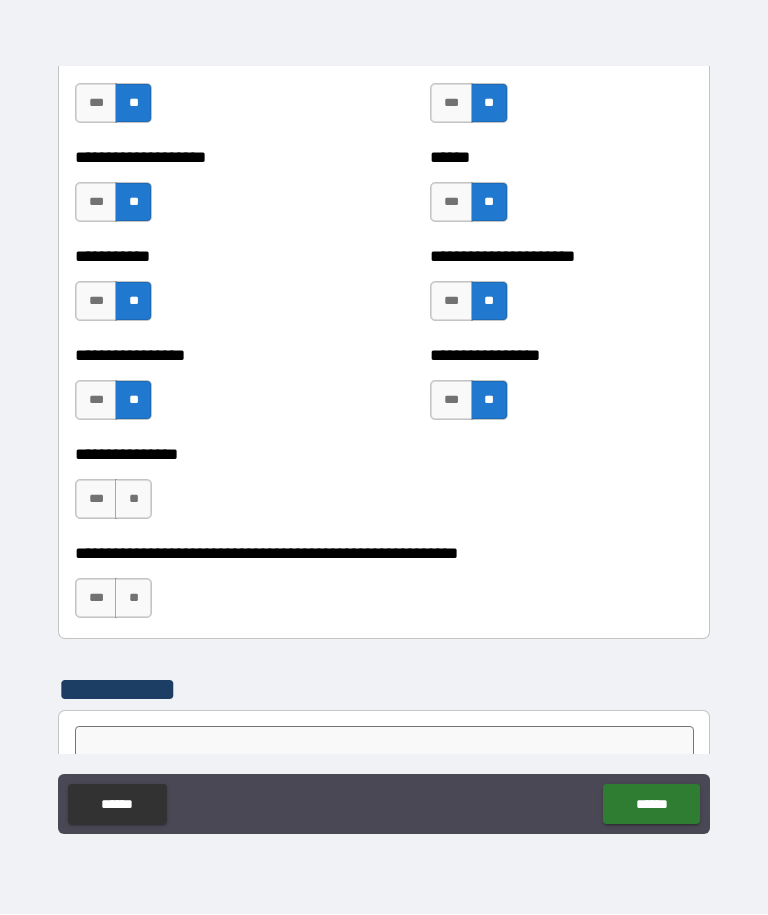 click on "*** **" at bounding box center [116, 505] 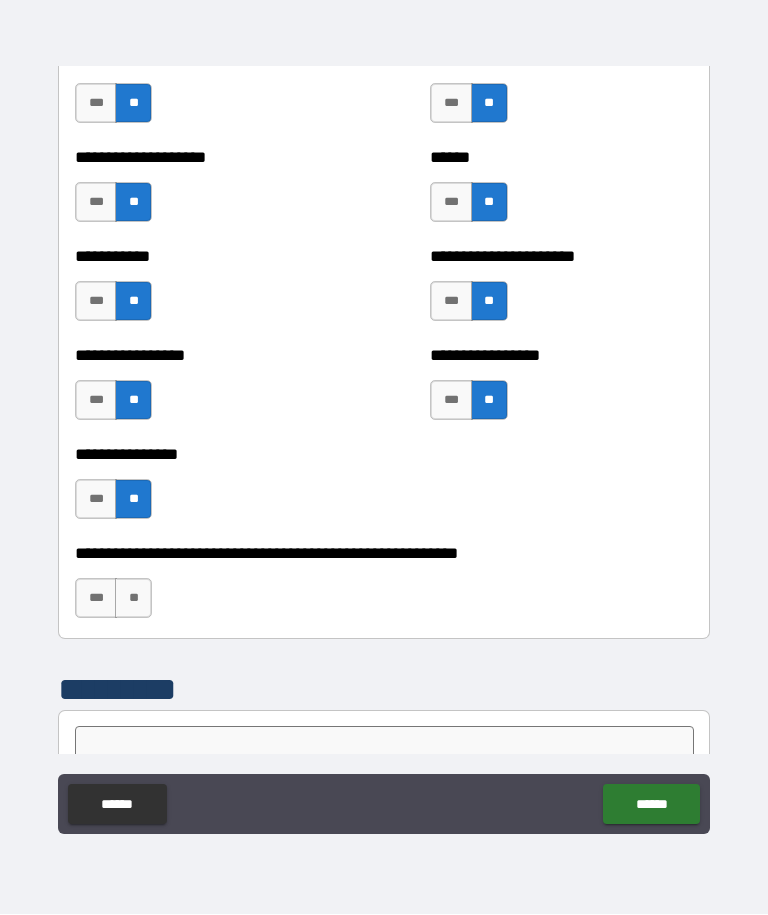 click on "**" at bounding box center (133, 599) 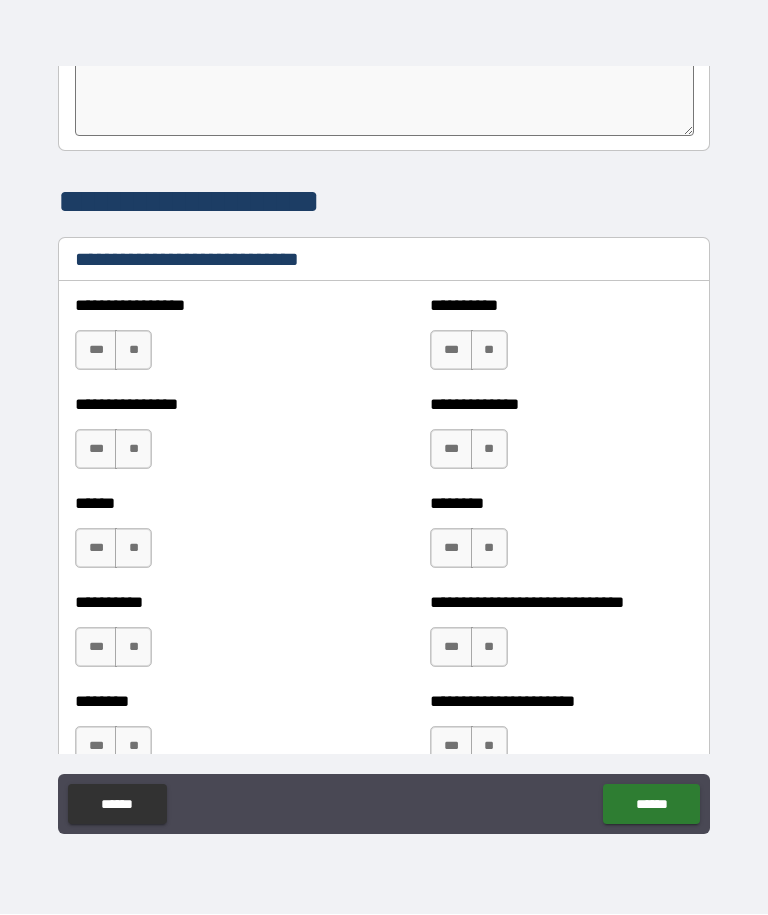 scroll, scrollTop: 6621, scrollLeft: 0, axis: vertical 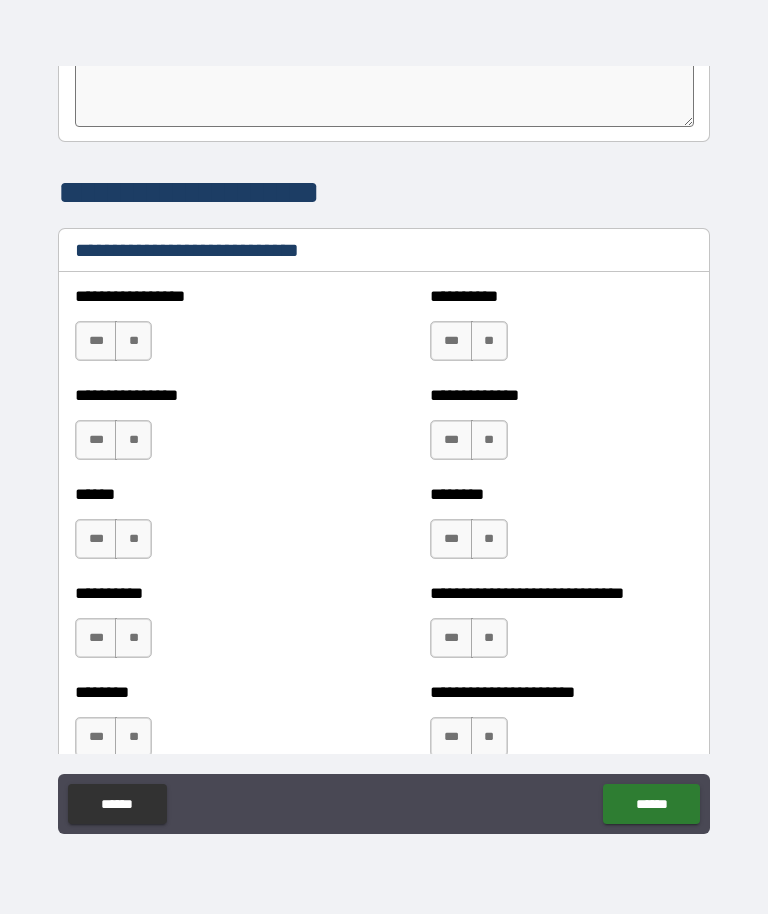 click on "**" at bounding box center [133, 342] 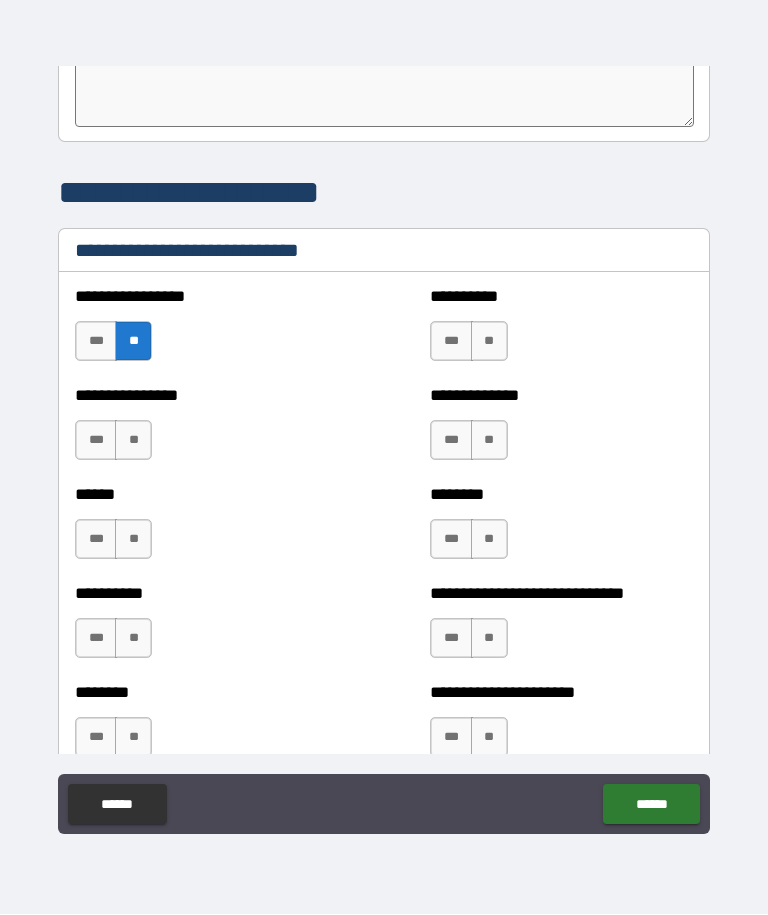 click on "**" at bounding box center (133, 441) 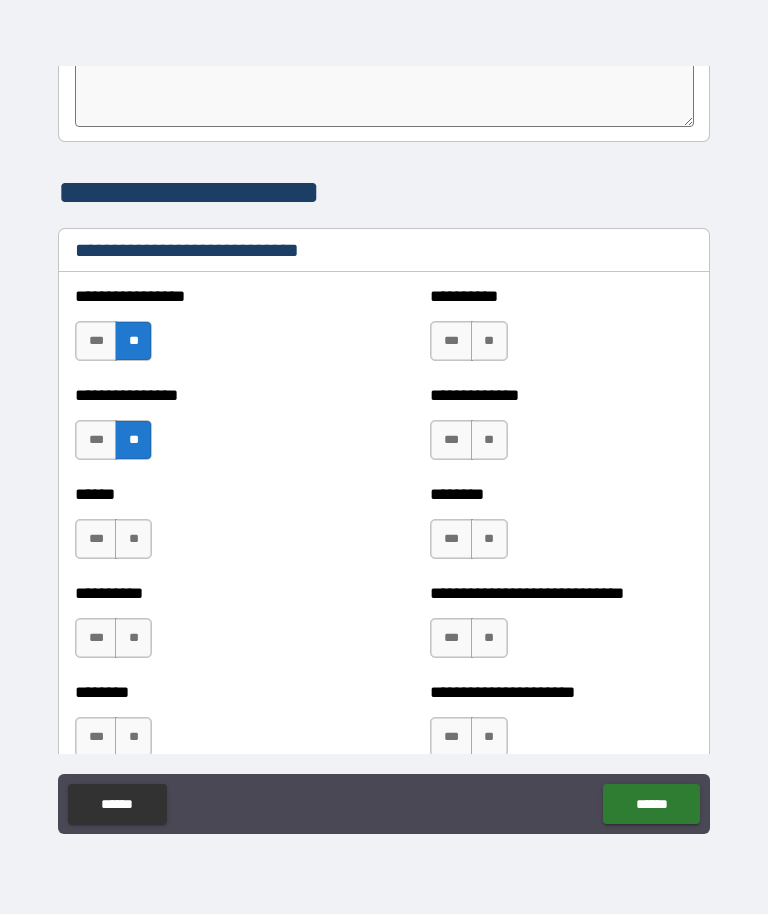 click on "**" at bounding box center [133, 540] 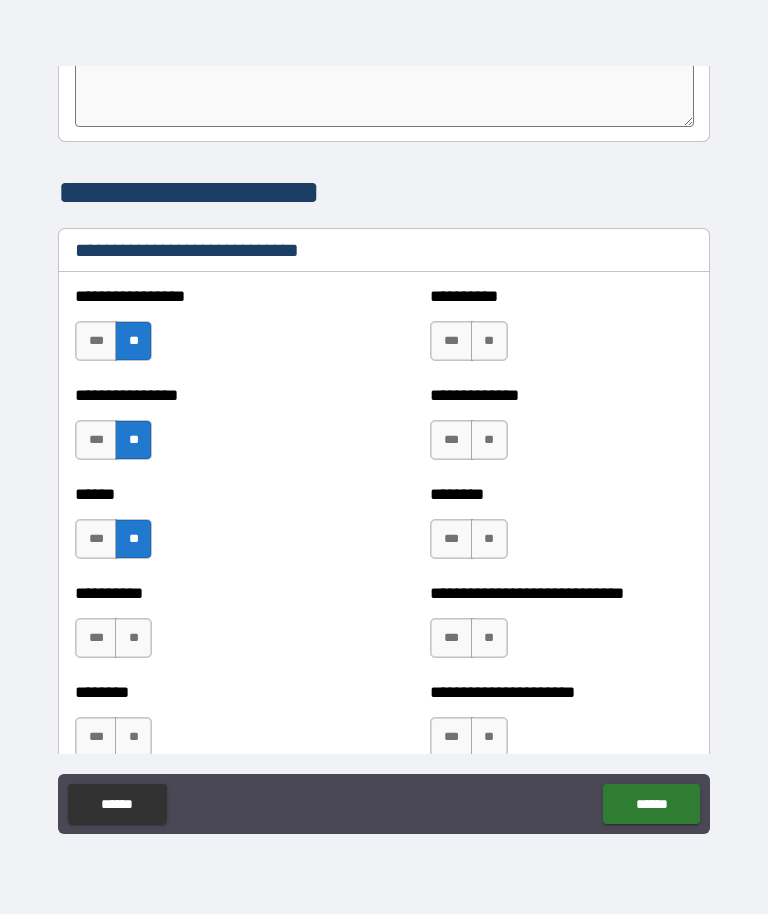 click on "**" at bounding box center [133, 639] 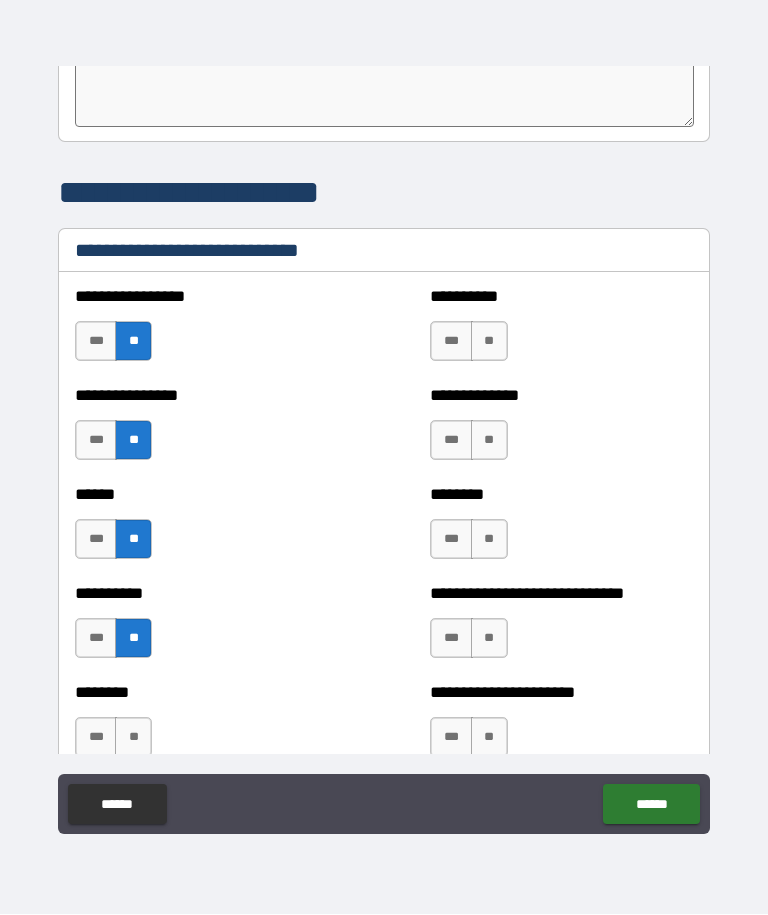 click on "**" at bounding box center [133, 738] 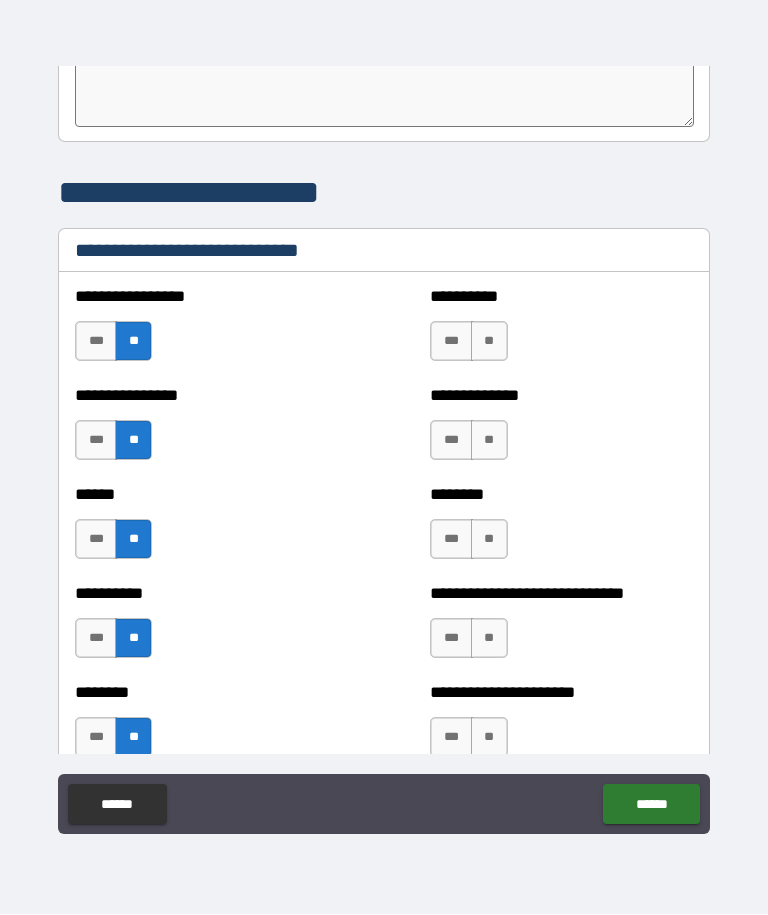 click on "**********" at bounding box center [561, 332] 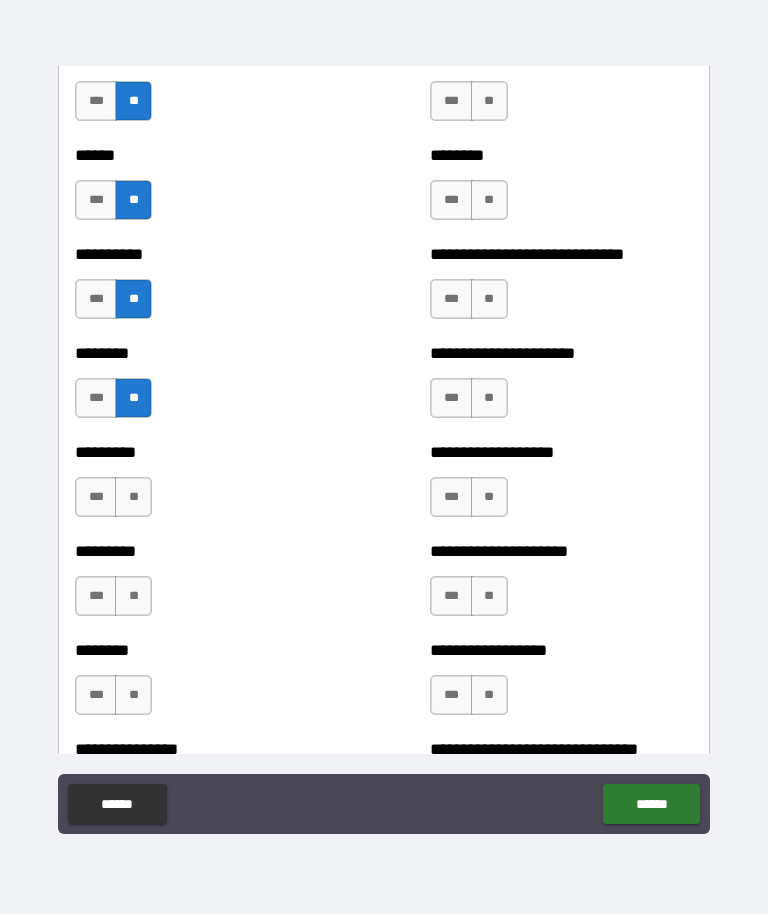 scroll, scrollTop: 6969, scrollLeft: 0, axis: vertical 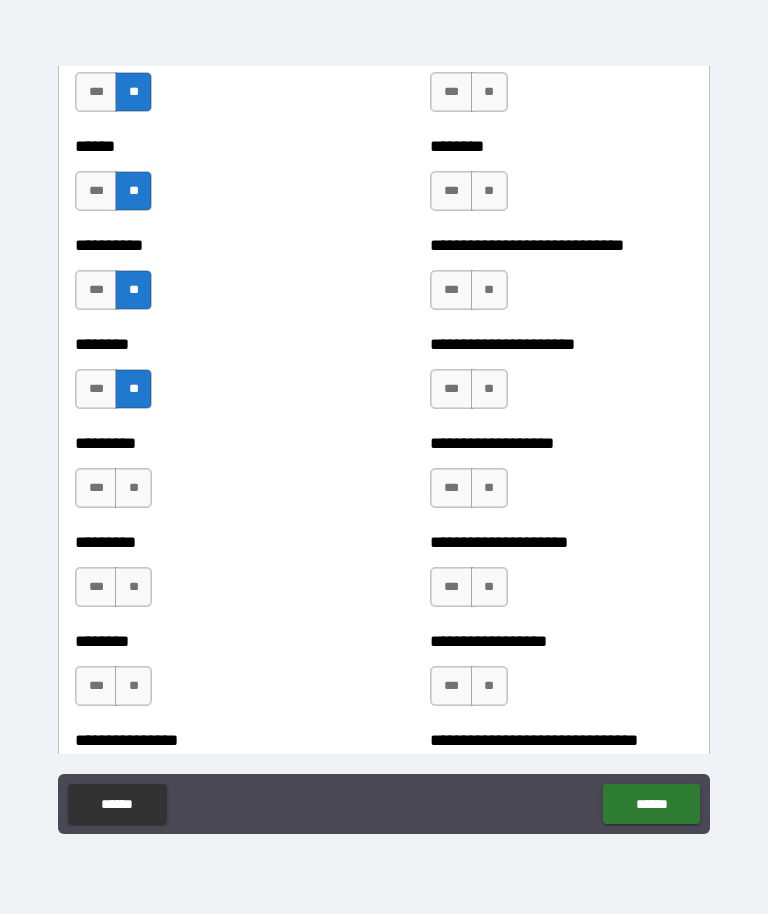 click on "***" at bounding box center [451, 390] 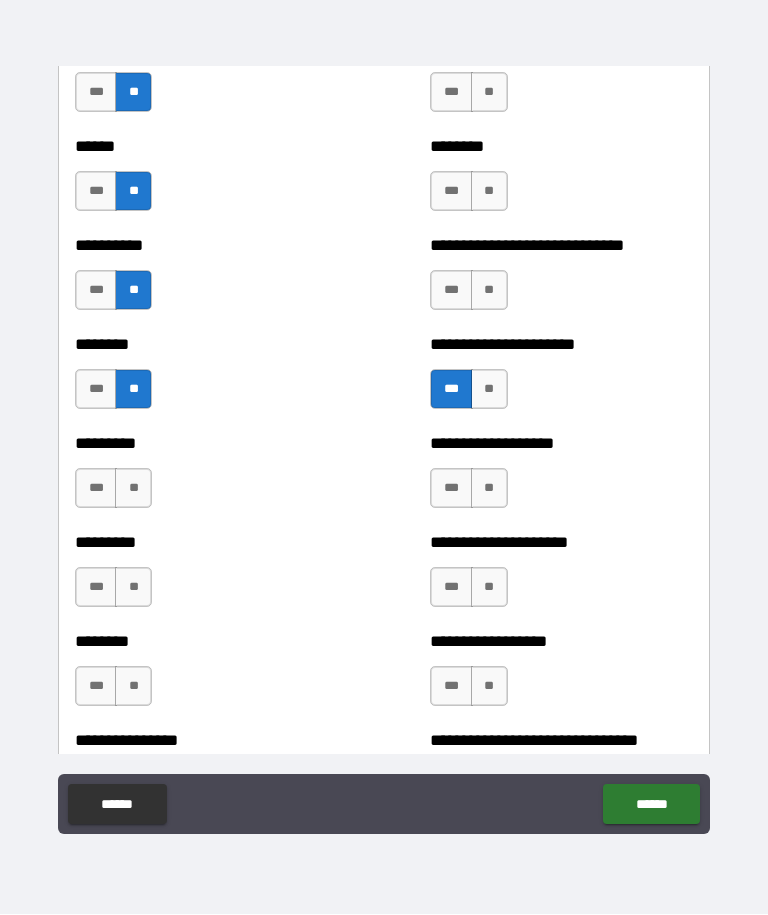 click on "***" at bounding box center (451, 489) 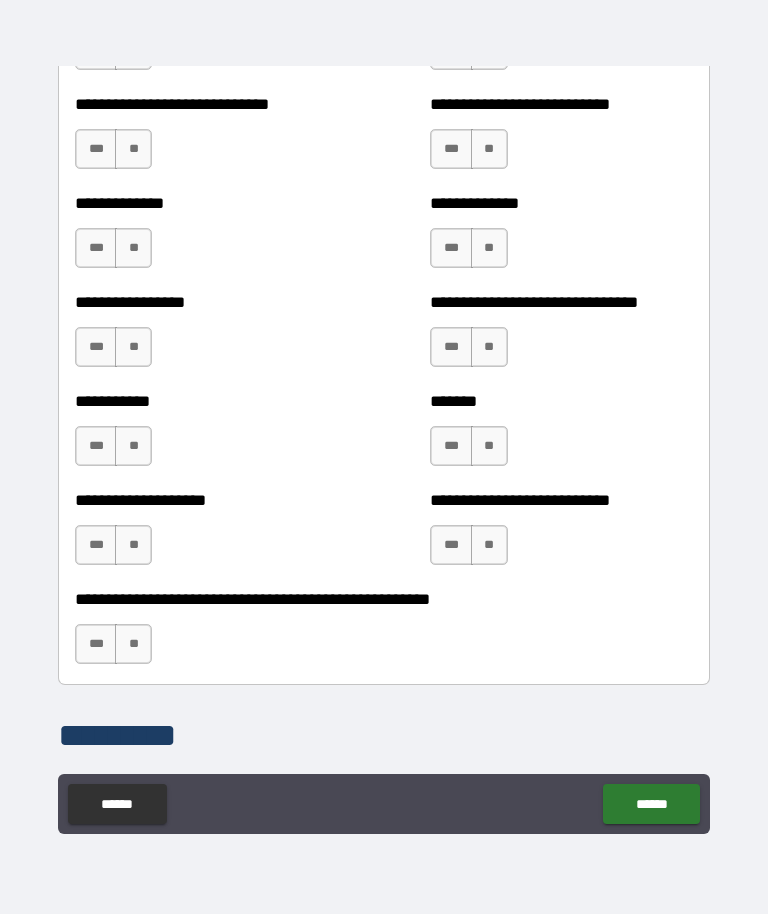 scroll, scrollTop: 7799, scrollLeft: 0, axis: vertical 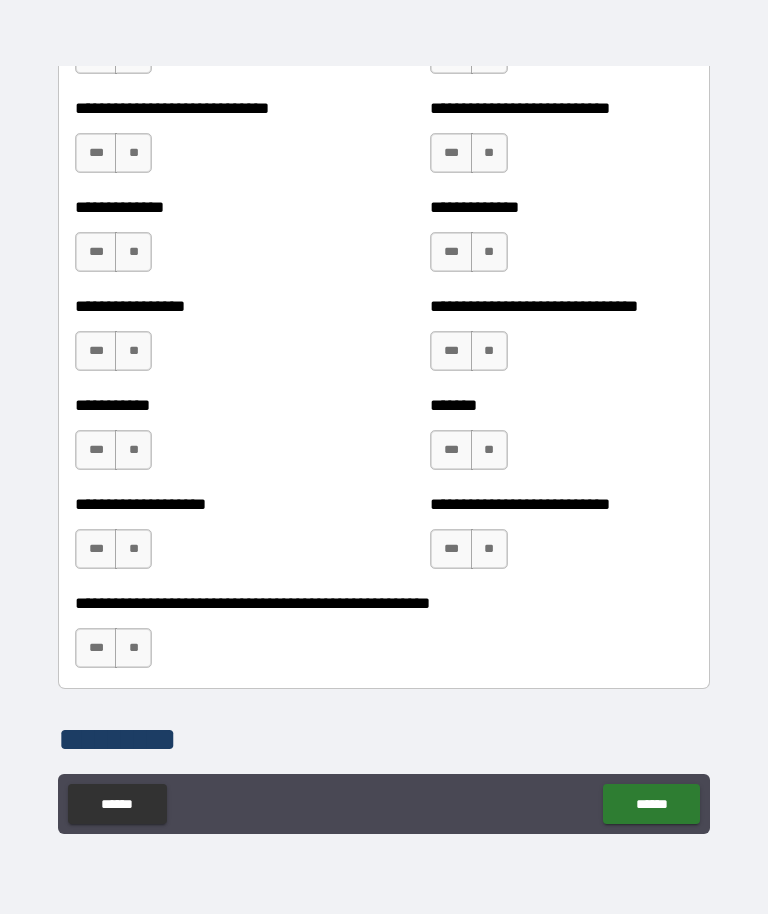 click on "***" at bounding box center [96, 451] 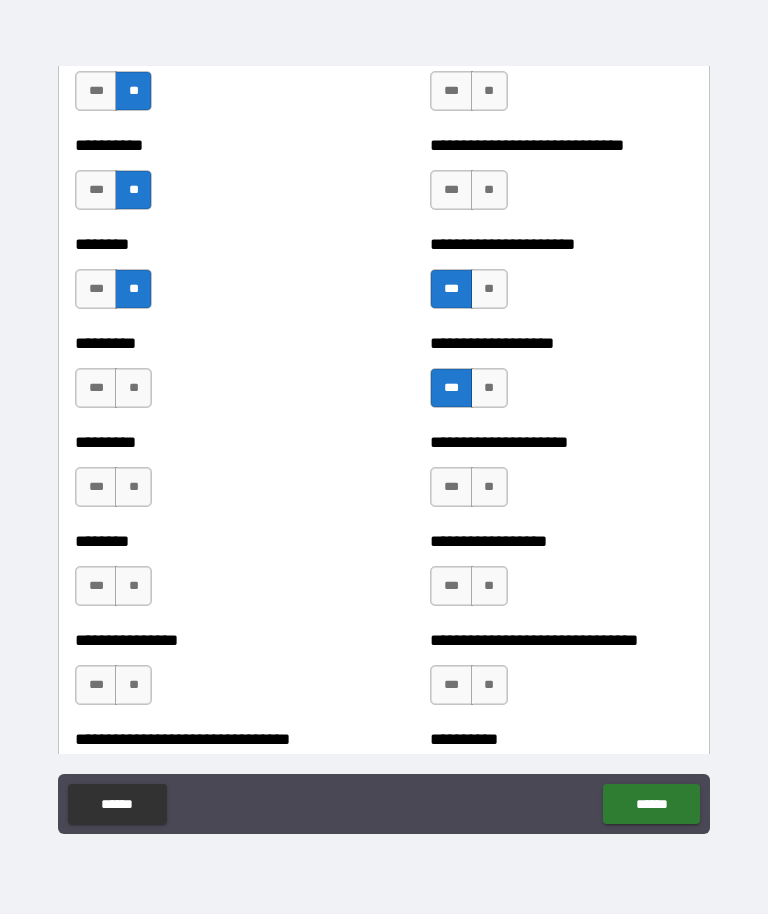 scroll, scrollTop: 7072, scrollLeft: 0, axis: vertical 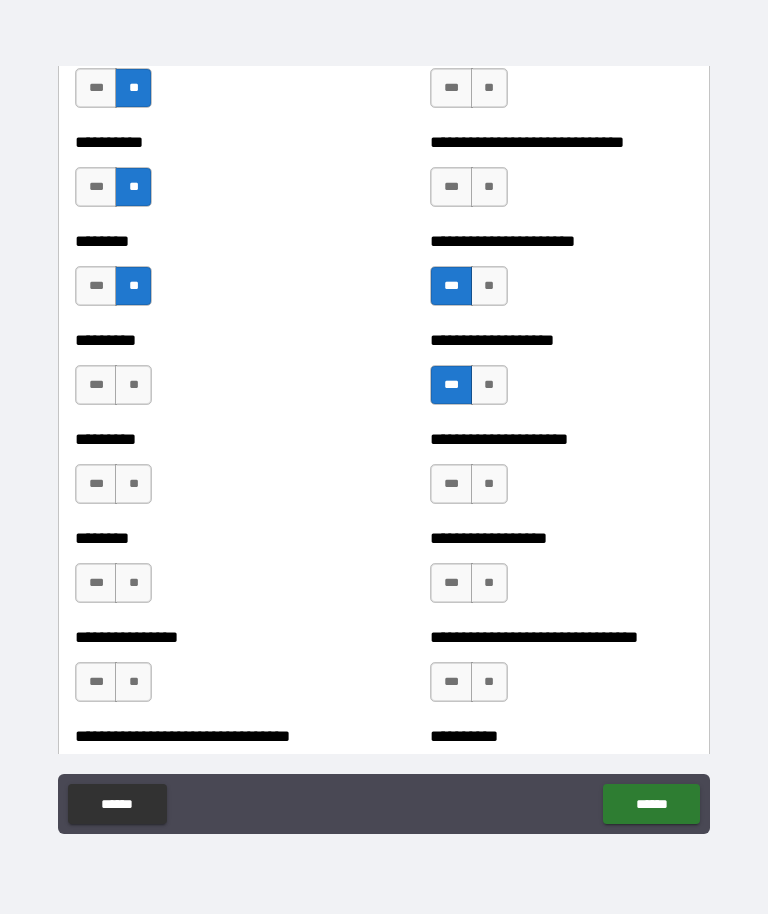click on "**" at bounding box center (133, 386) 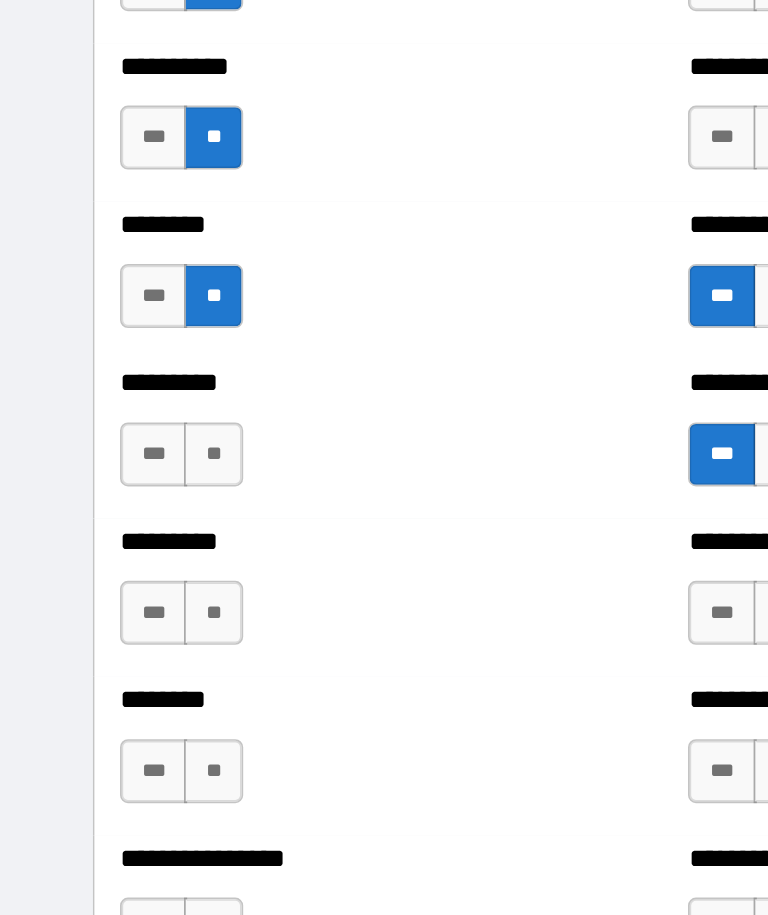 click on "**" at bounding box center [133, 386] 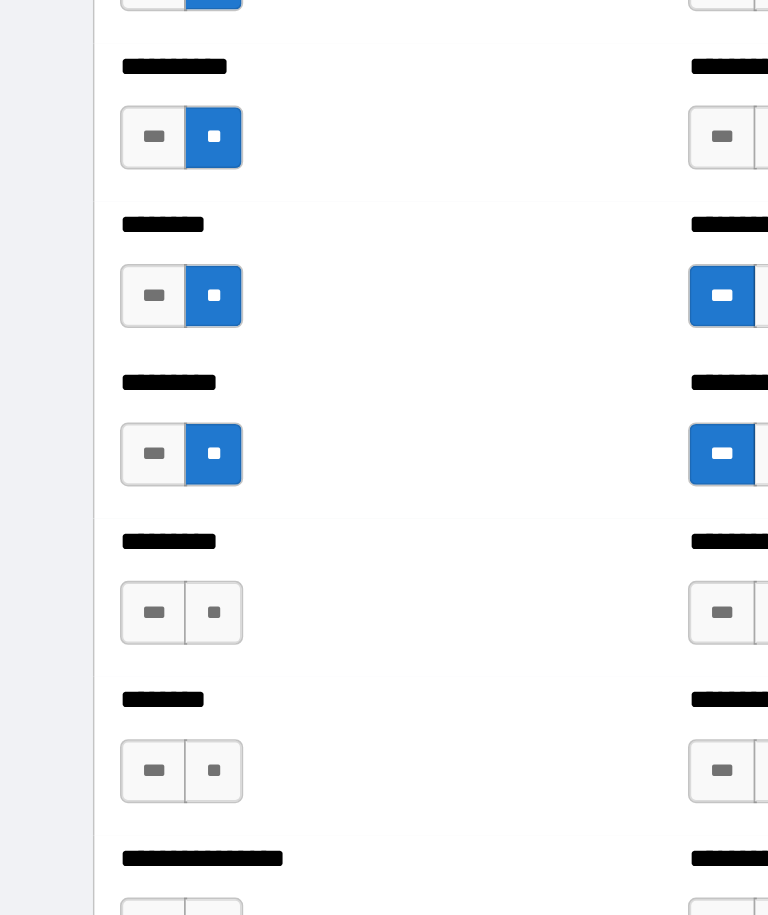 click on "**" at bounding box center [133, 485] 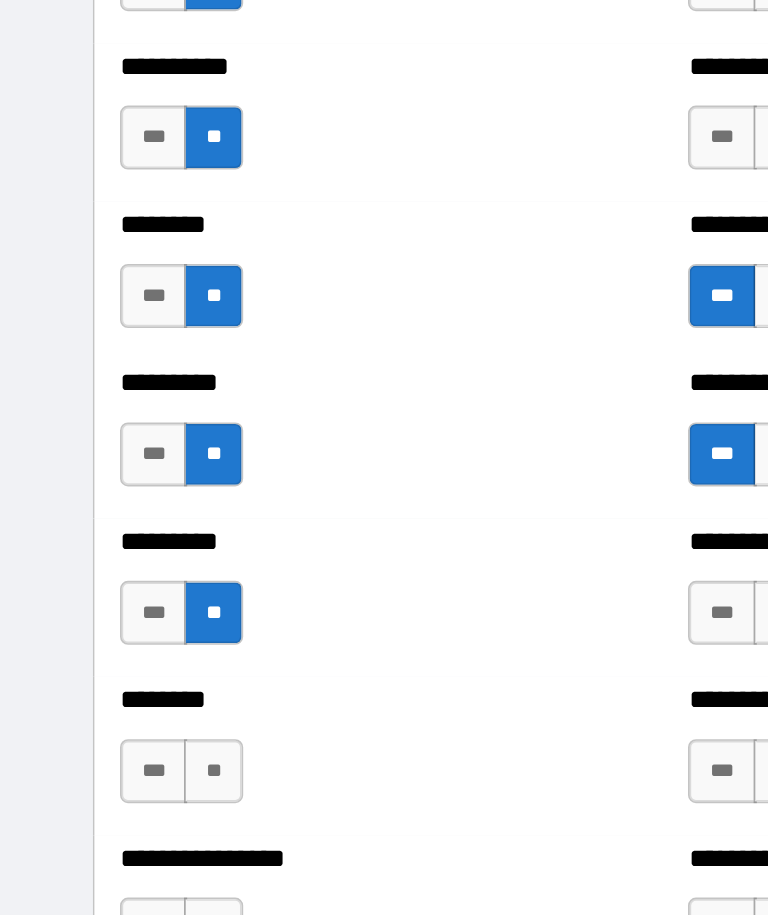 click on "**" at bounding box center (133, 584) 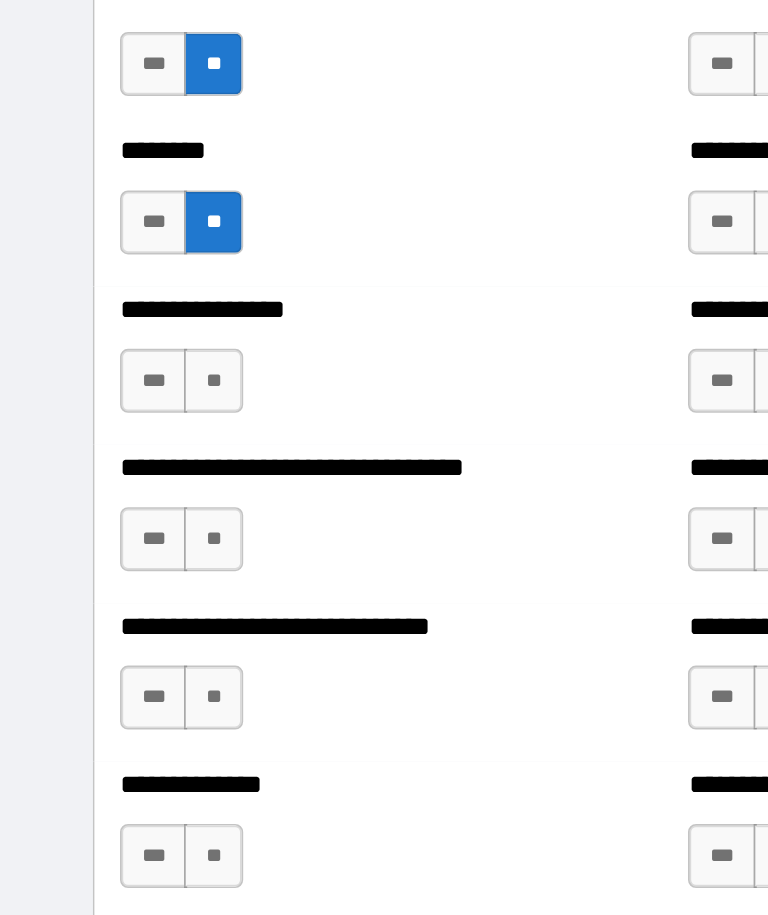 scroll, scrollTop: 7418, scrollLeft: 0, axis: vertical 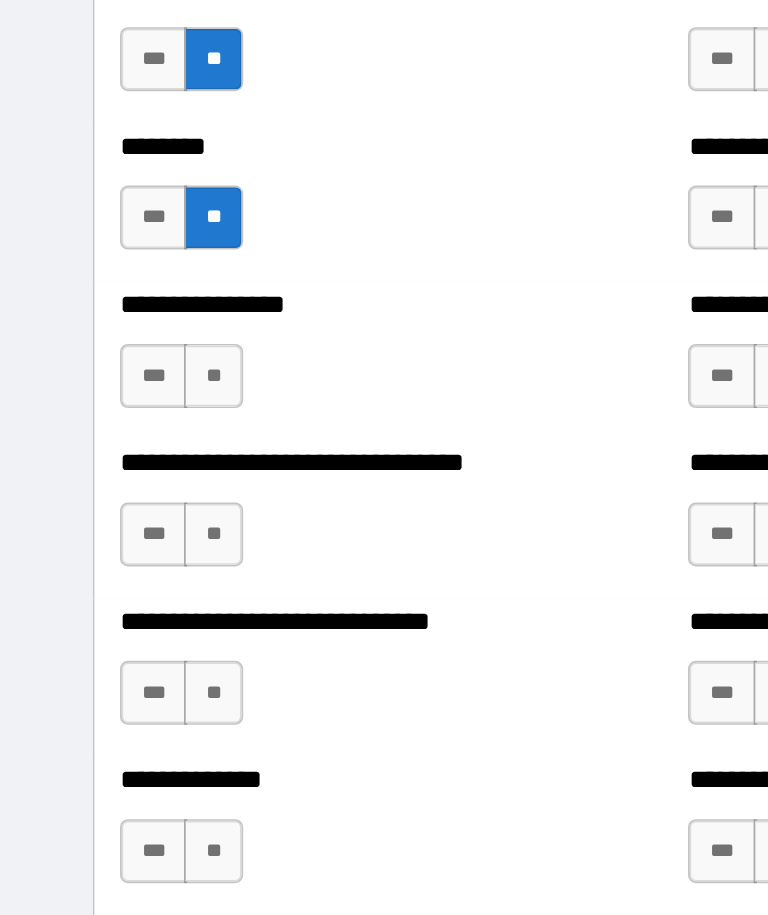 click on "**" at bounding box center [133, 337] 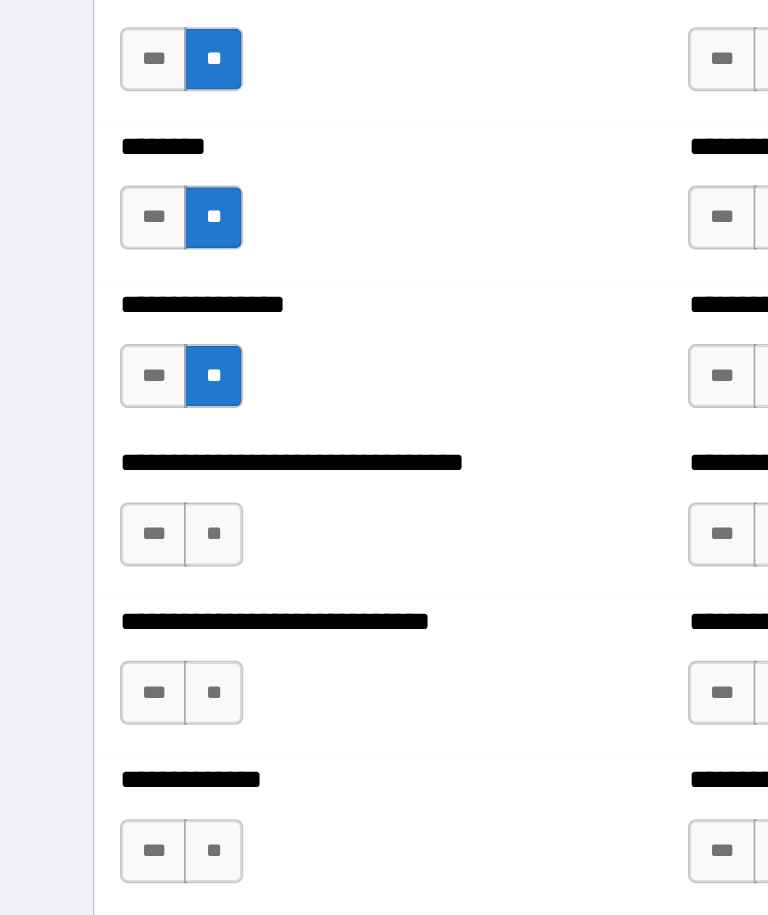click on "**" at bounding box center [133, 436] 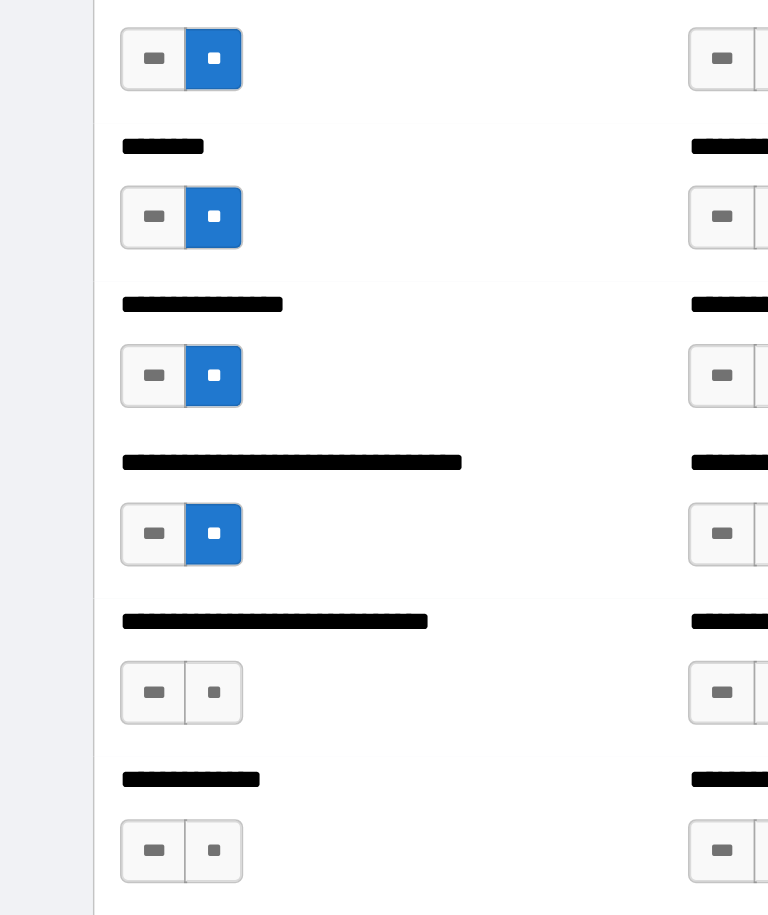 click on "**" at bounding box center (133, 535) 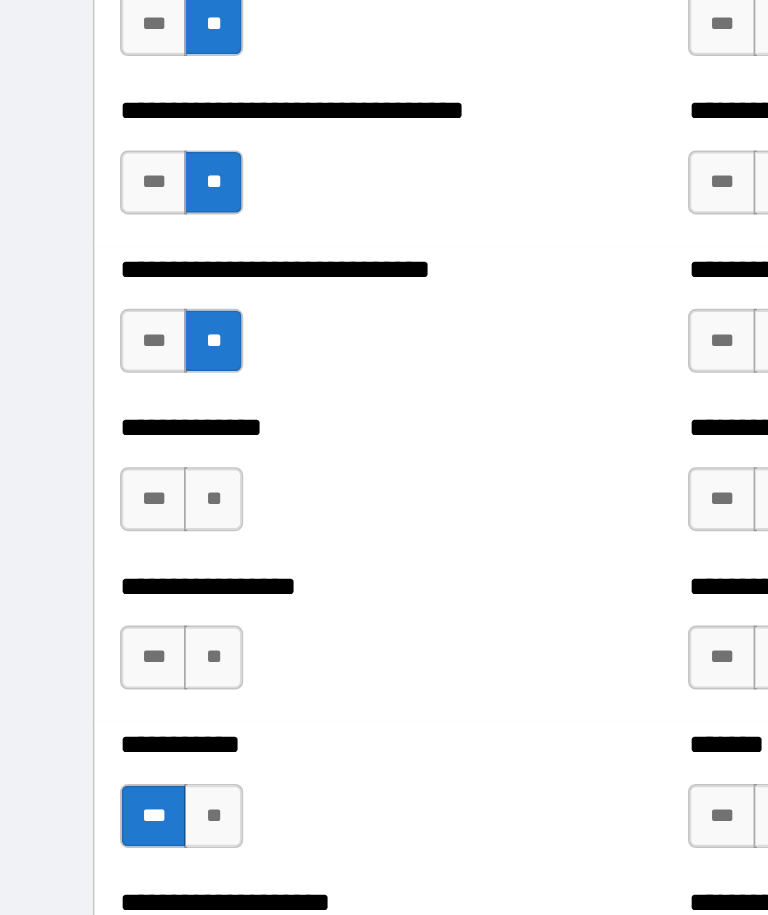 scroll, scrollTop: 7643, scrollLeft: 0, axis: vertical 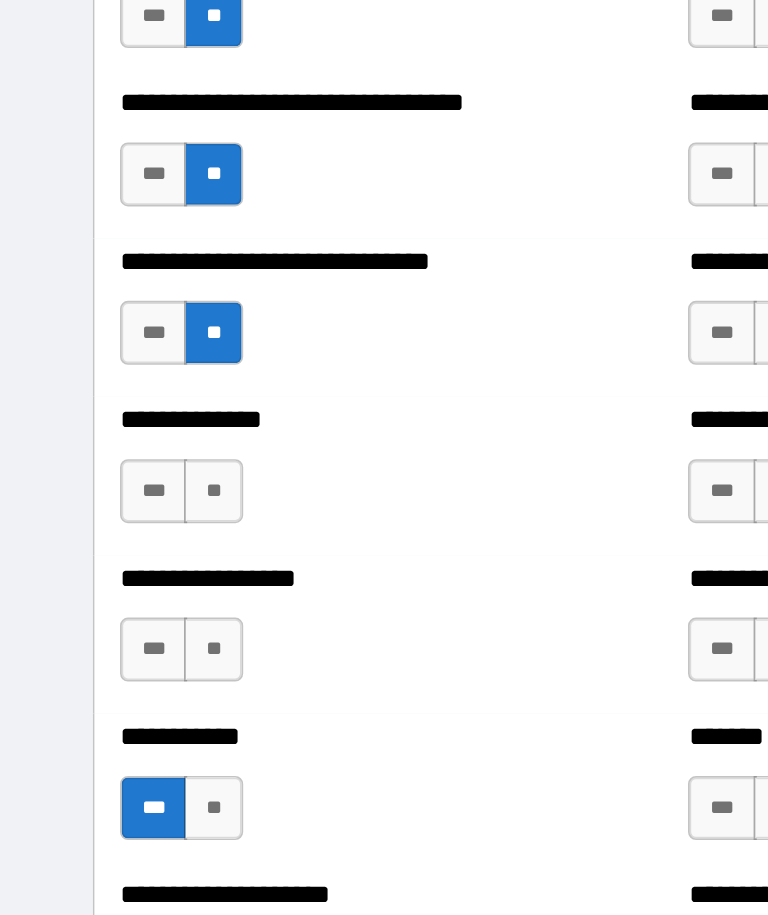 click on "**" at bounding box center [133, 409] 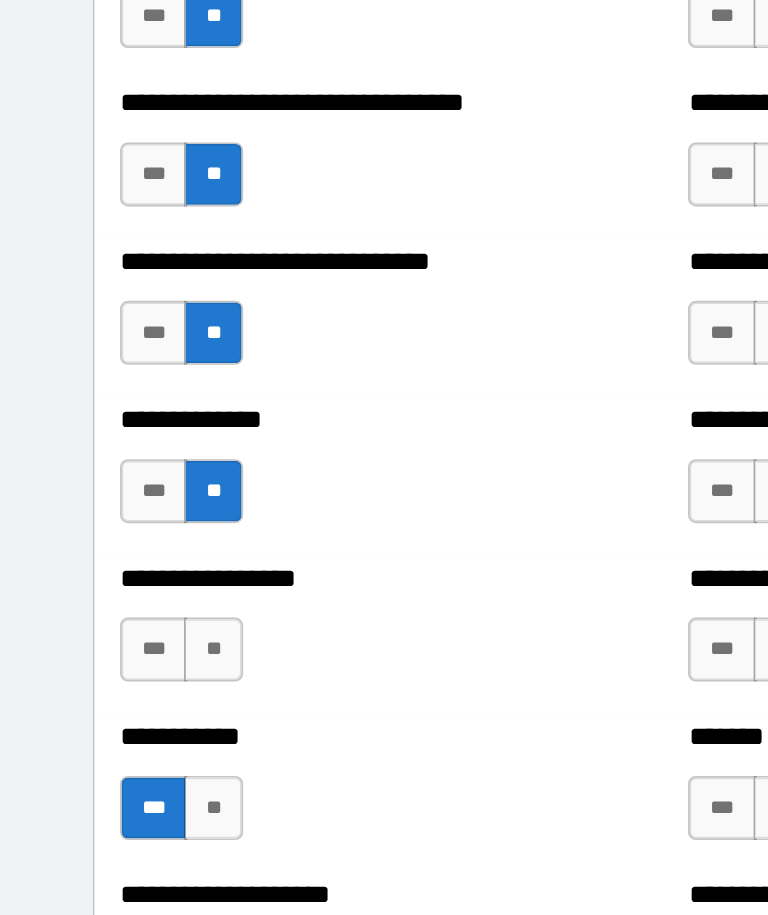 click on "**" at bounding box center [133, 508] 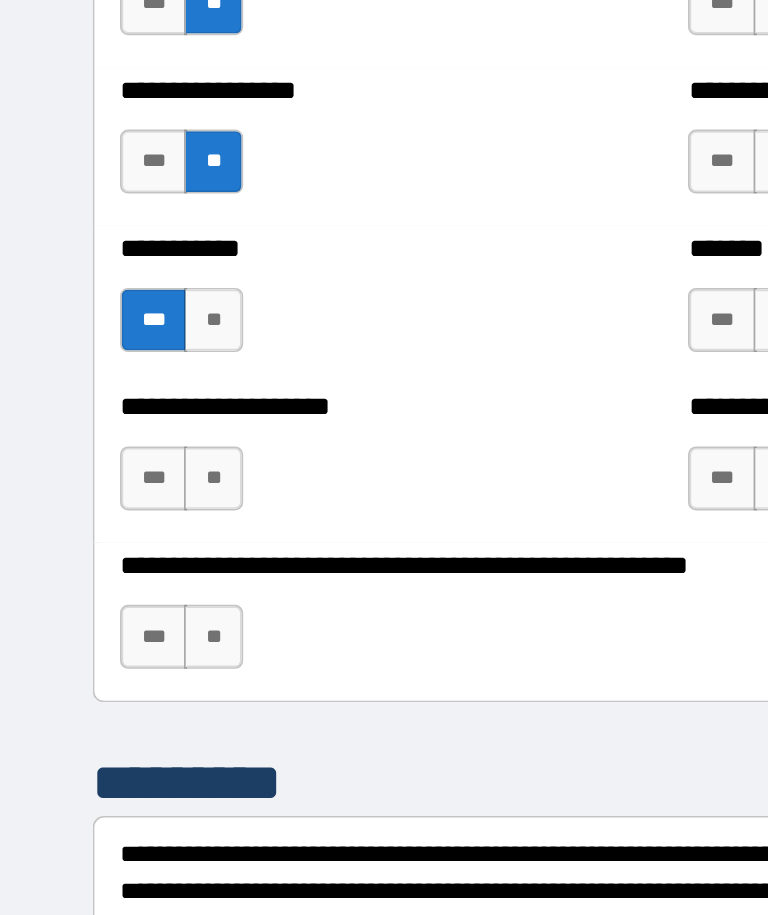 scroll, scrollTop: 7948, scrollLeft: 0, axis: vertical 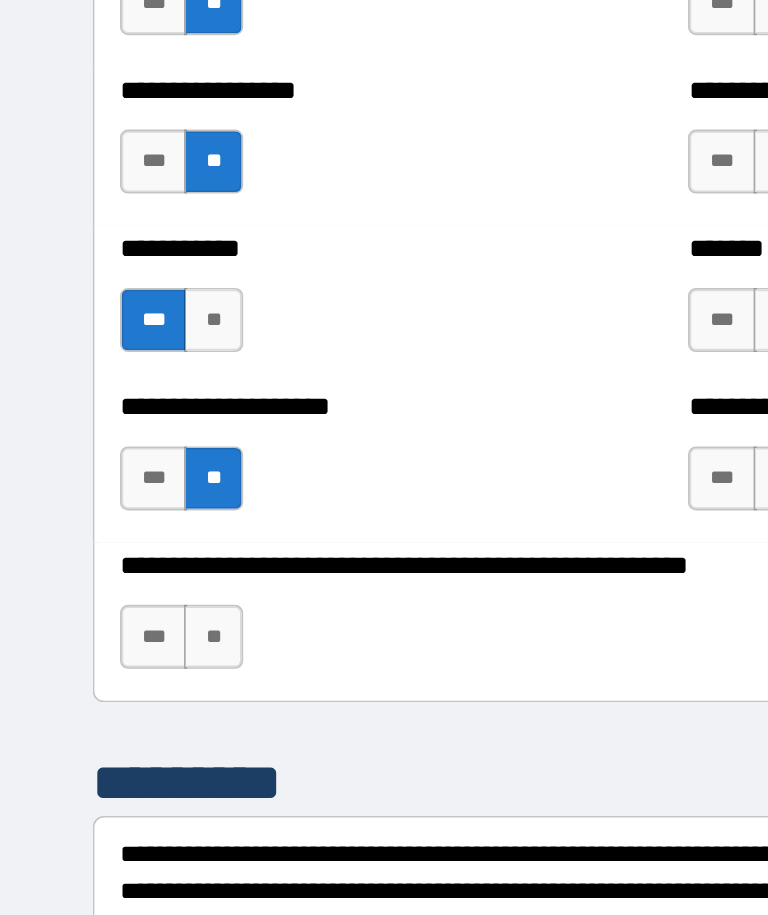 click on "**" at bounding box center [133, 500] 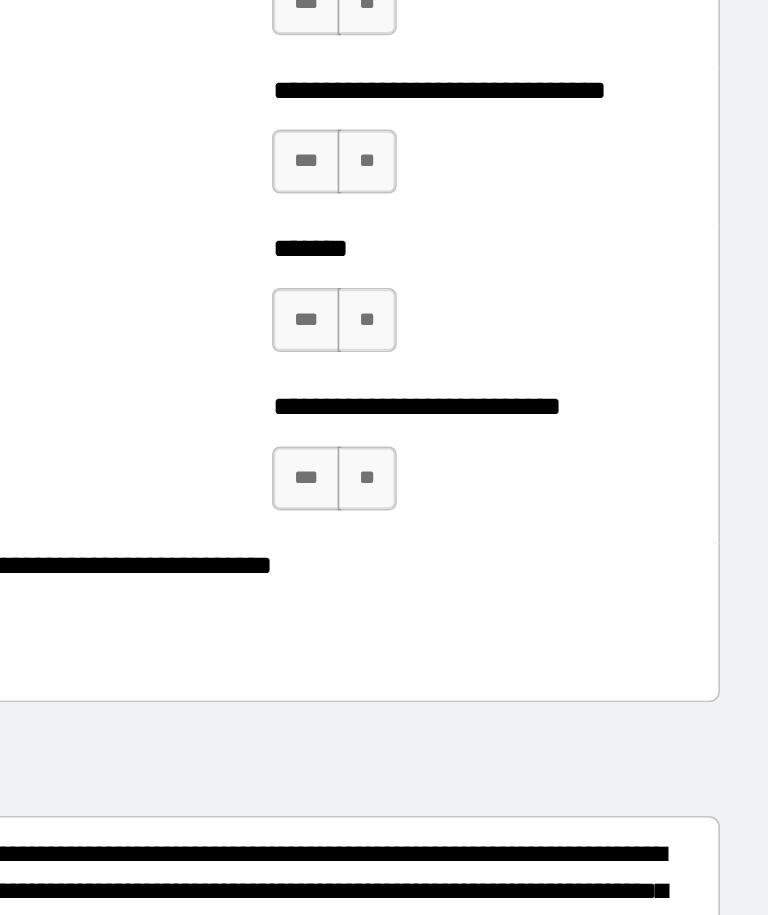 click on "**********" at bounding box center (384, 490) 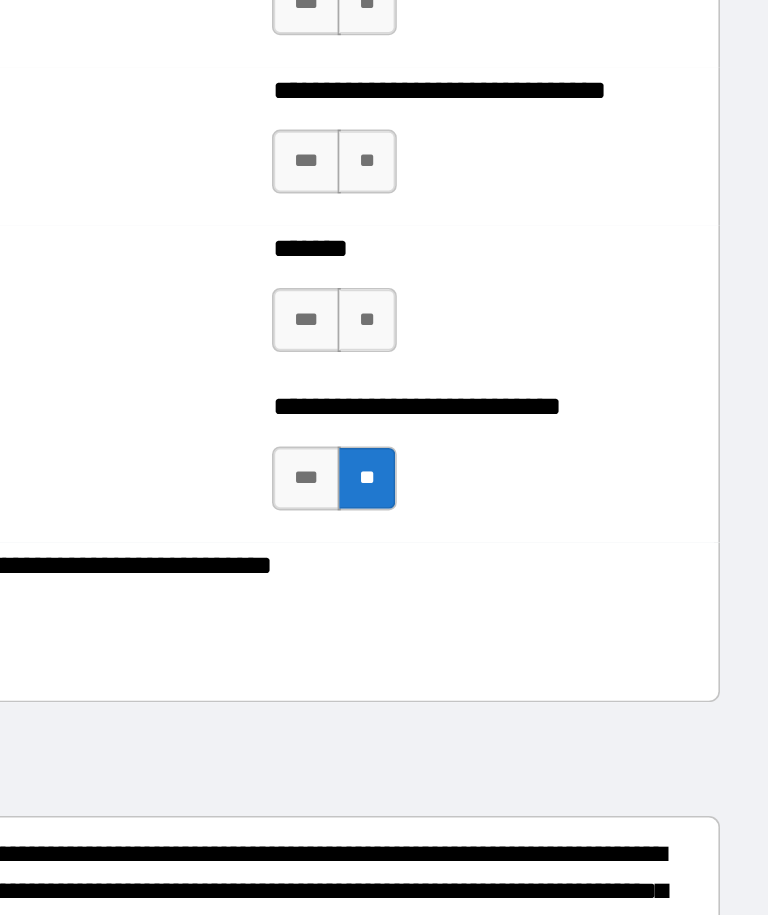 click on "***" at bounding box center [451, 302] 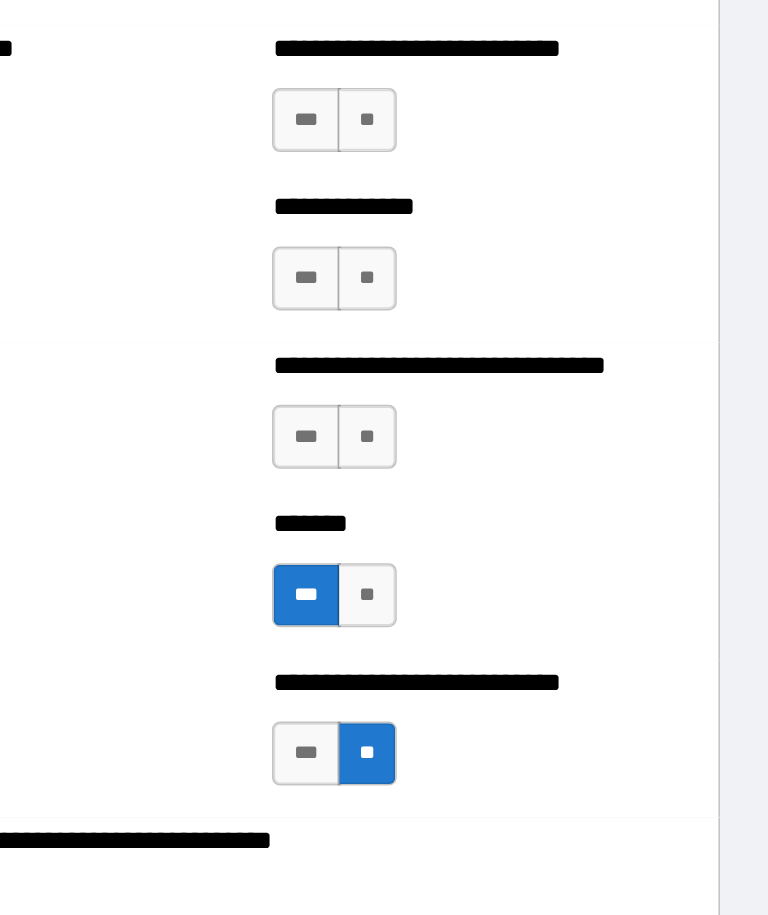 scroll, scrollTop: 7777, scrollLeft: 0, axis: vertical 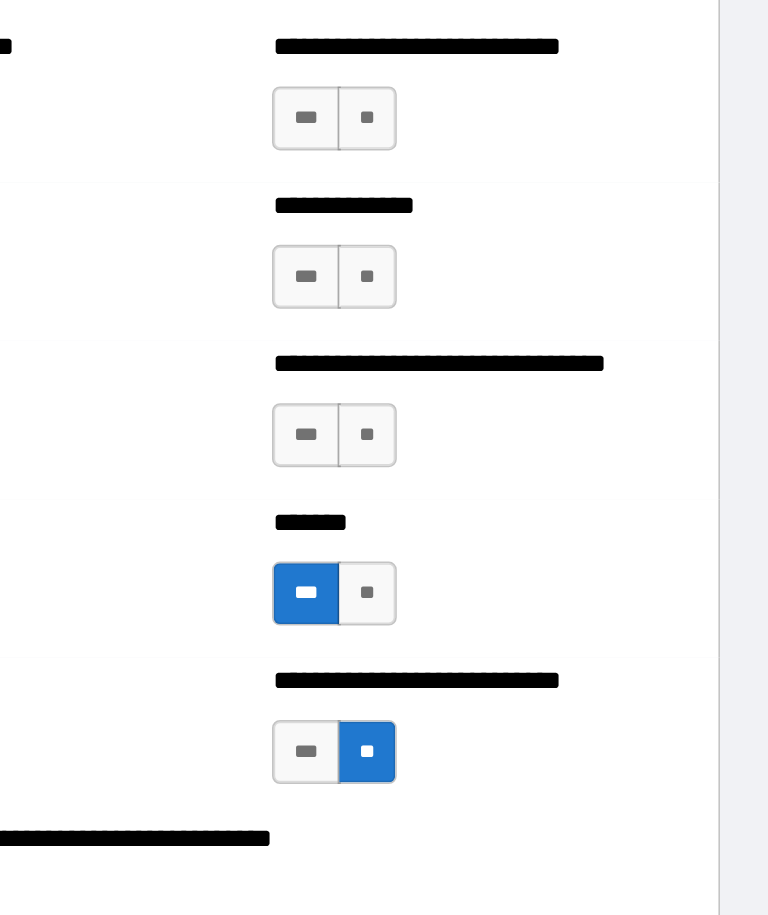 click on "**" at bounding box center [489, 374] 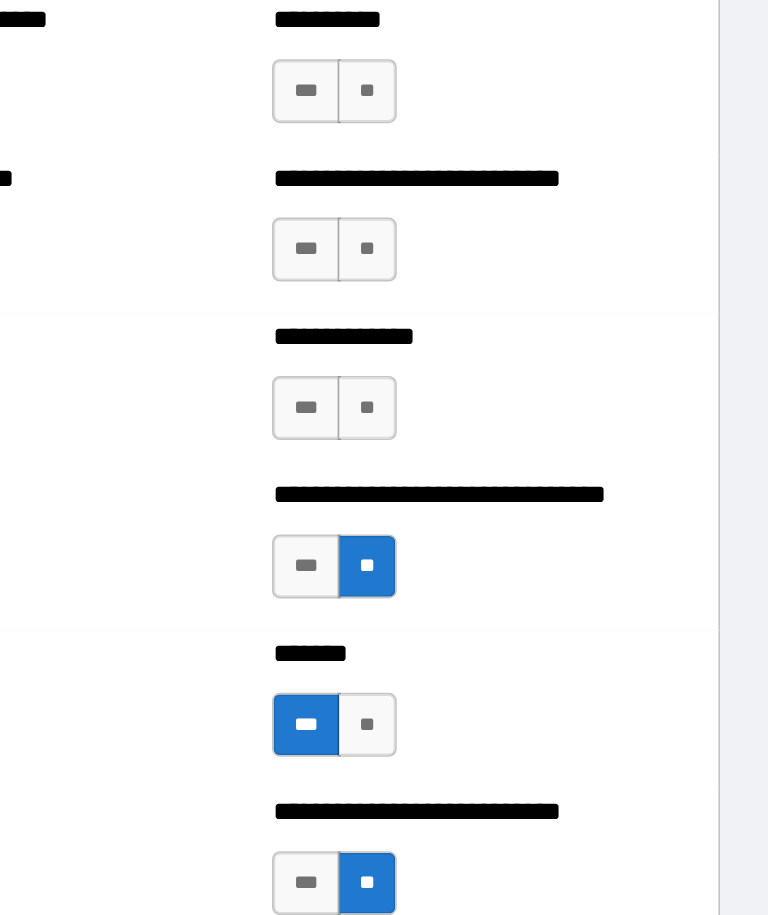 scroll, scrollTop: 7682, scrollLeft: 0, axis: vertical 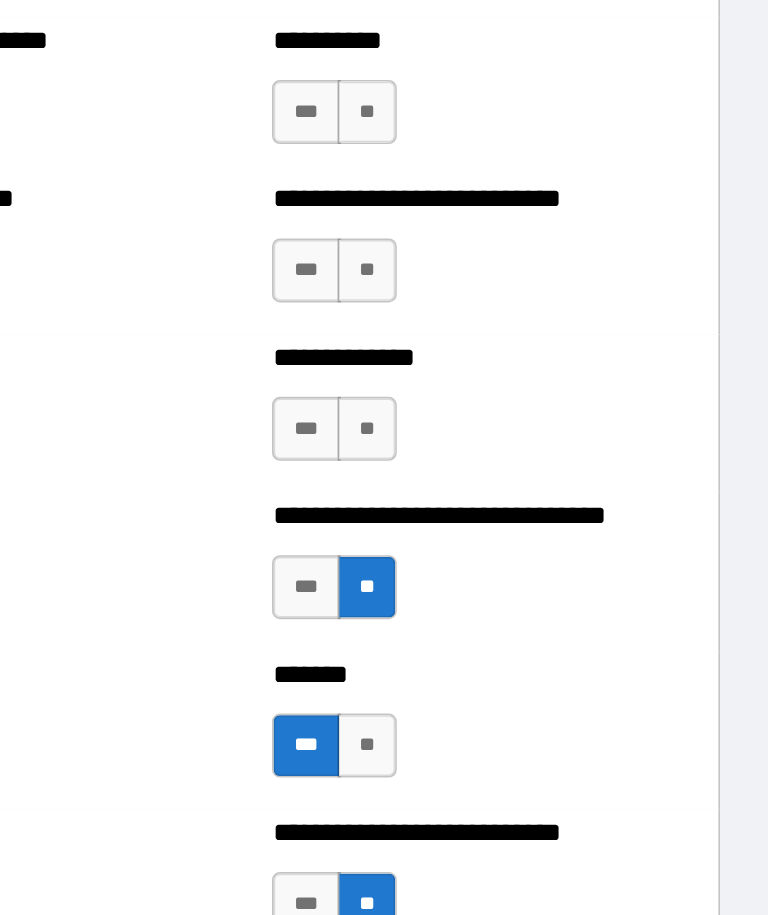 click on "**" at bounding box center (489, 370) 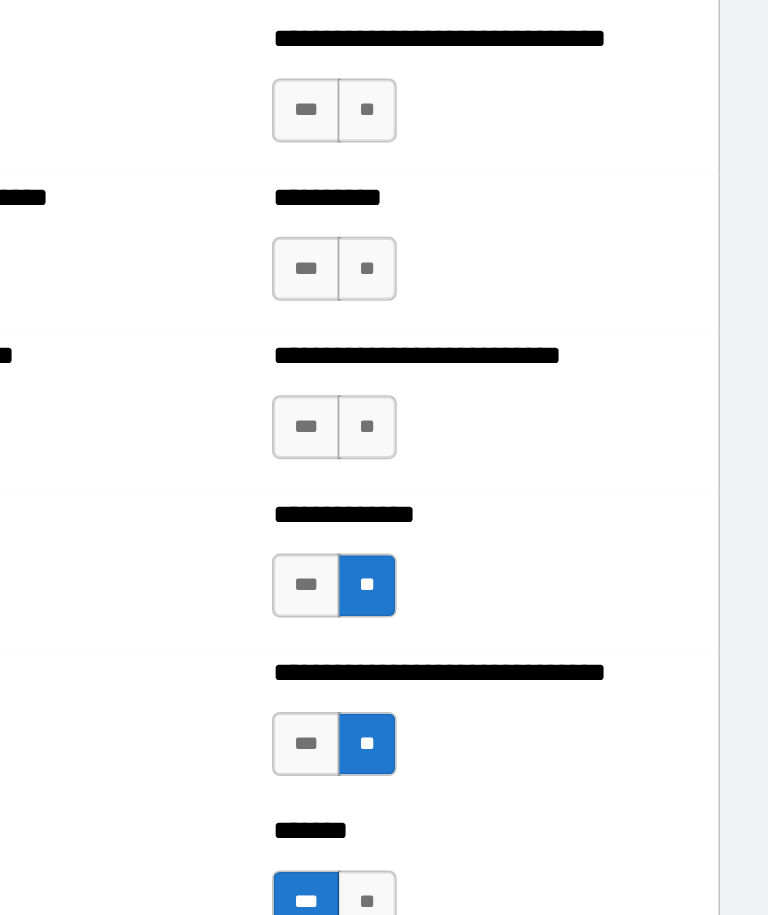 scroll, scrollTop: 7580, scrollLeft: 0, axis: vertical 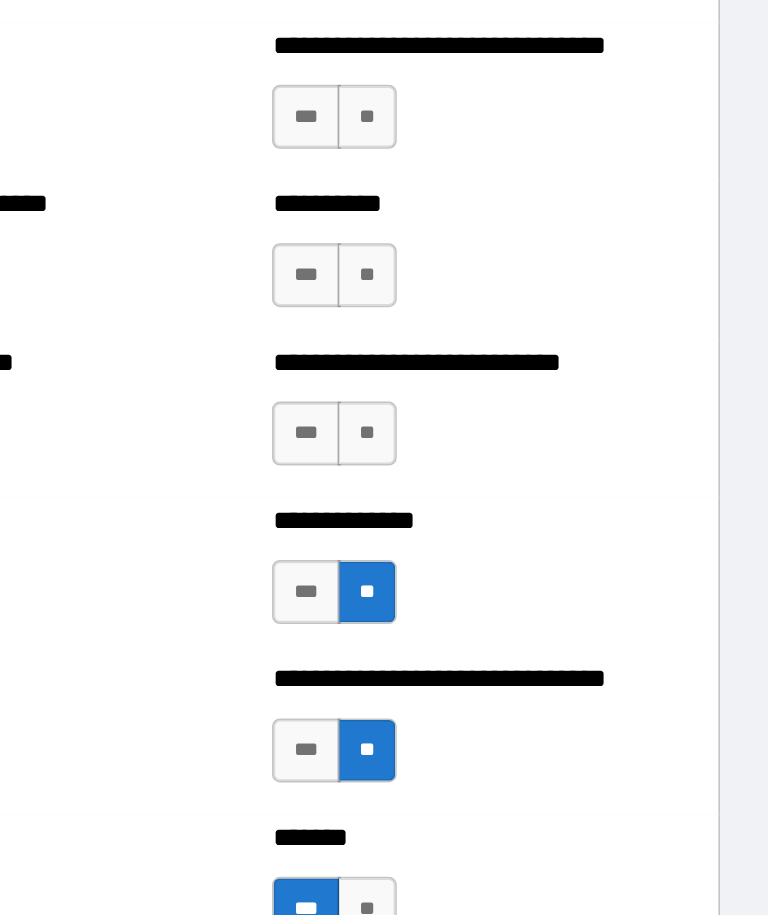 click on "**" at bounding box center [489, 373] 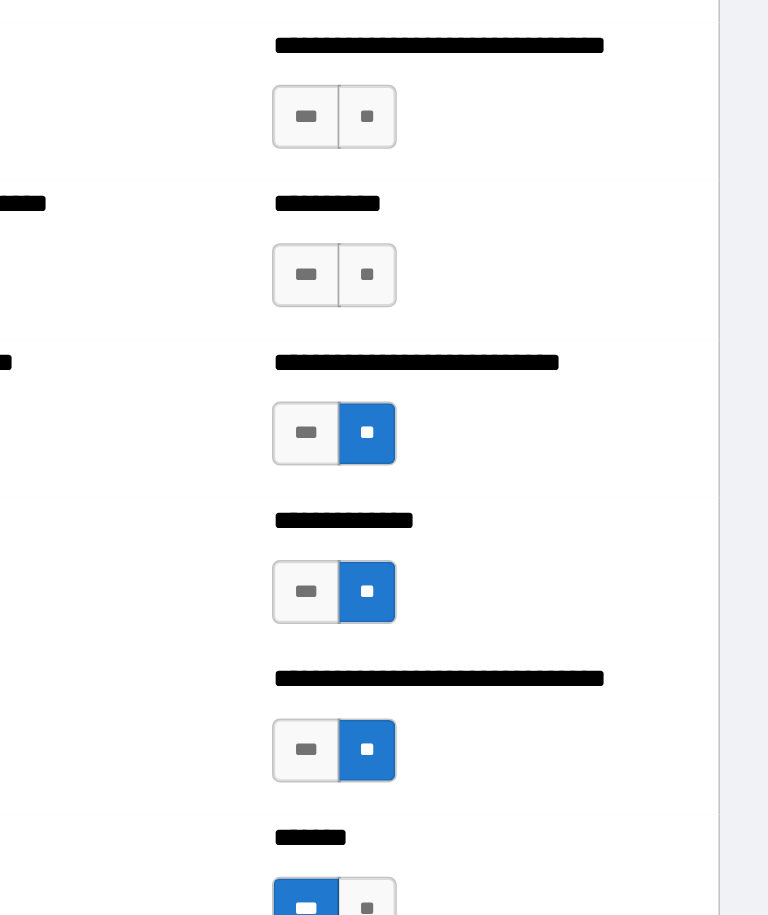 click on "**" at bounding box center [489, 274] 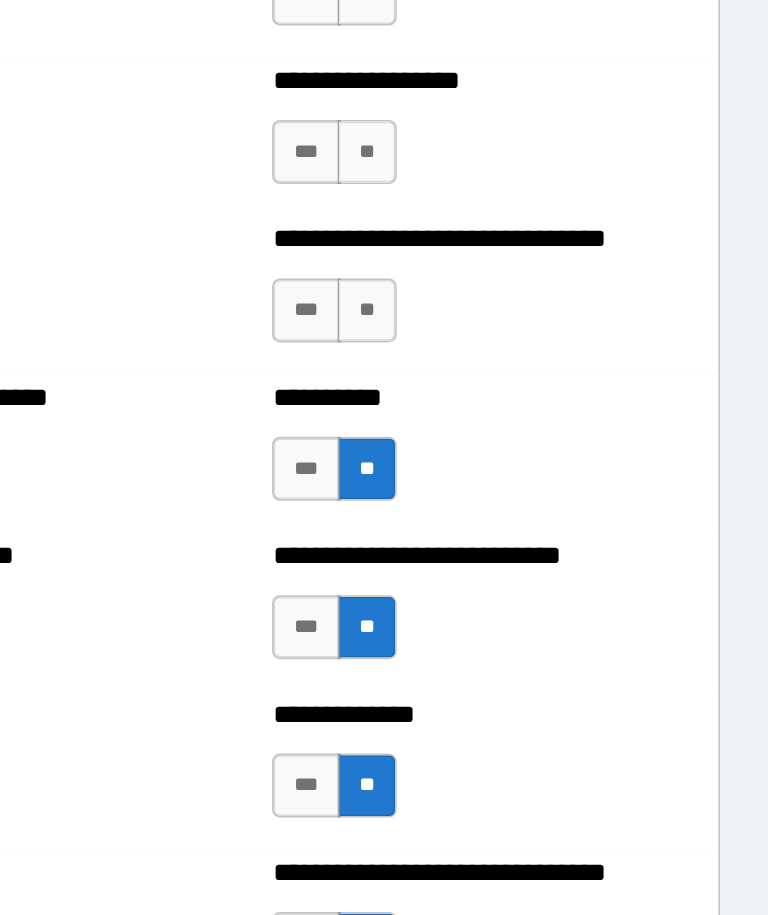 click on "**********" at bounding box center (561, 286) 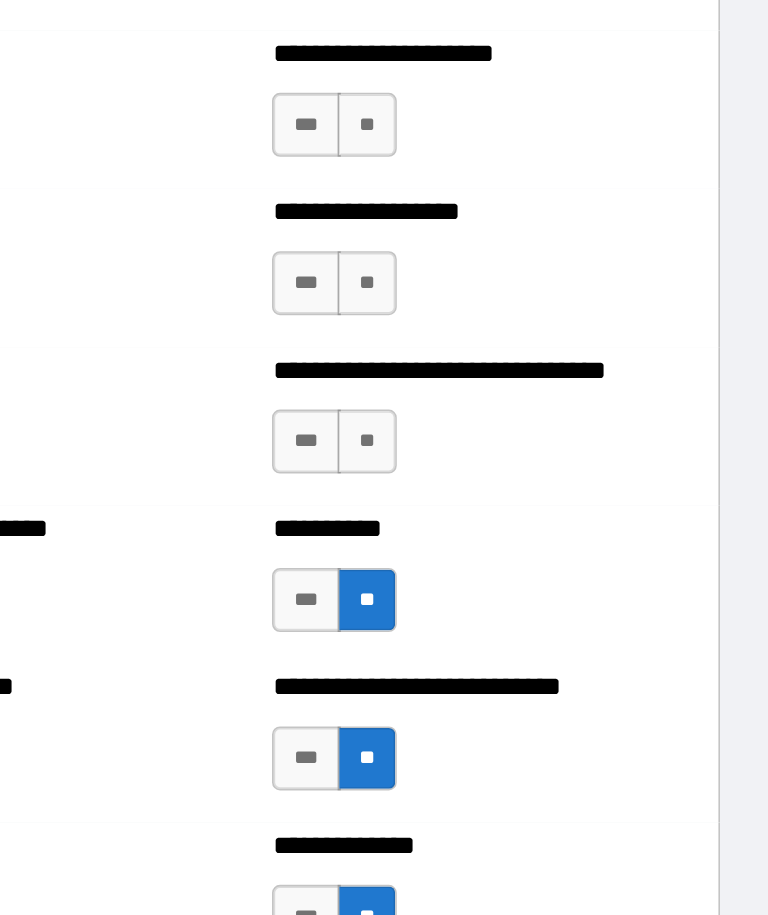 scroll, scrollTop: 7364, scrollLeft: 0, axis: vertical 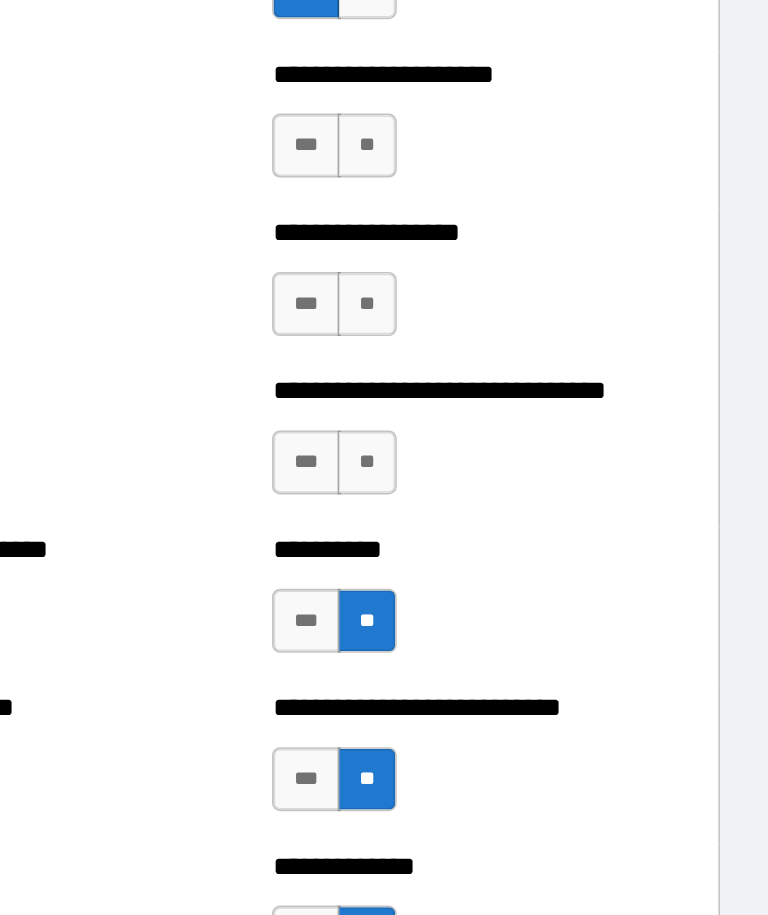 click on "**********" at bounding box center [561, 282] 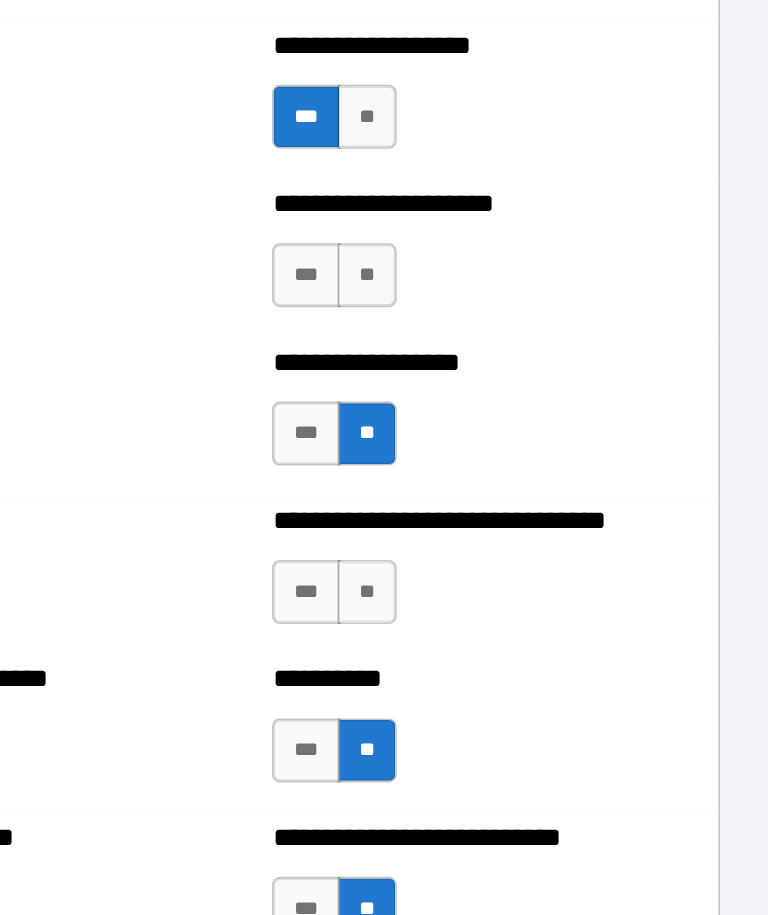 scroll, scrollTop: 7283, scrollLeft: 0, axis: vertical 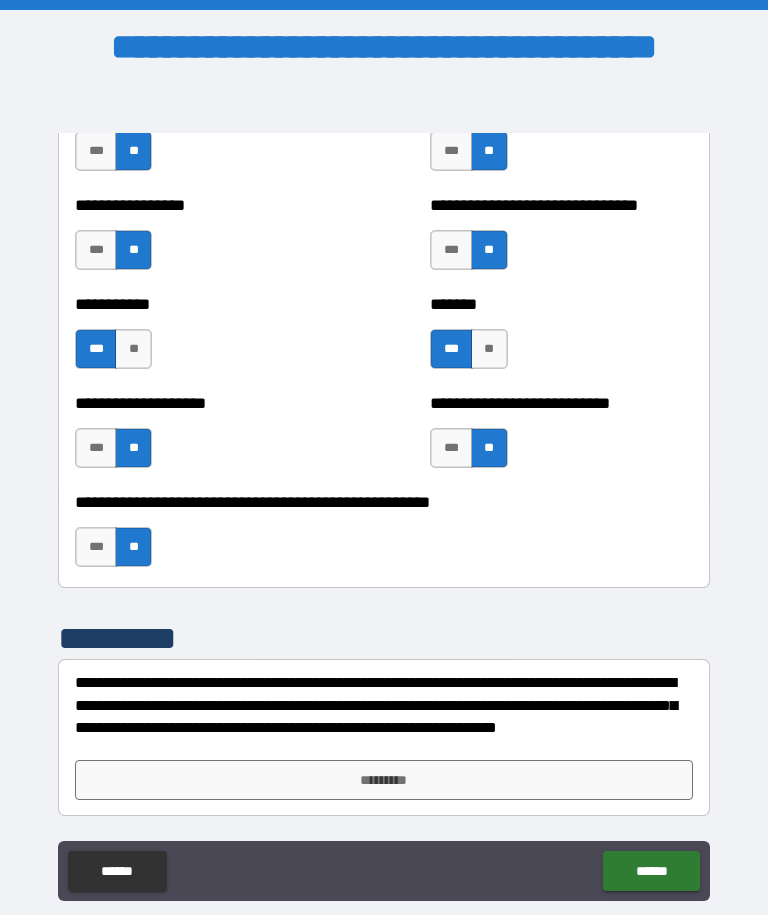 click on "*********" at bounding box center (384, 780) 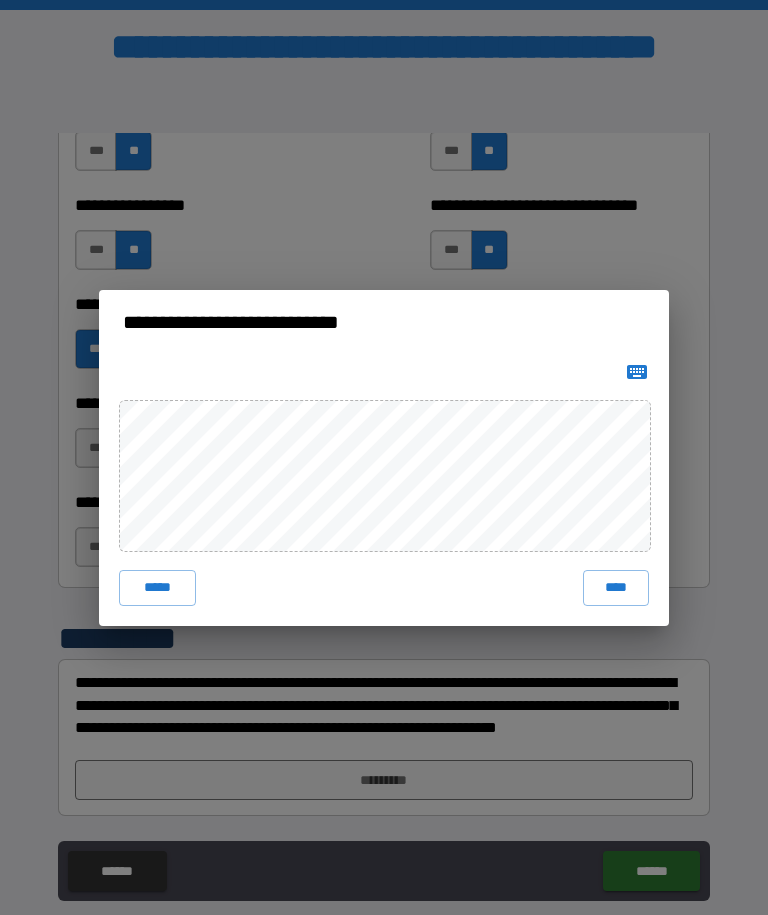 click on "****" at bounding box center (616, 588) 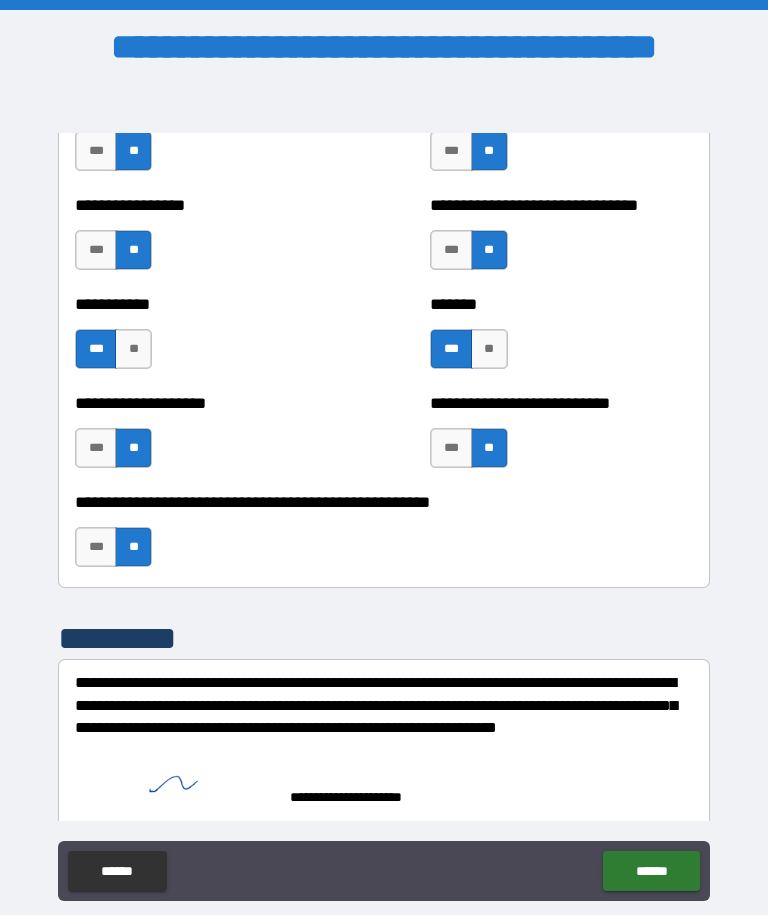 scroll, scrollTop: 7957, scrollLeft: 0, axis: vertical 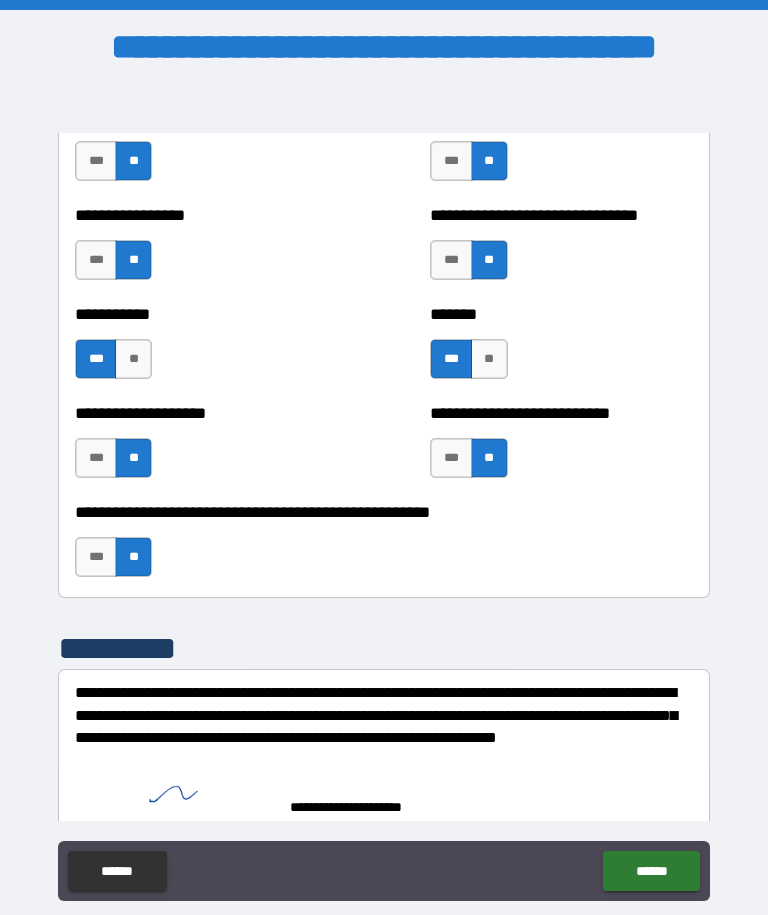 click on "******" at bounding box center [651, 871] 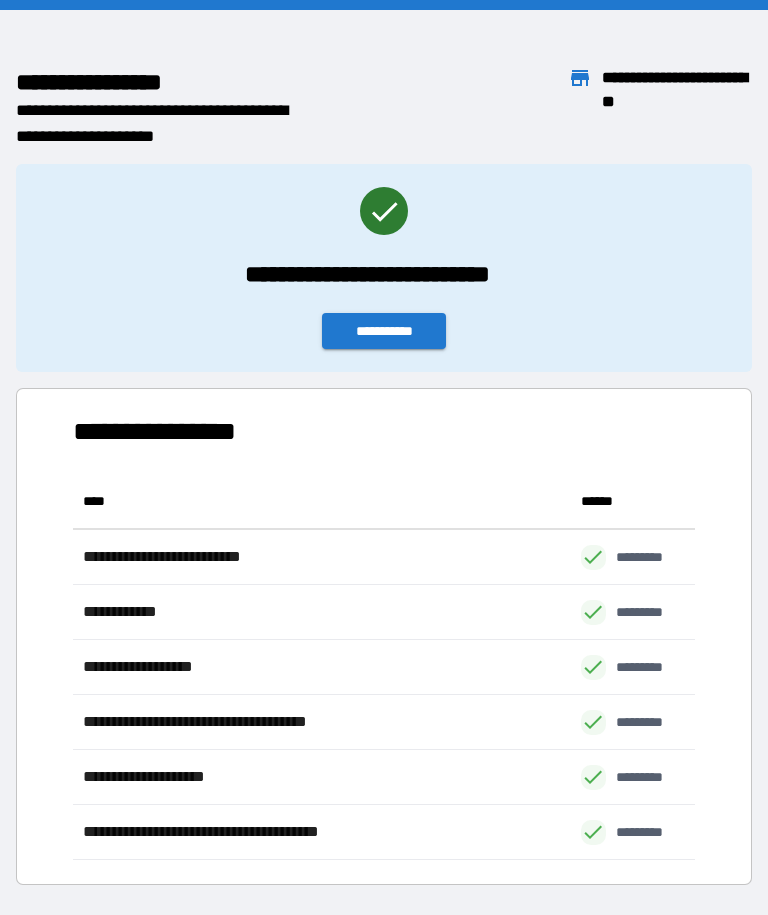 scroll, scrollTop: 1, scrollLeft: 1, axis: both 